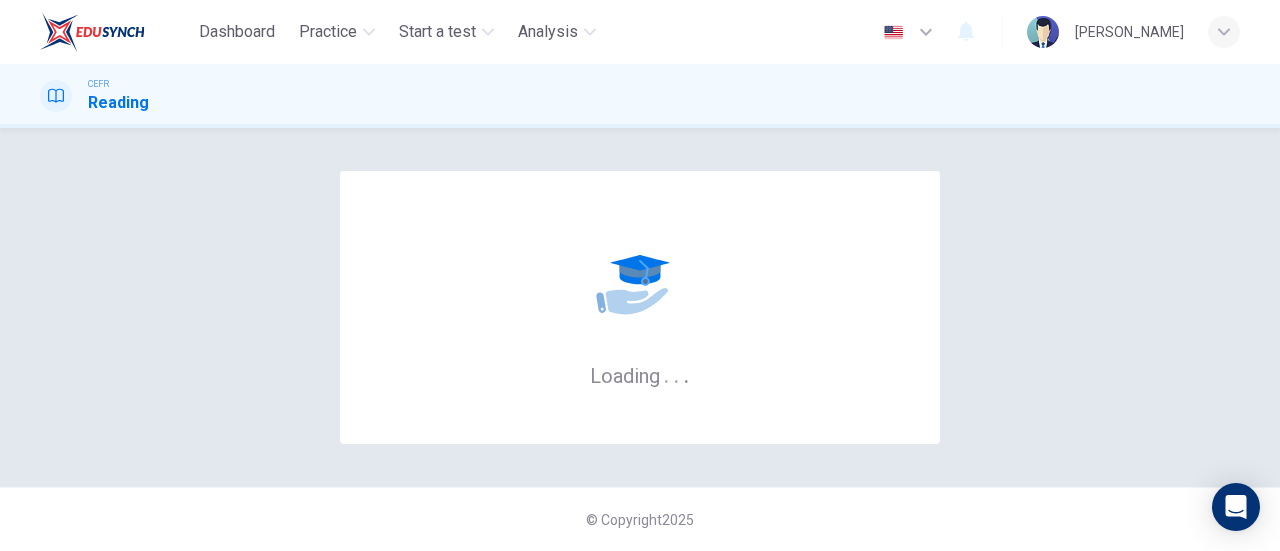 scroll, scrollTop: 0, scrollLeft: 0, axis: both 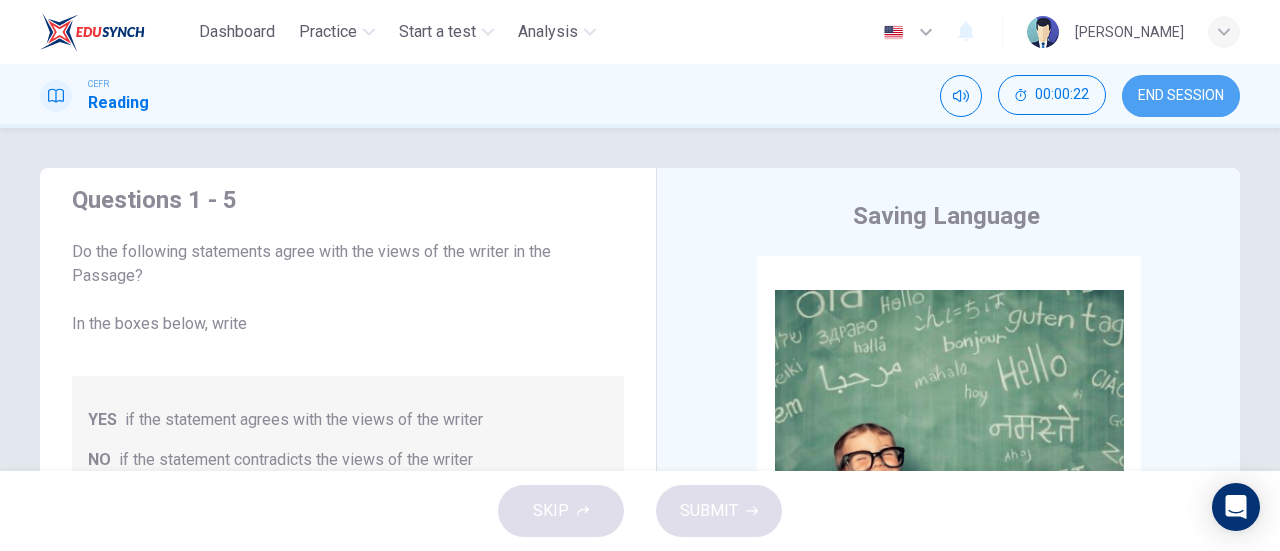 click on "END SESSION" at bounding box center (1181, 96) 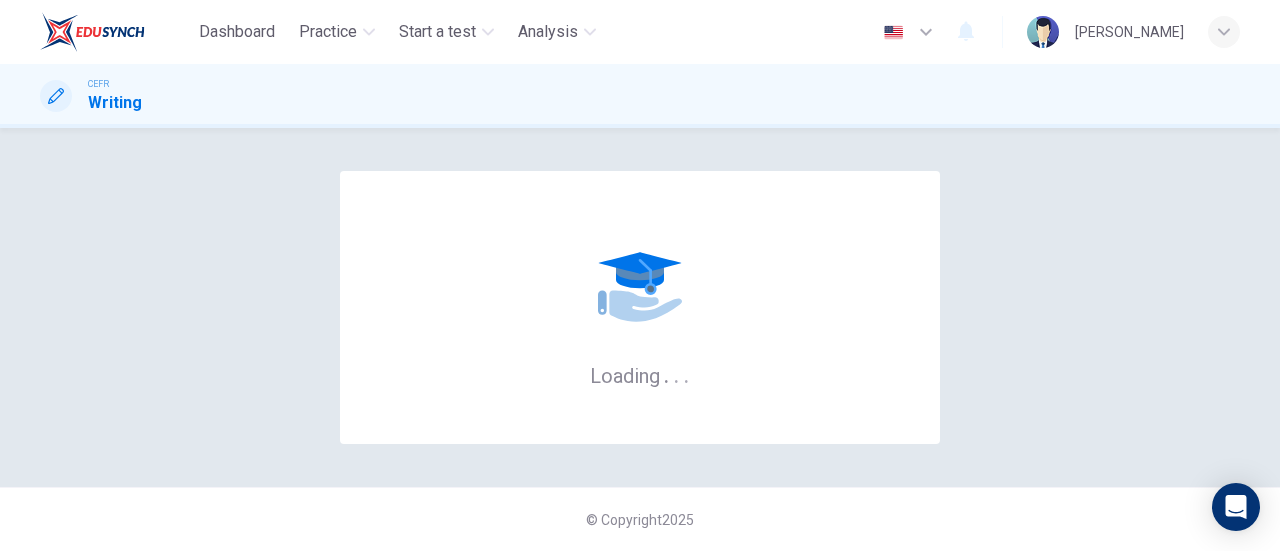 scroll, scrollTop: 0, scrollLeft: 0, axis: both 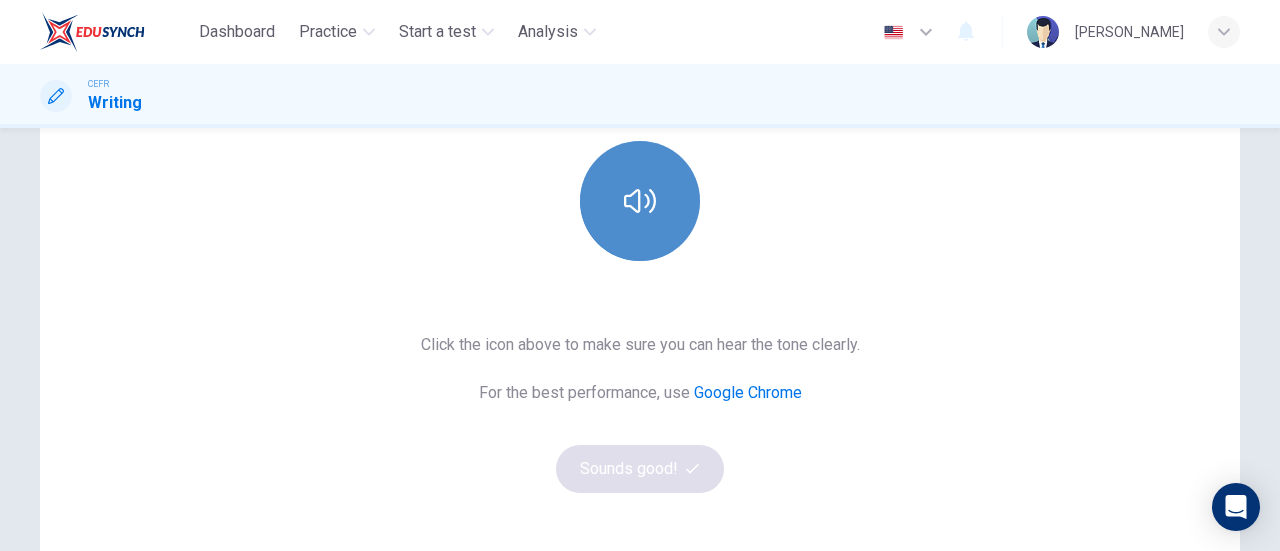 click at bounding box center [640, 201] 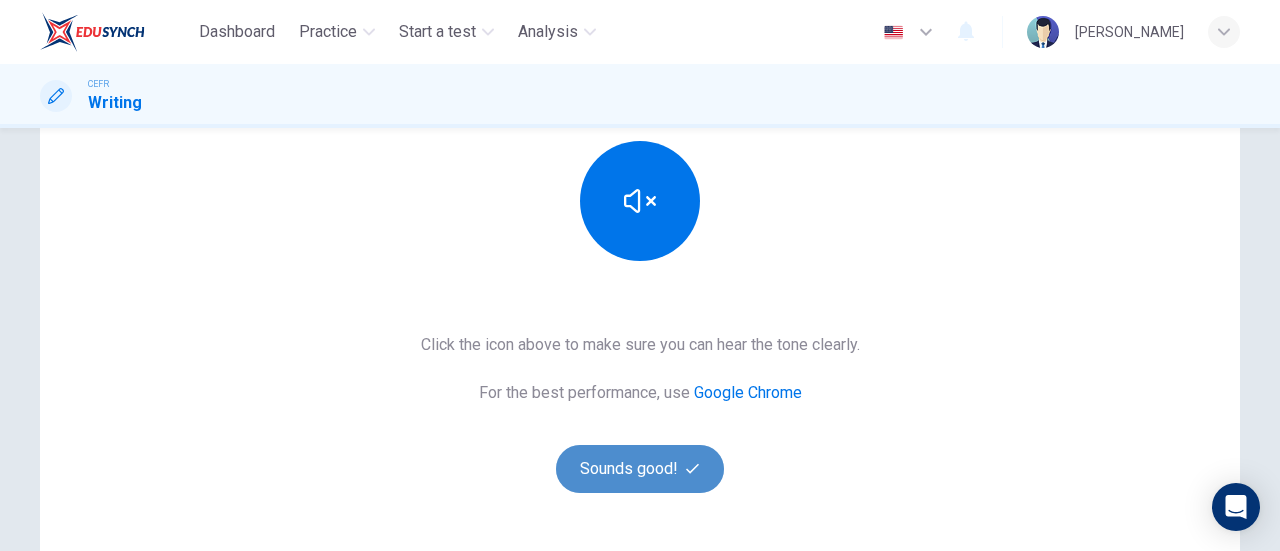 click on "Sounds good!" at bounding box center (640, 469) 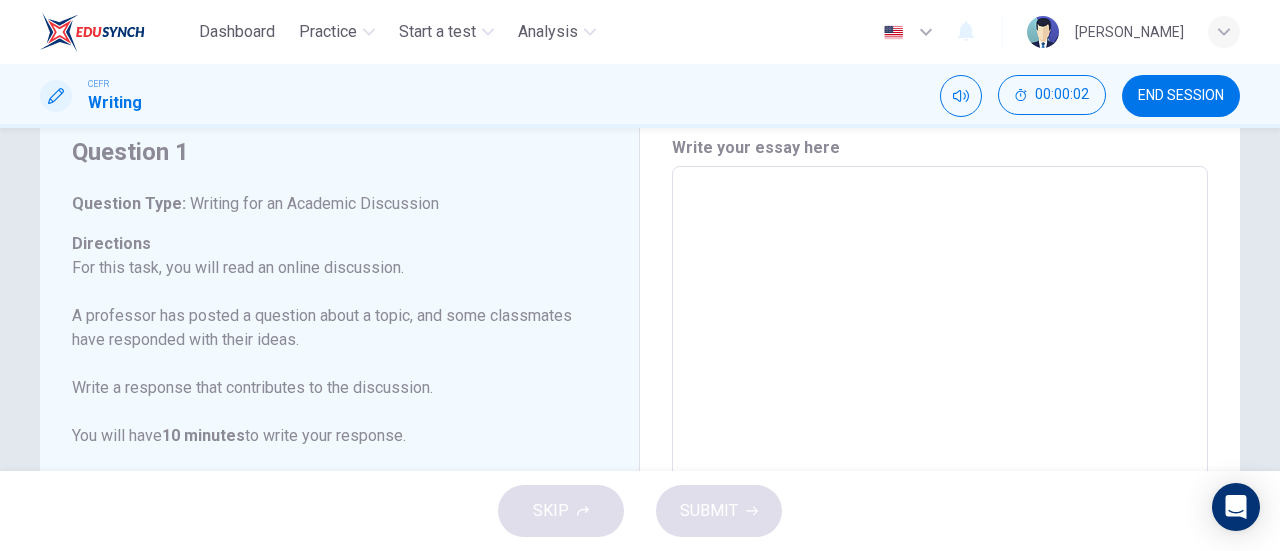scroll, scrollTop: 71, scrollLeft: 0, axis: vertical 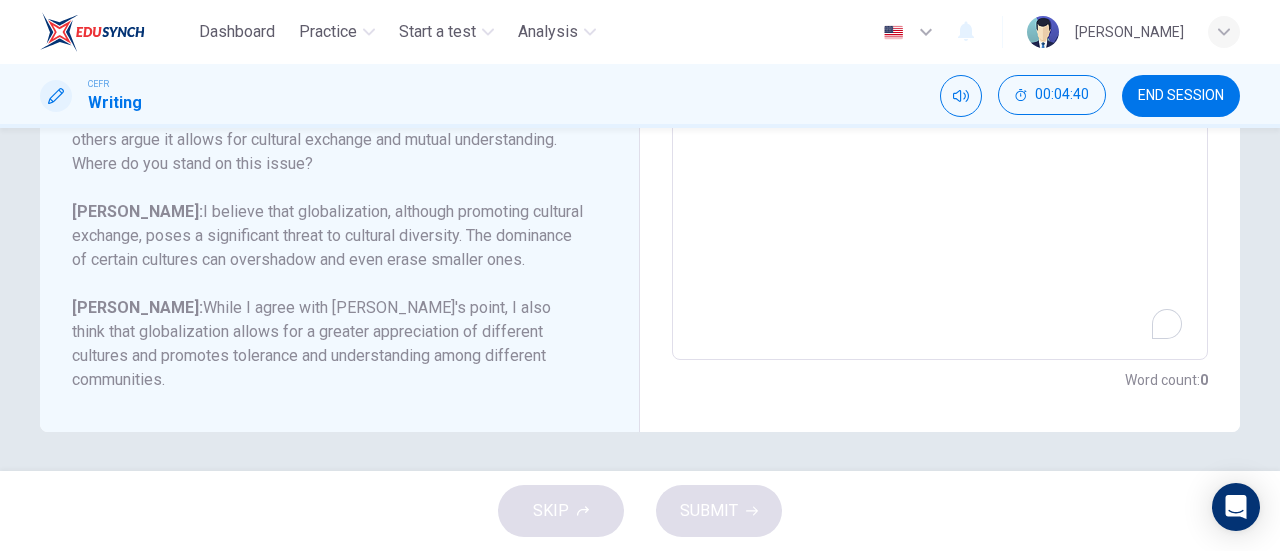 click at bounding box center (940, 26) 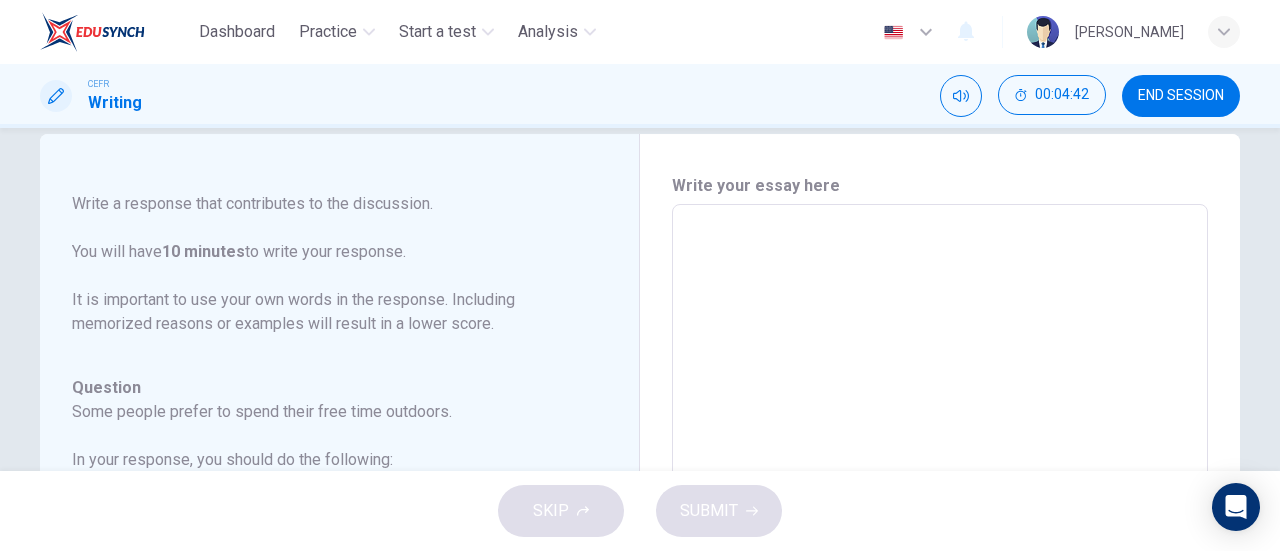 scroll, scrollTop: 34, scrollLeft: 0, axis: vertical 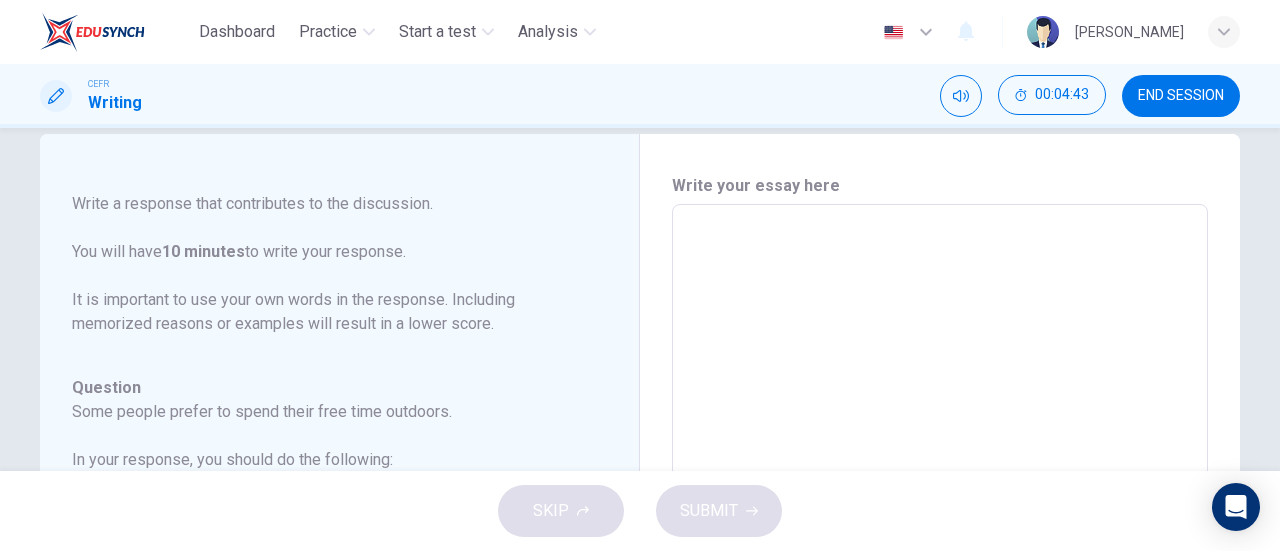 type on "W" 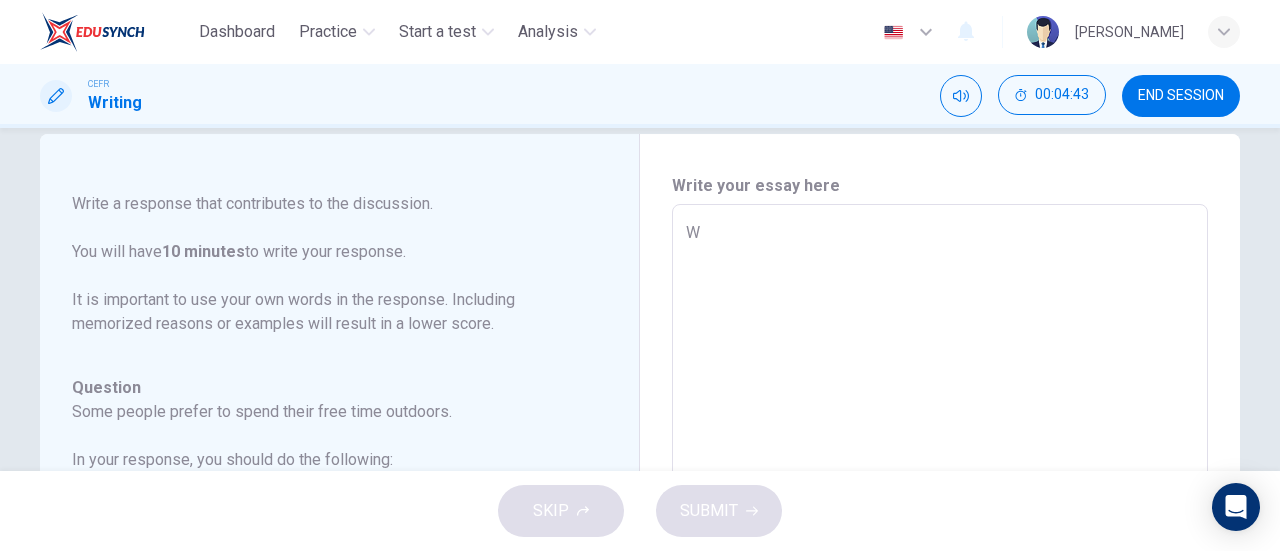type on "x" 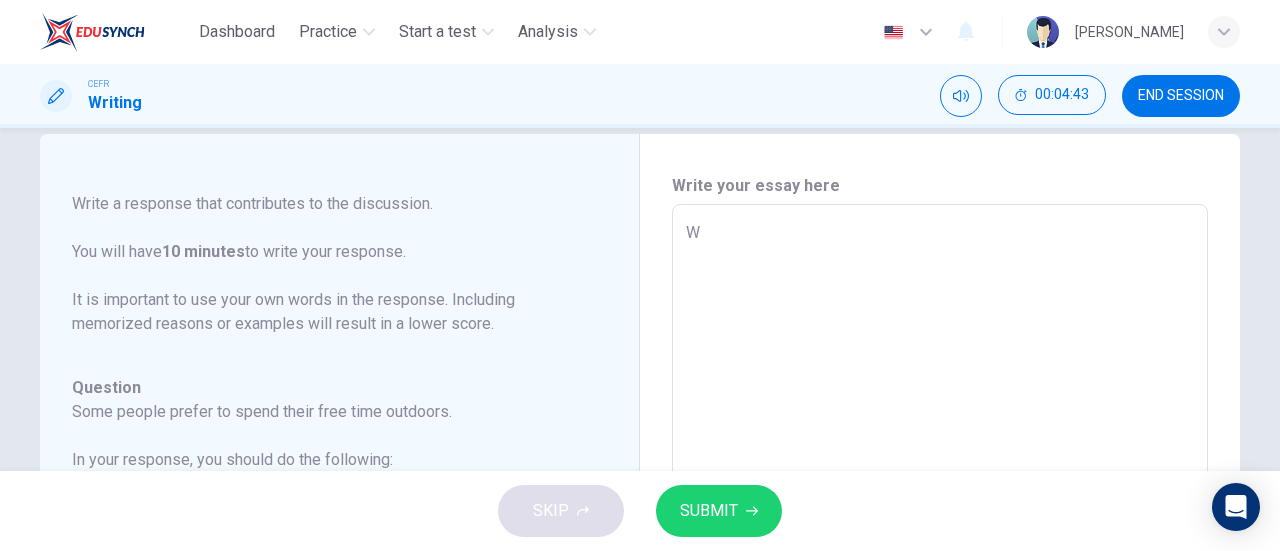type on "We" 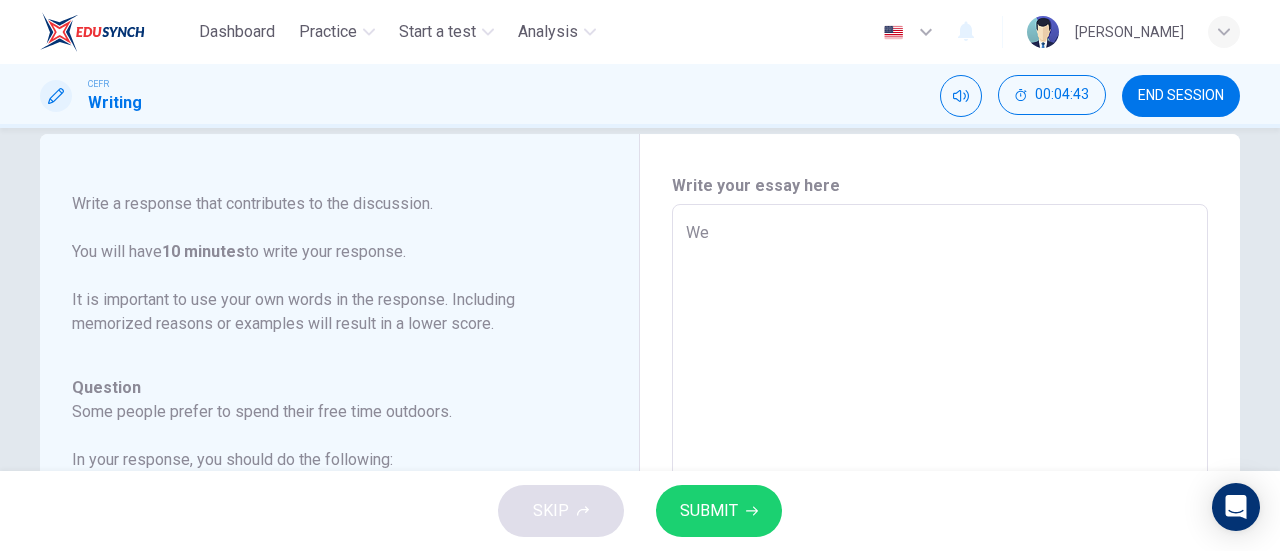 type on "x" 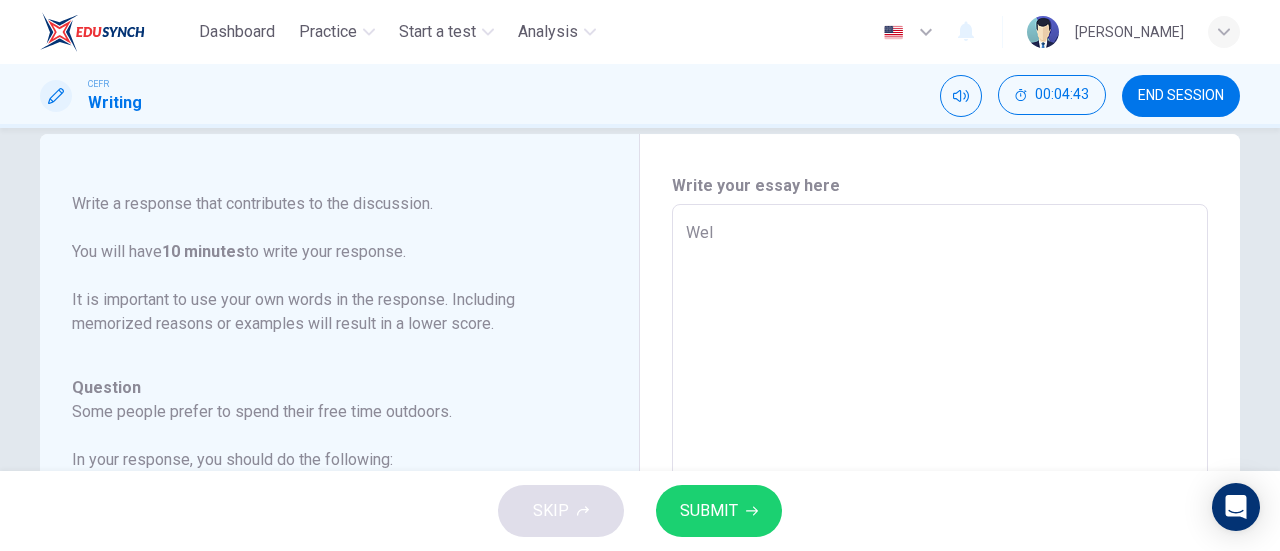 type on "x" 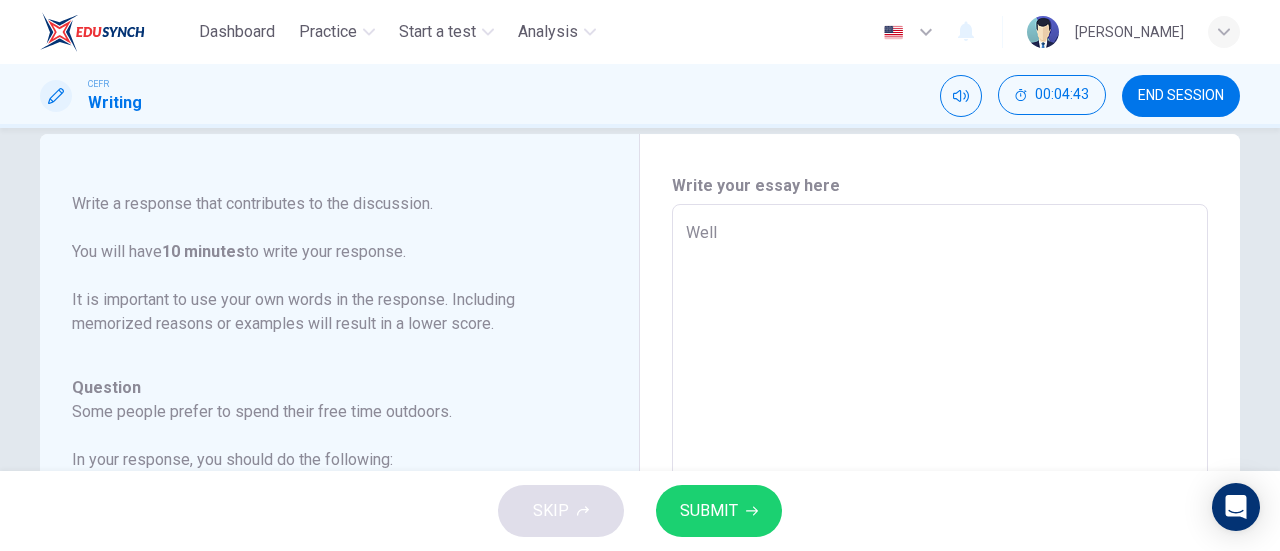 type on "x" 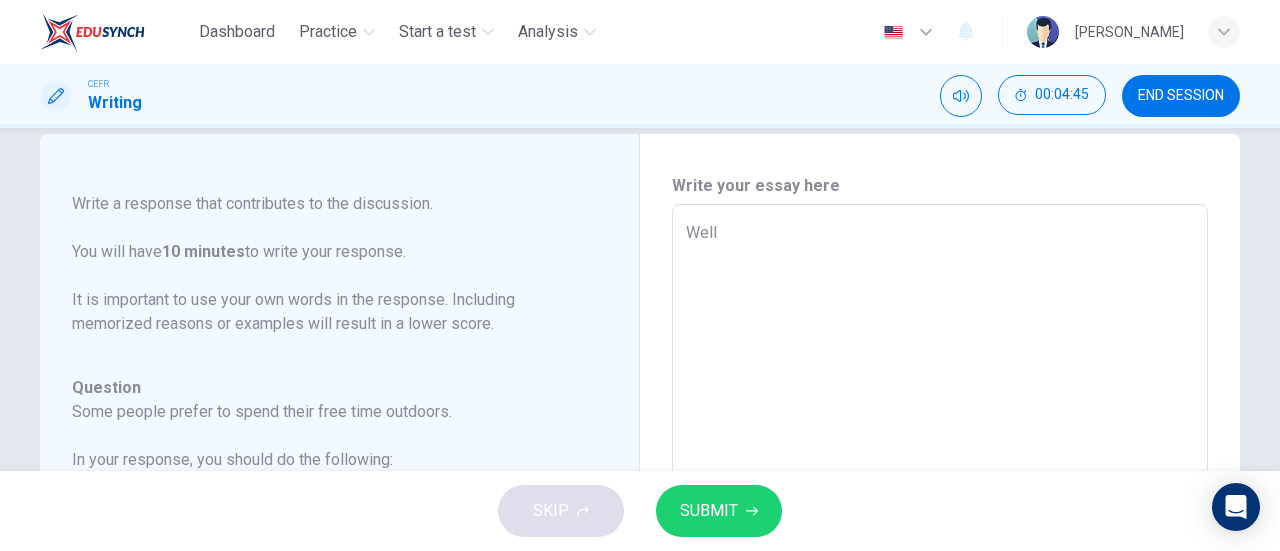 type on "Well," 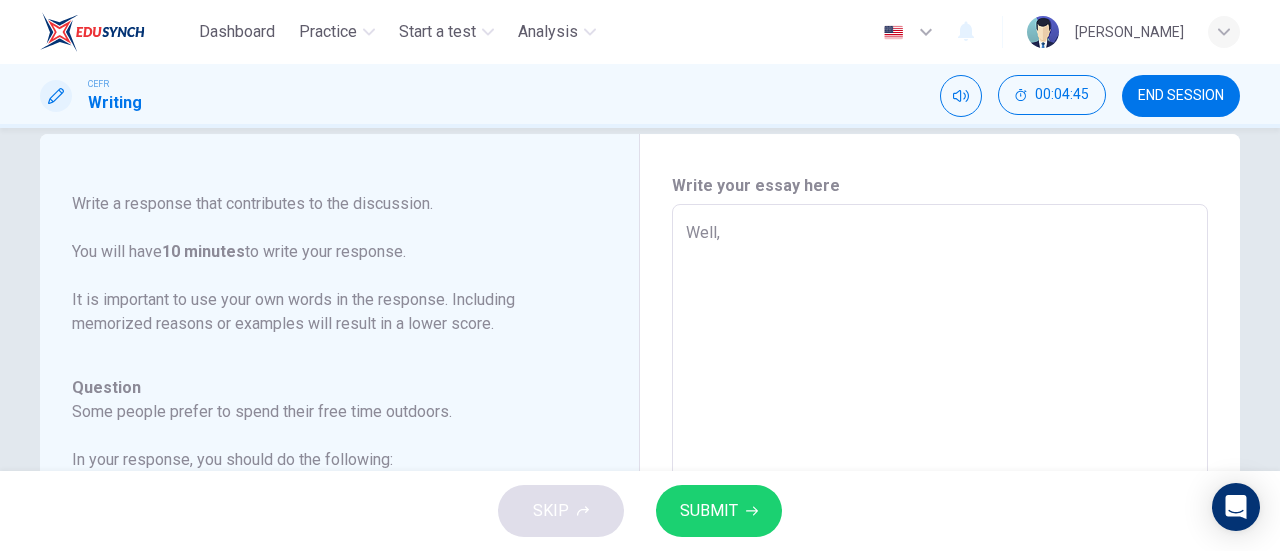 type on "x" 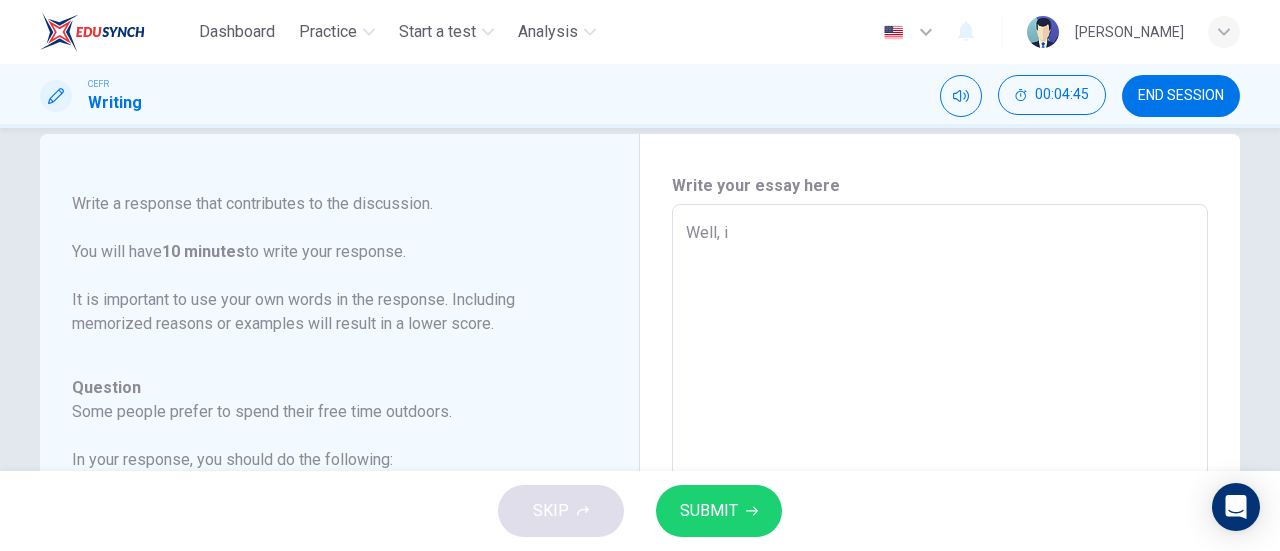 type on "x" 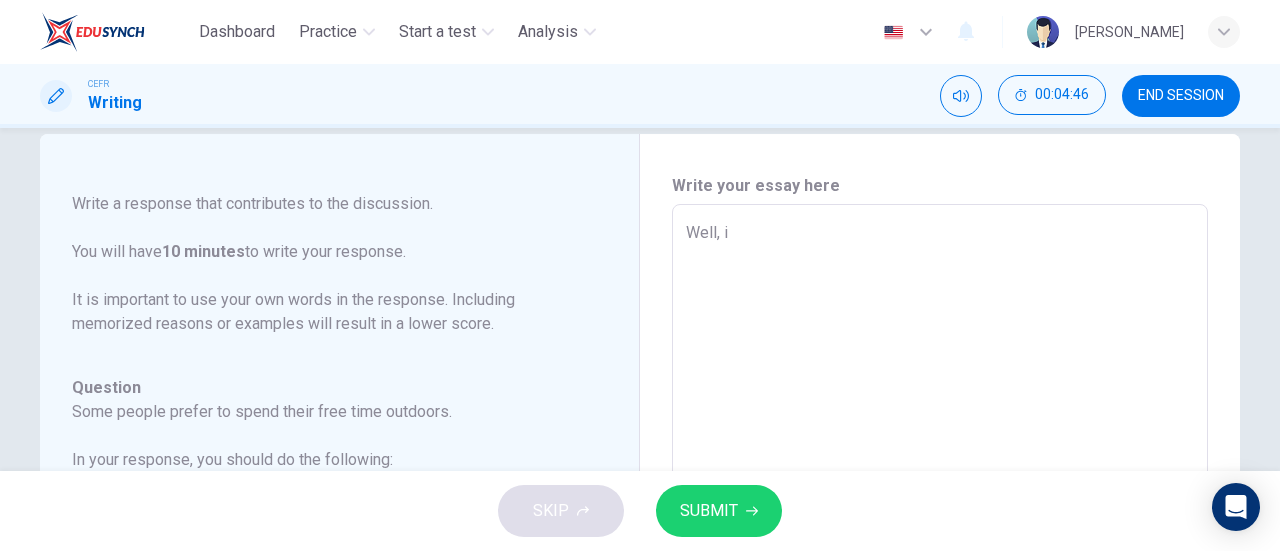 type on "Well, in" 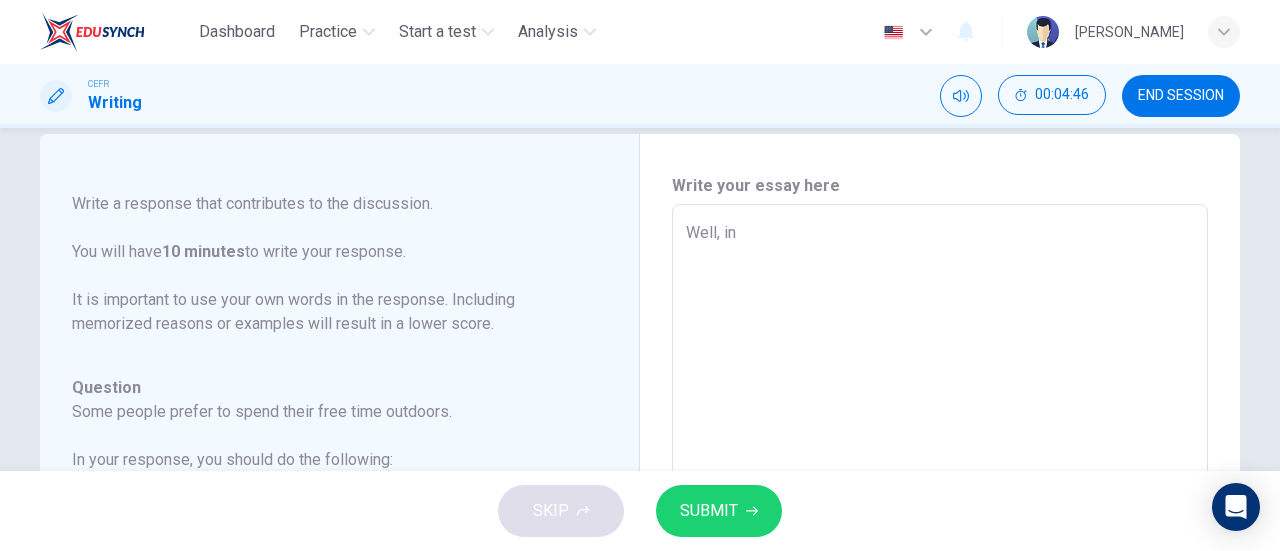 type on "x" 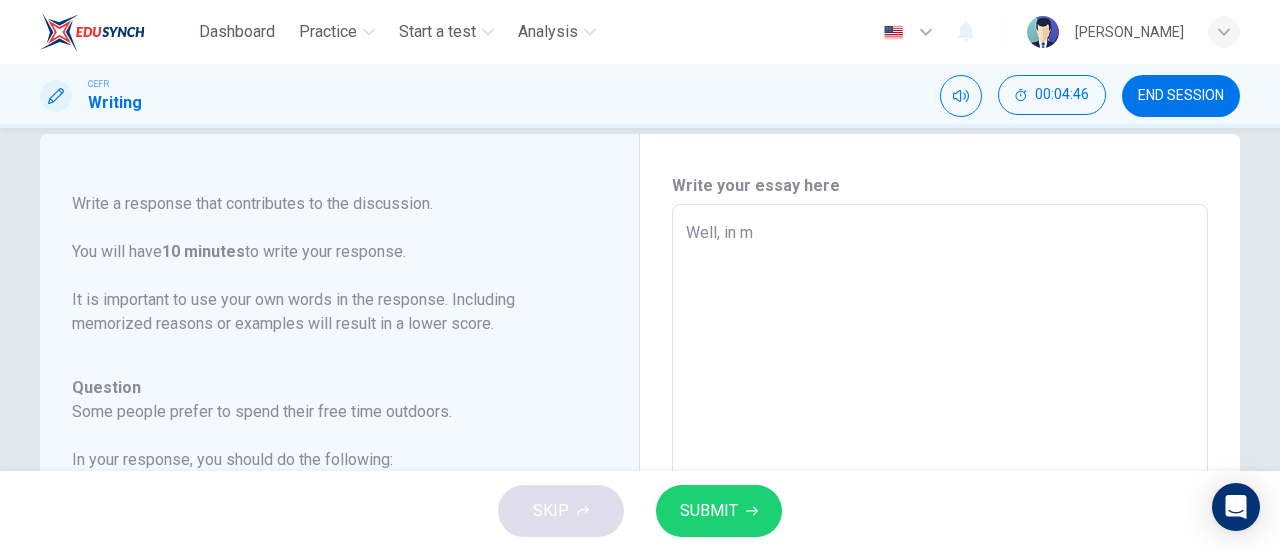 type on "x" 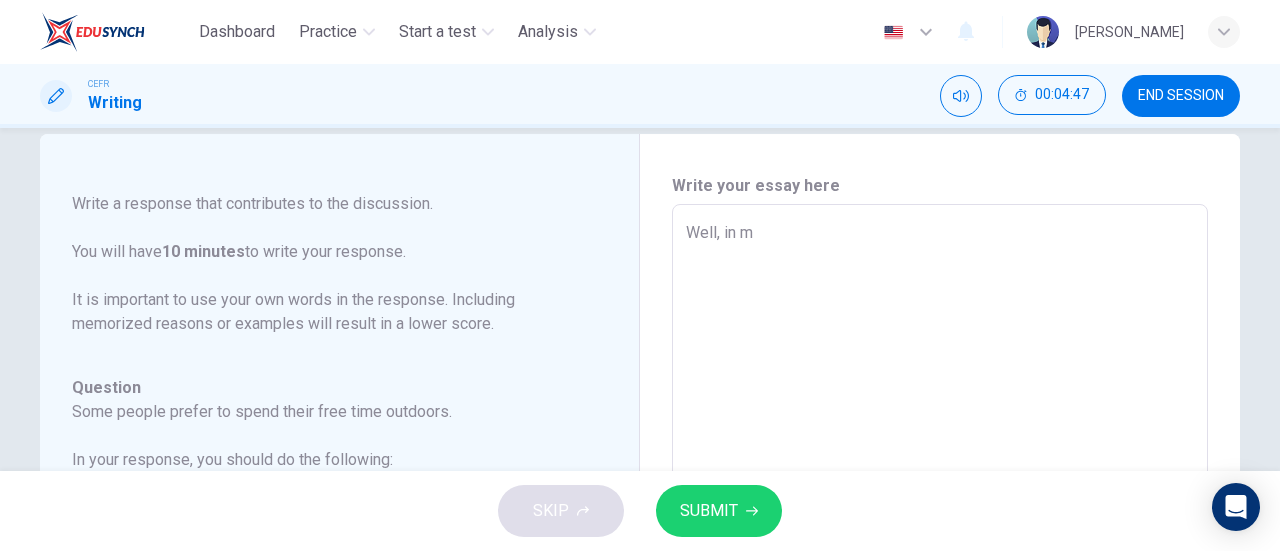 type on "Well, in my" 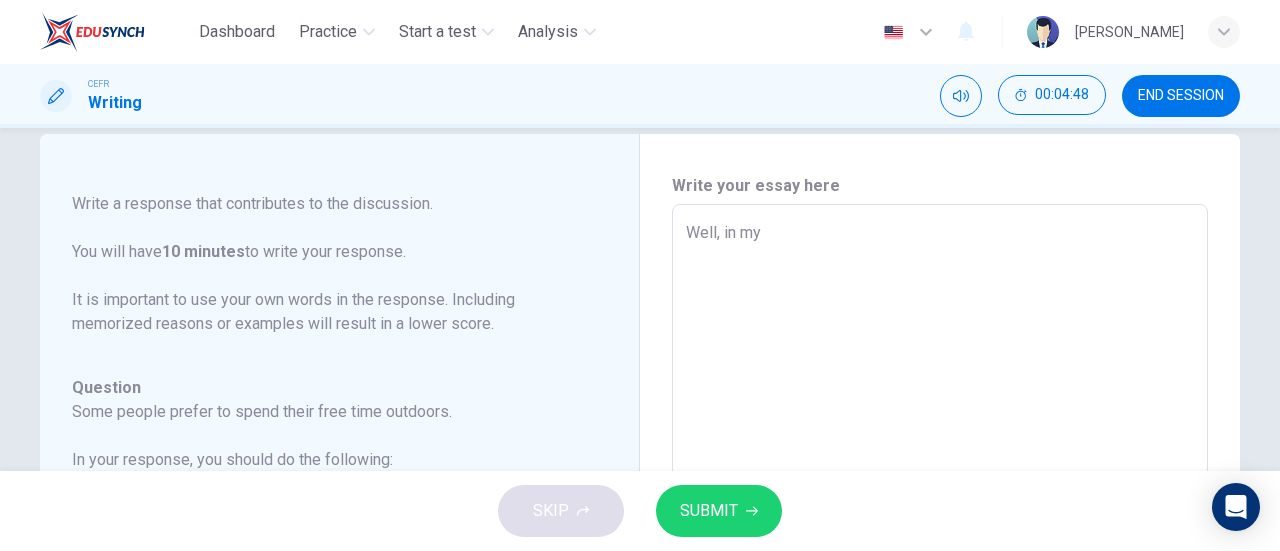 type on "Well, in my" 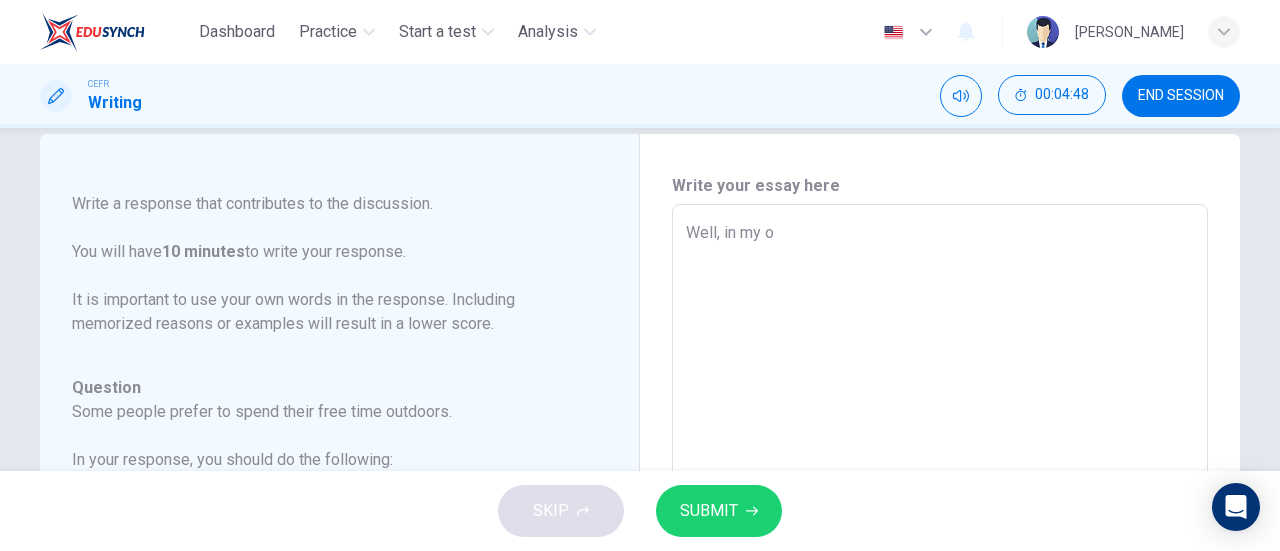 type on "x" 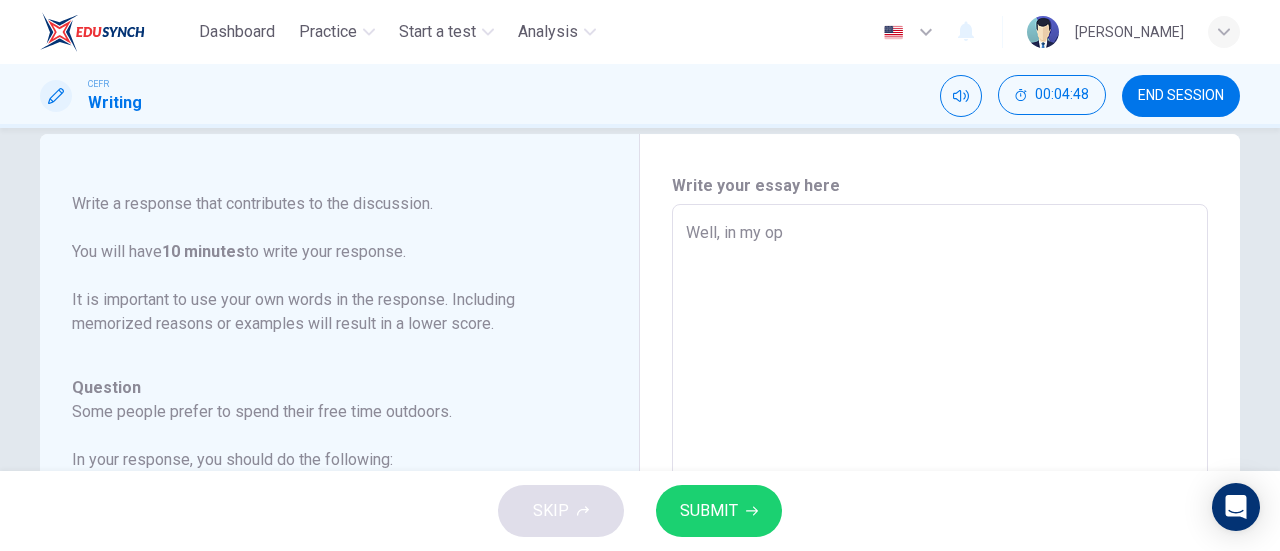 type on "x" 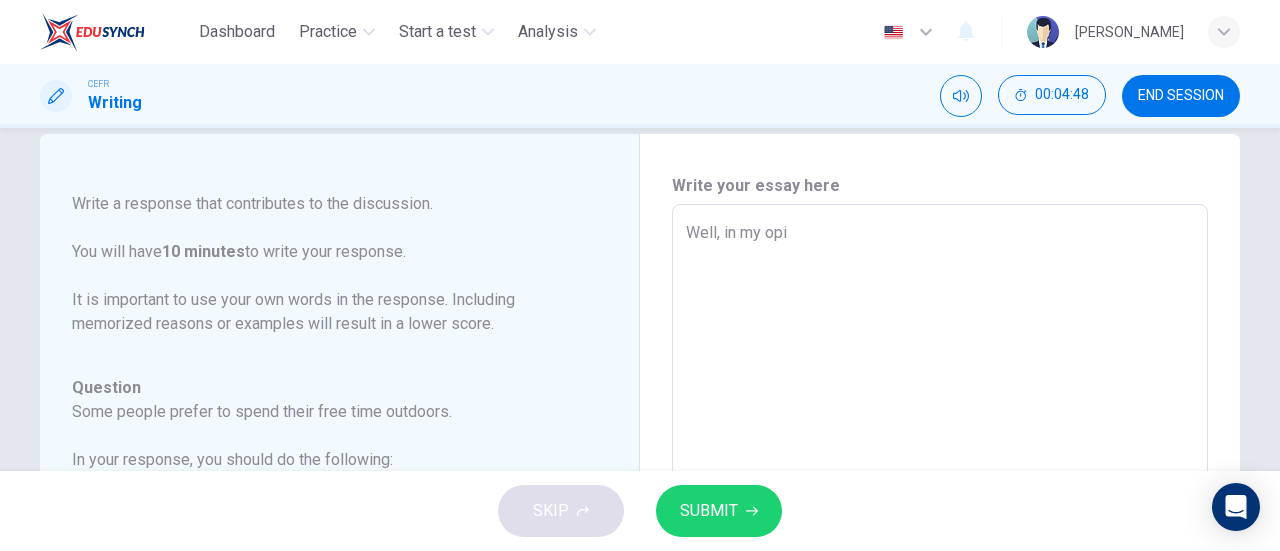 type on "x" 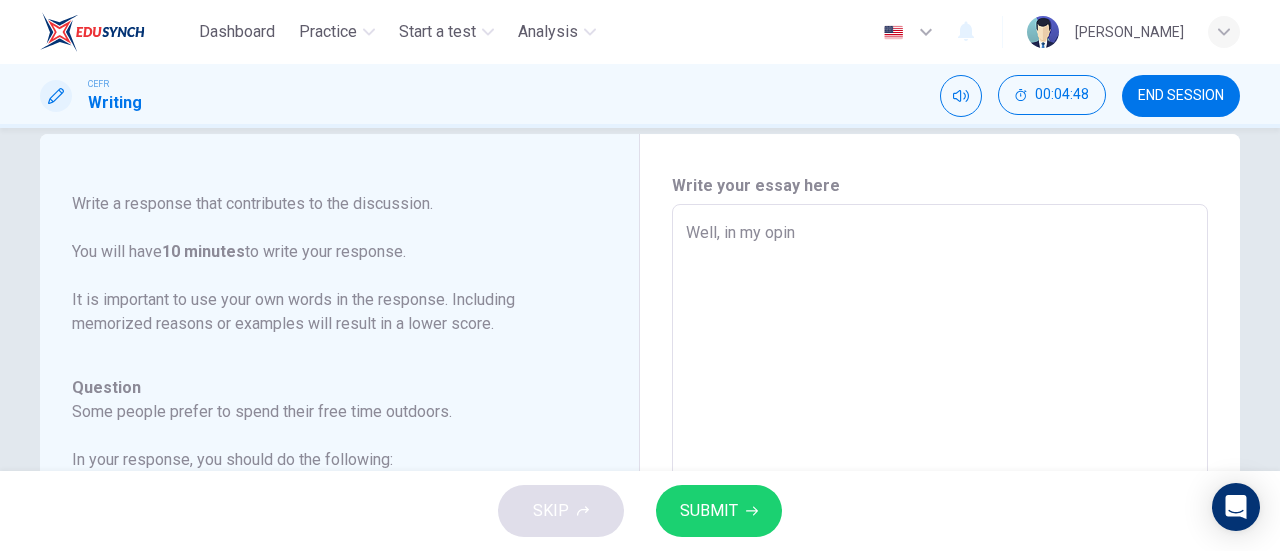 type on "x" 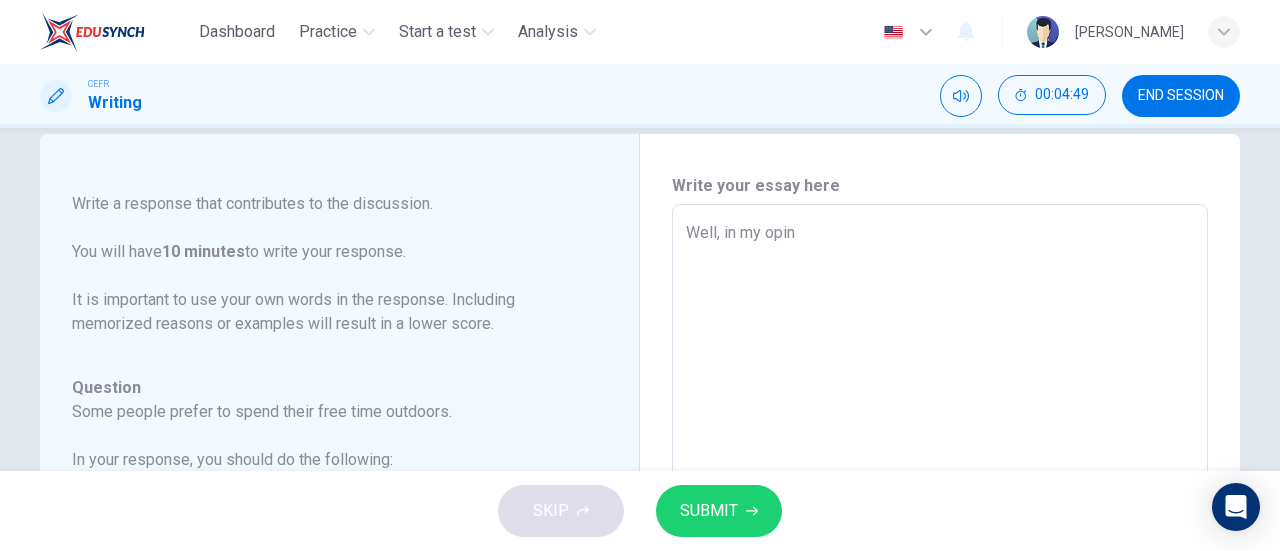 type on "Well, in my opini" 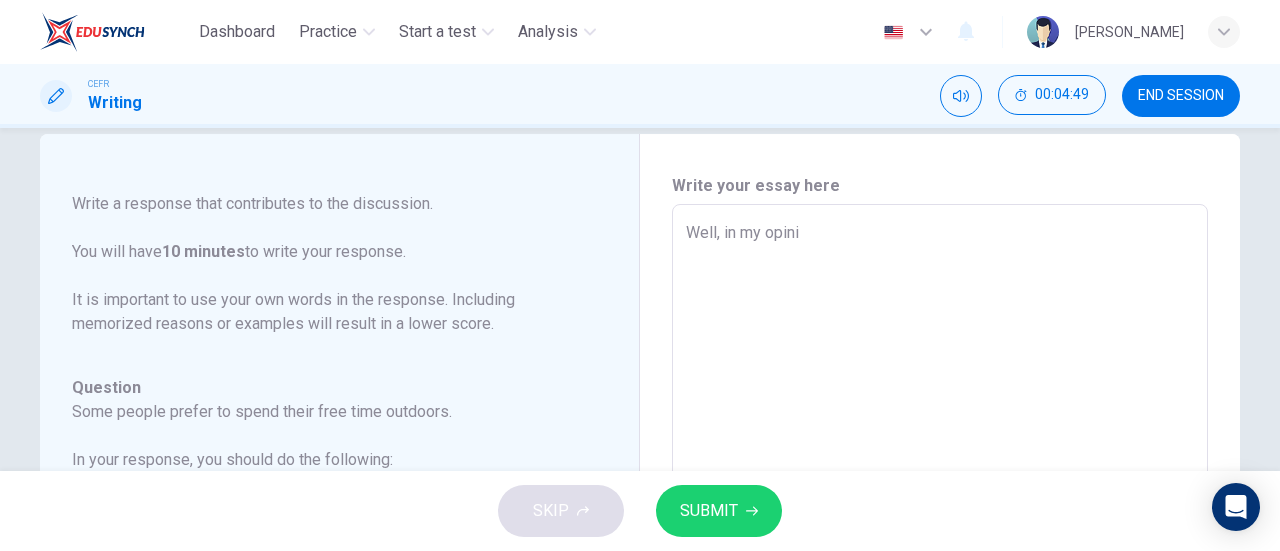 type on "x" 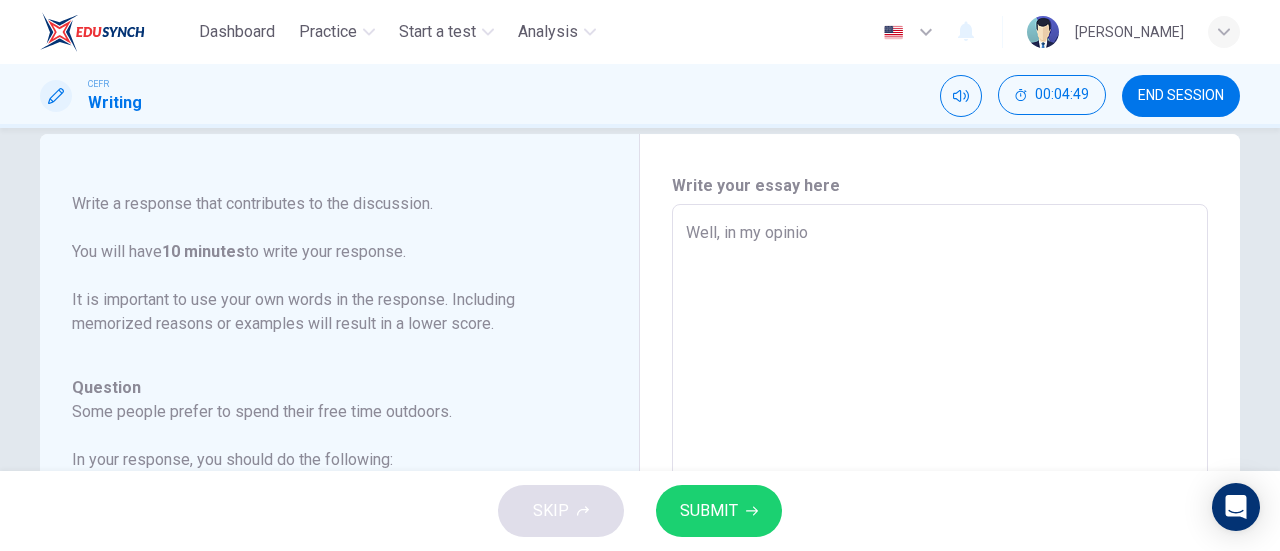 type on "Well, in my opinion" 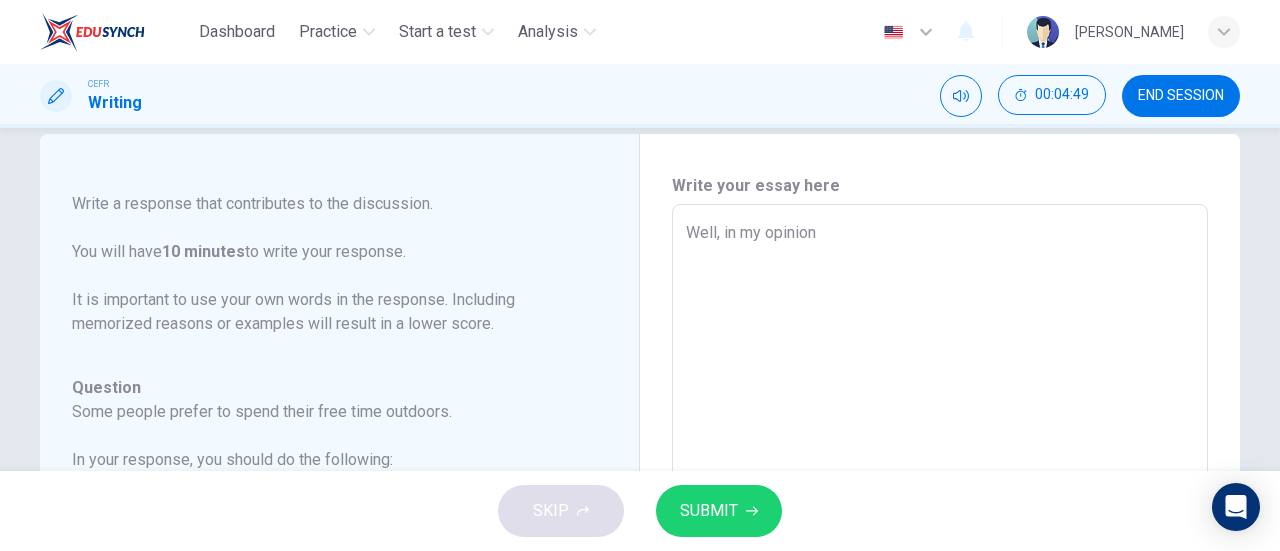 type on "x" 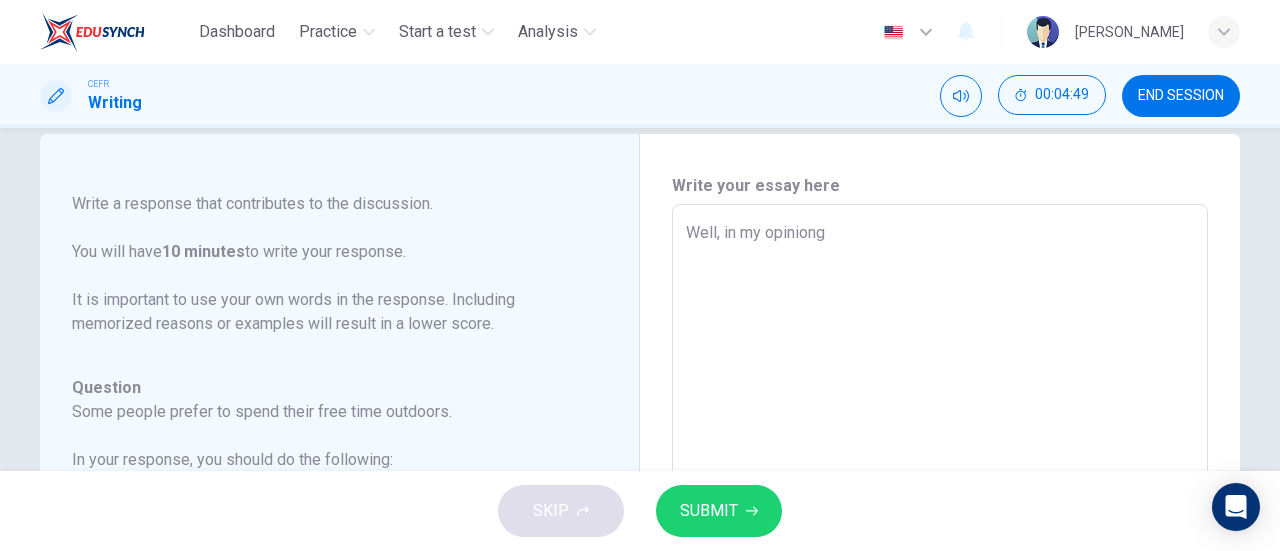 type on "x" 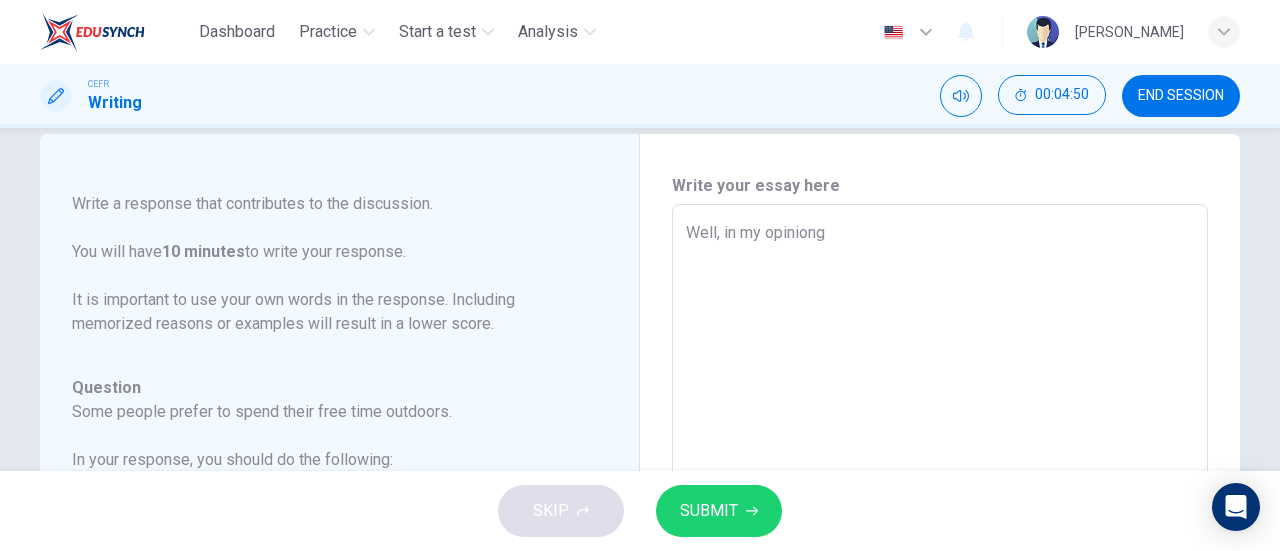 type on "Well, in my opinion" 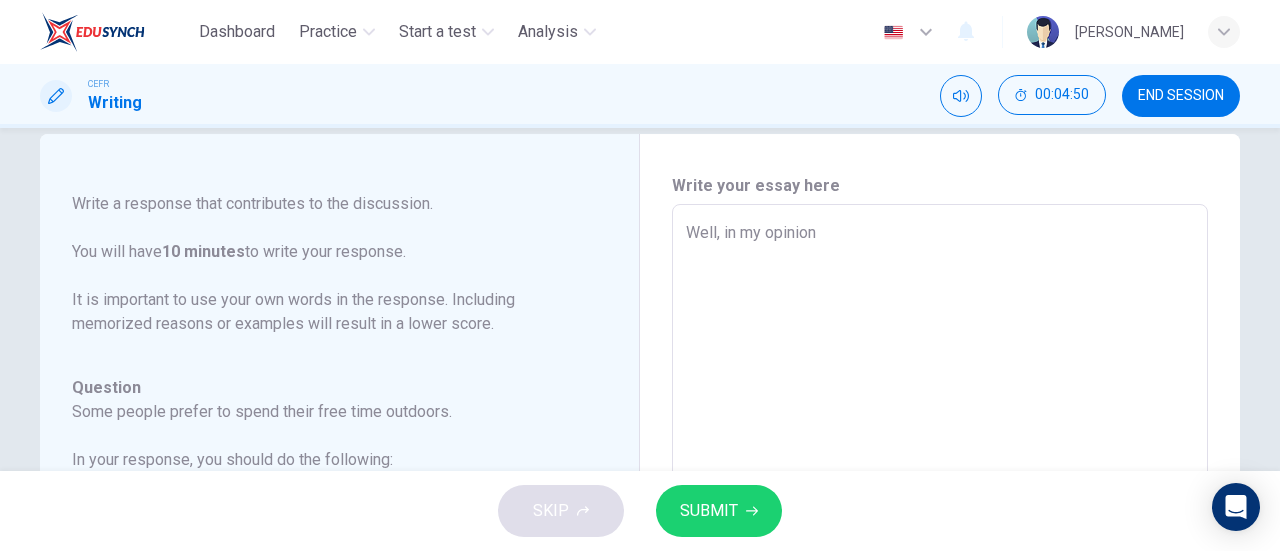 type on "x" 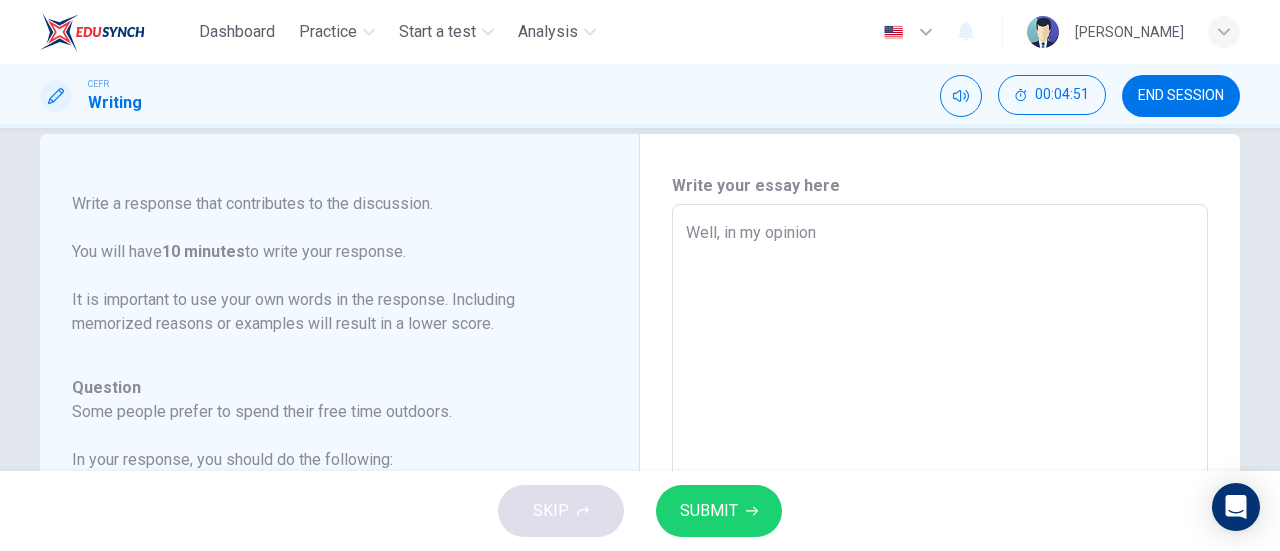 type on "Well, in my opinion," 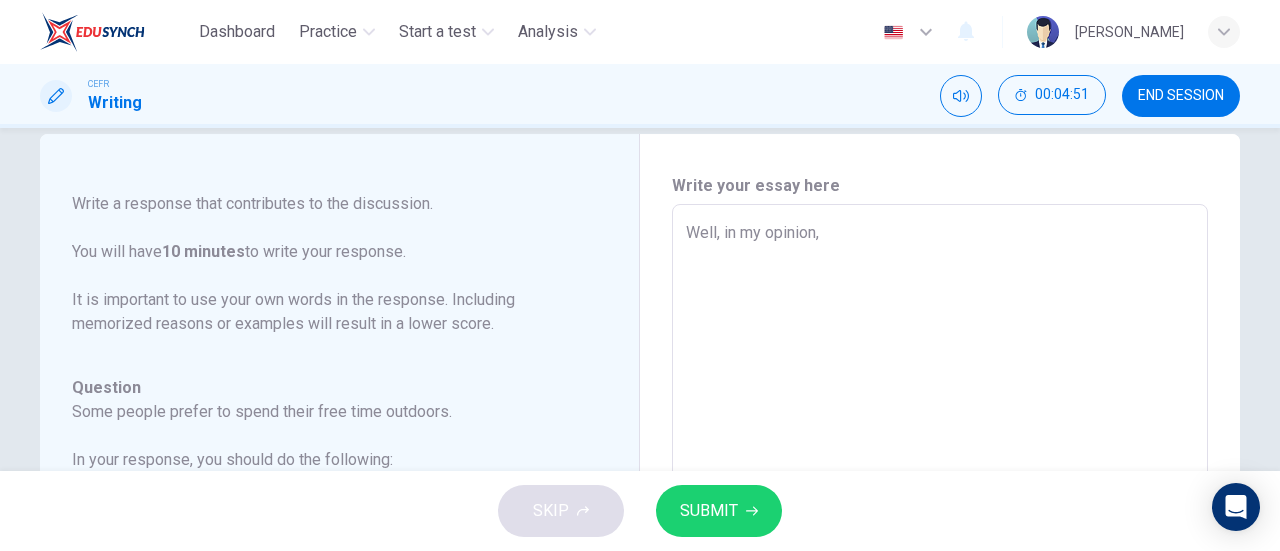type on "x" 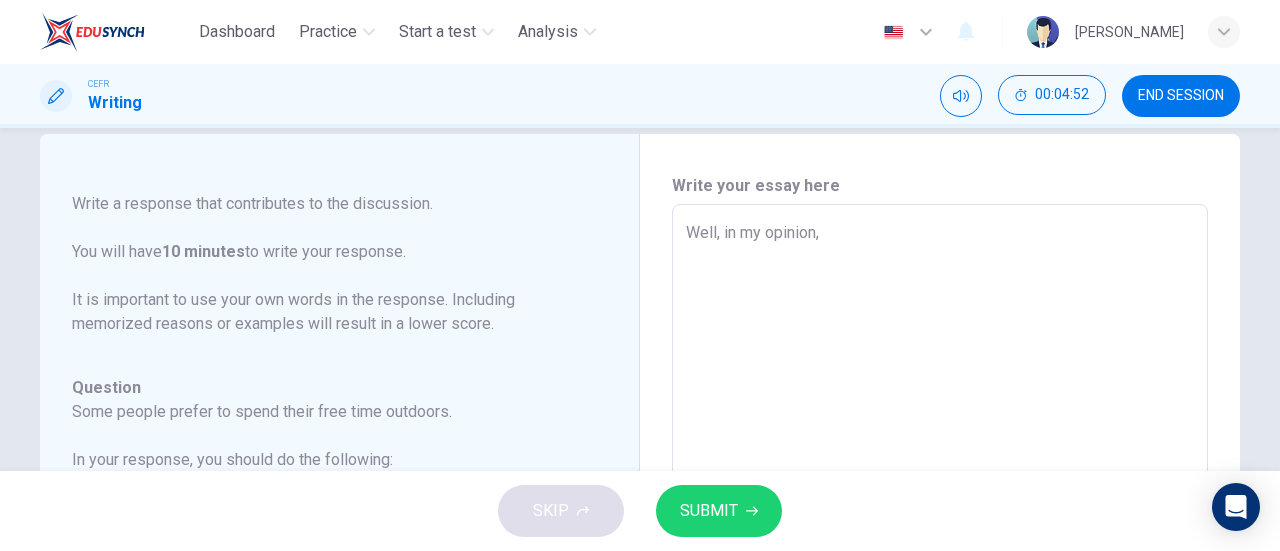 type on "Well, in my opinion, I" 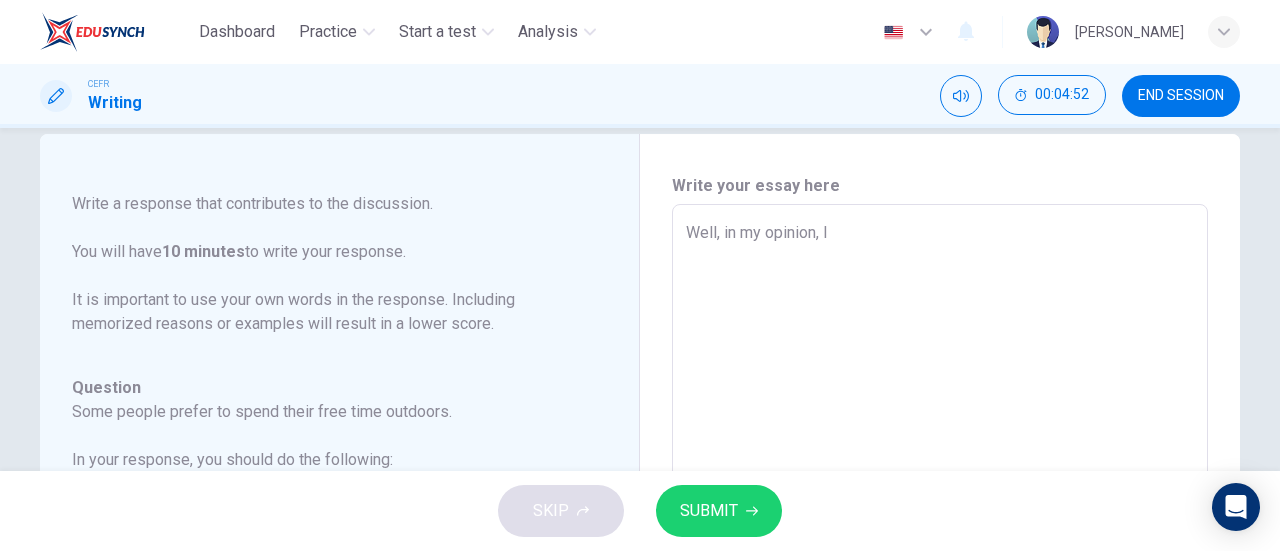 type on "x" 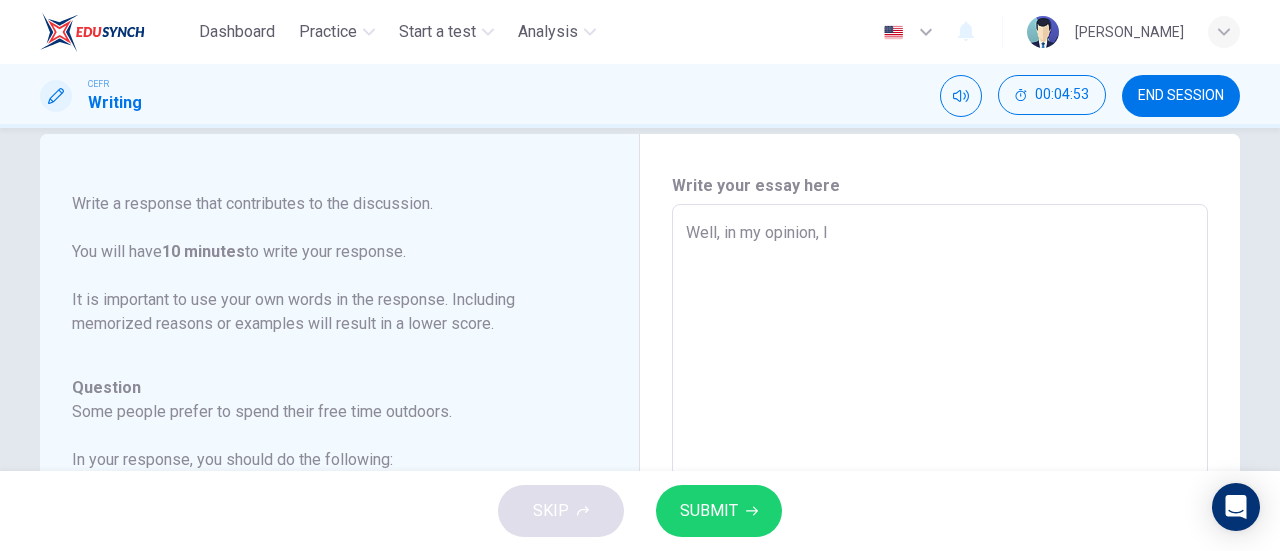 type on "Well, in my opinion, I" 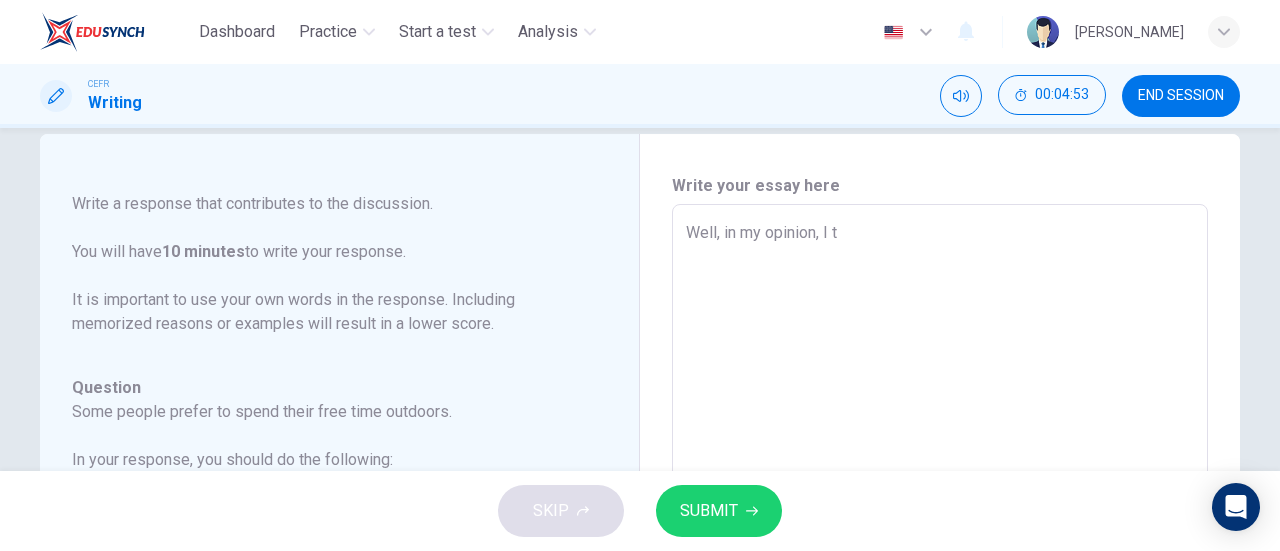 type on "x" 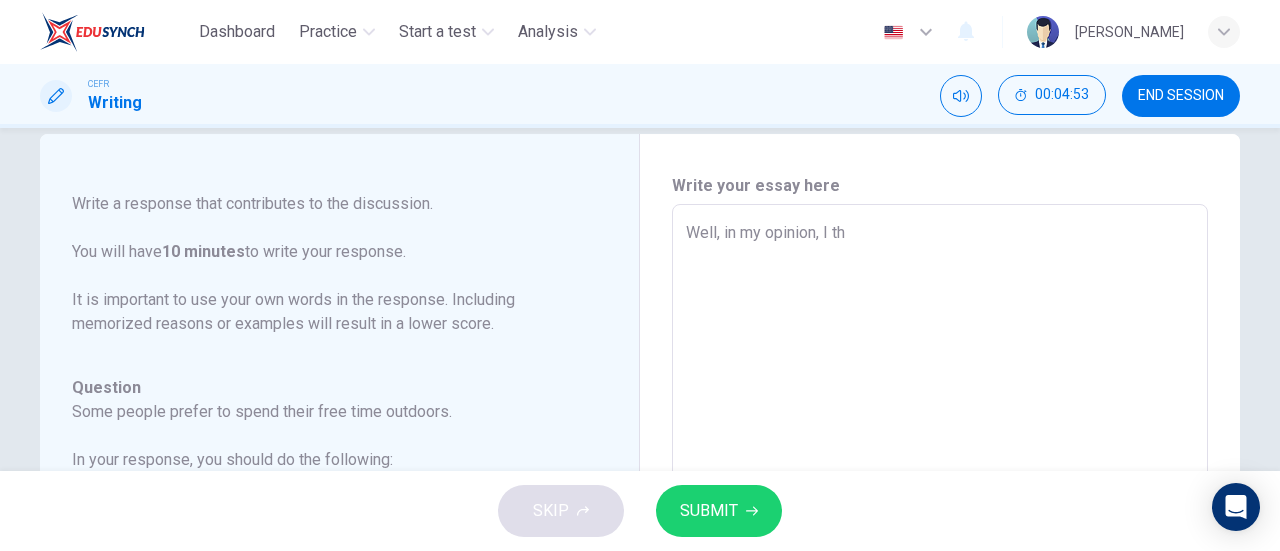 type on "x" 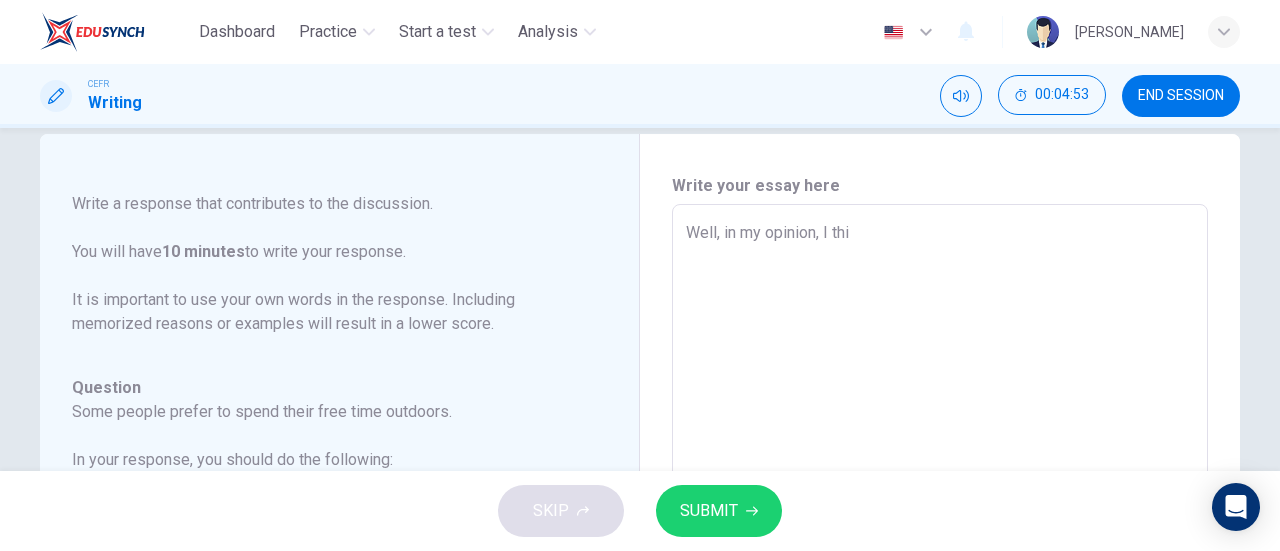 type on "x" 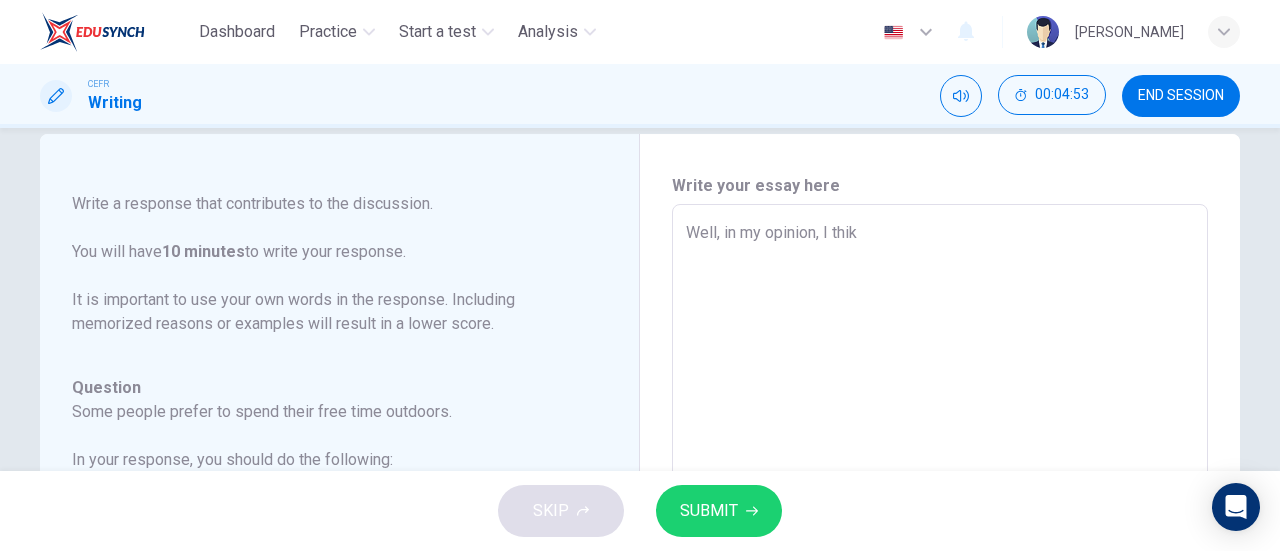 type on "x" 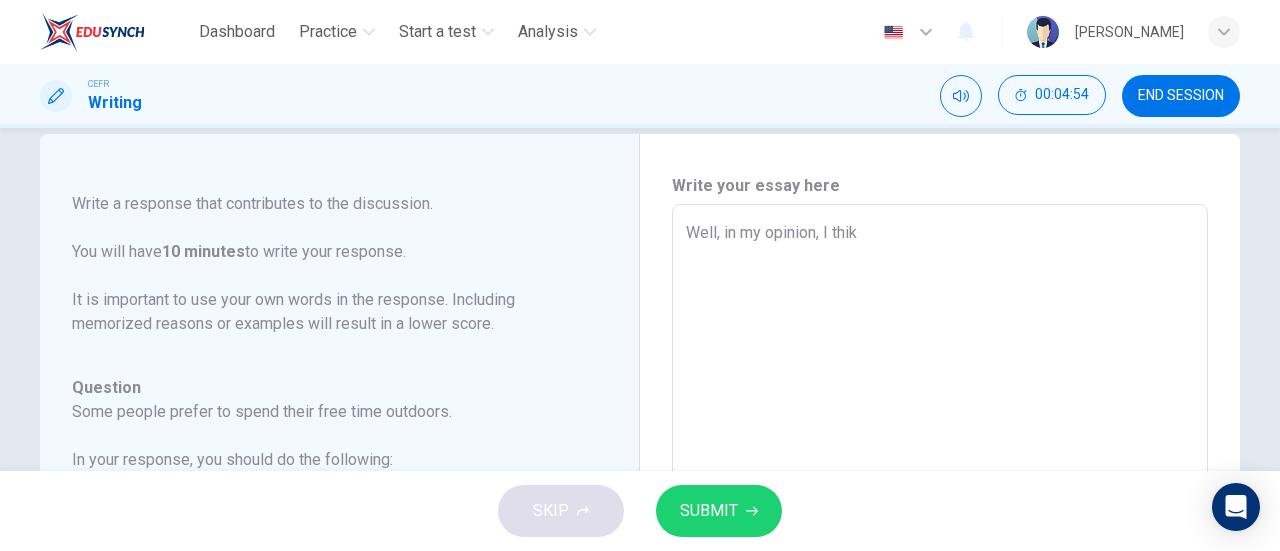 type on "Well, in my opinion, I thik" 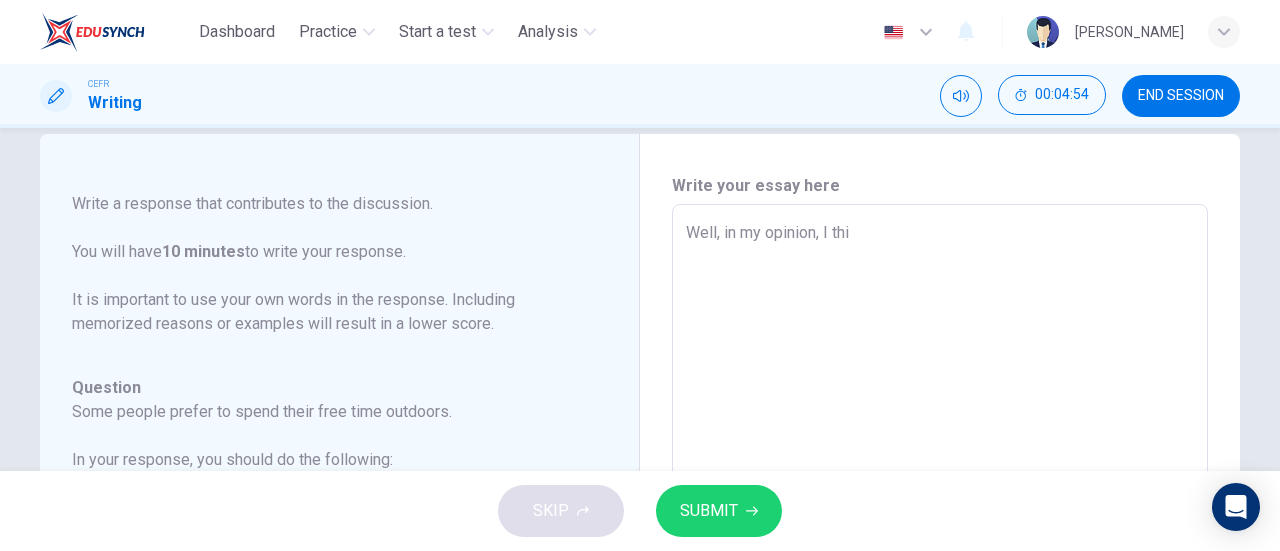 type on "x" 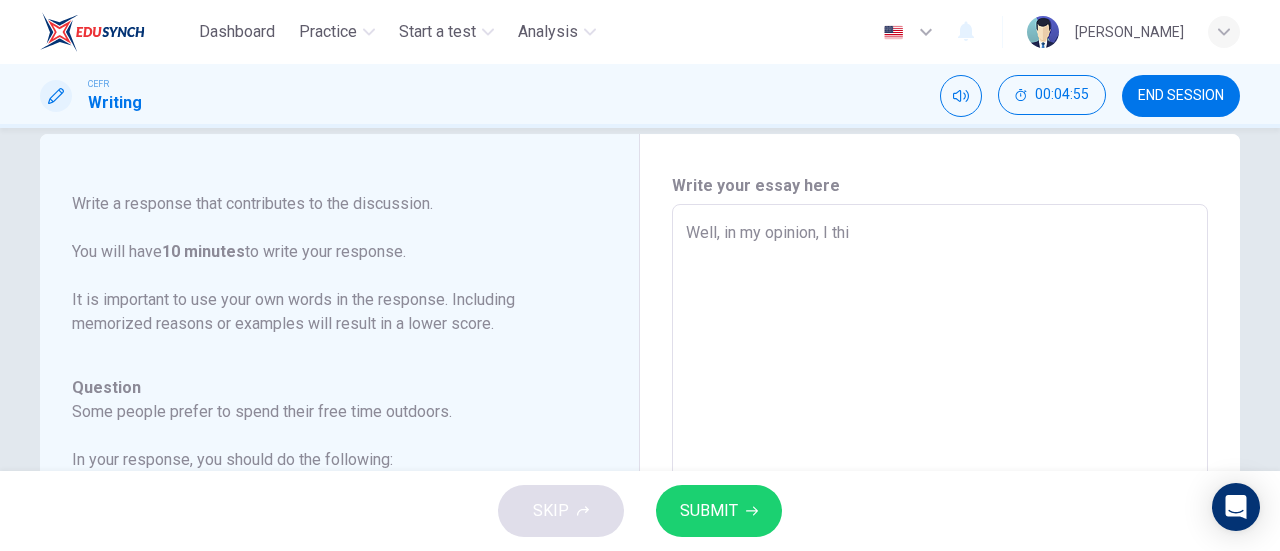 type on "Well, in my opinion, I thin" 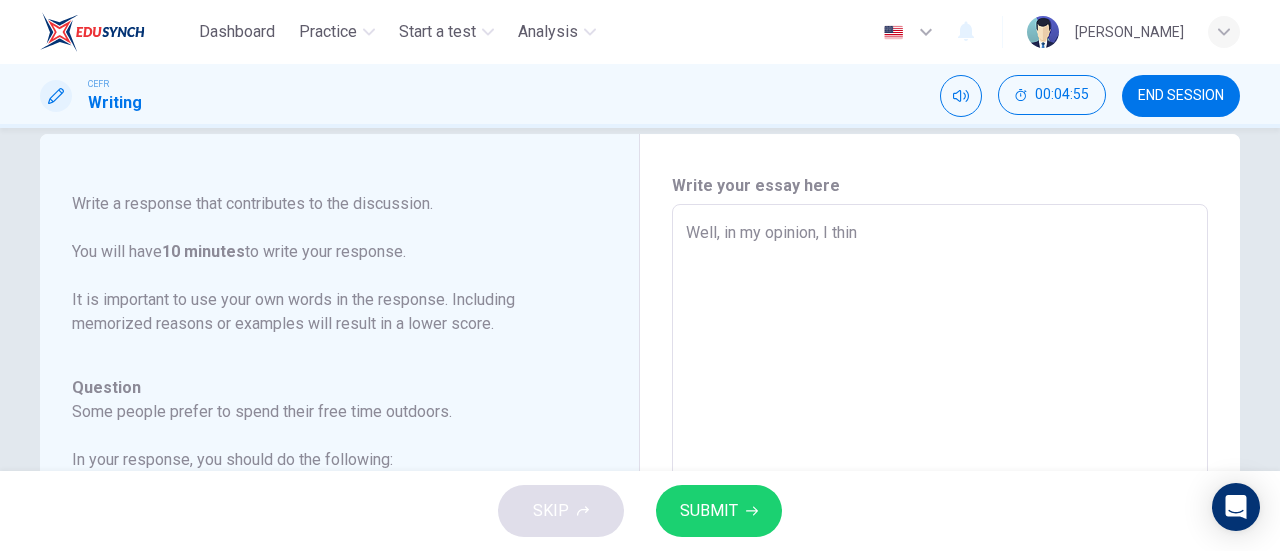 type on "x" 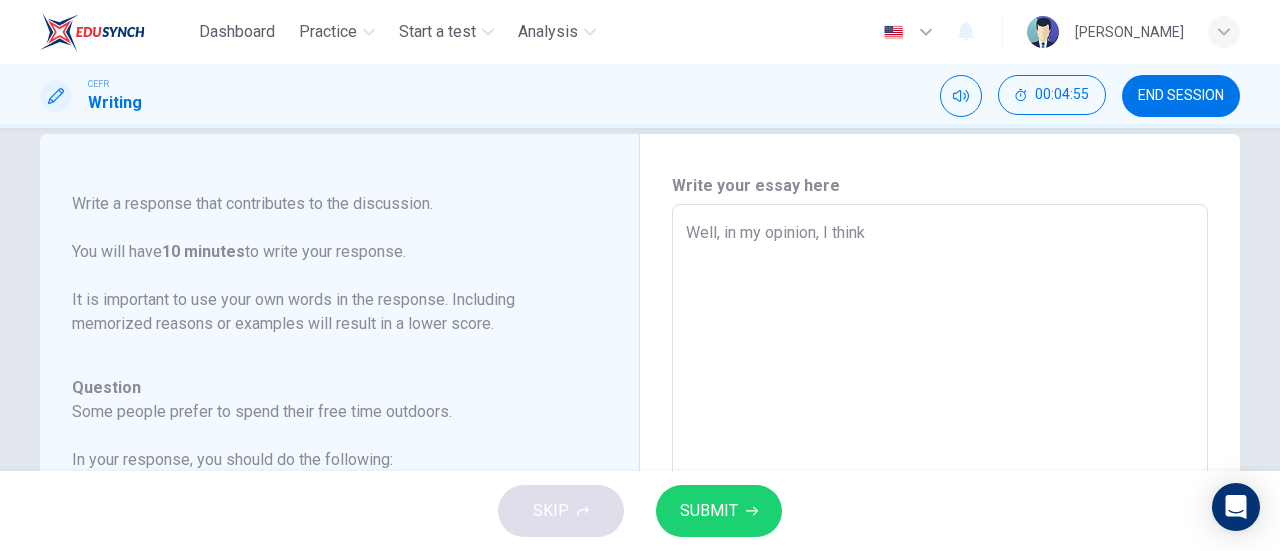 type on "Well, in my opinion, I think" 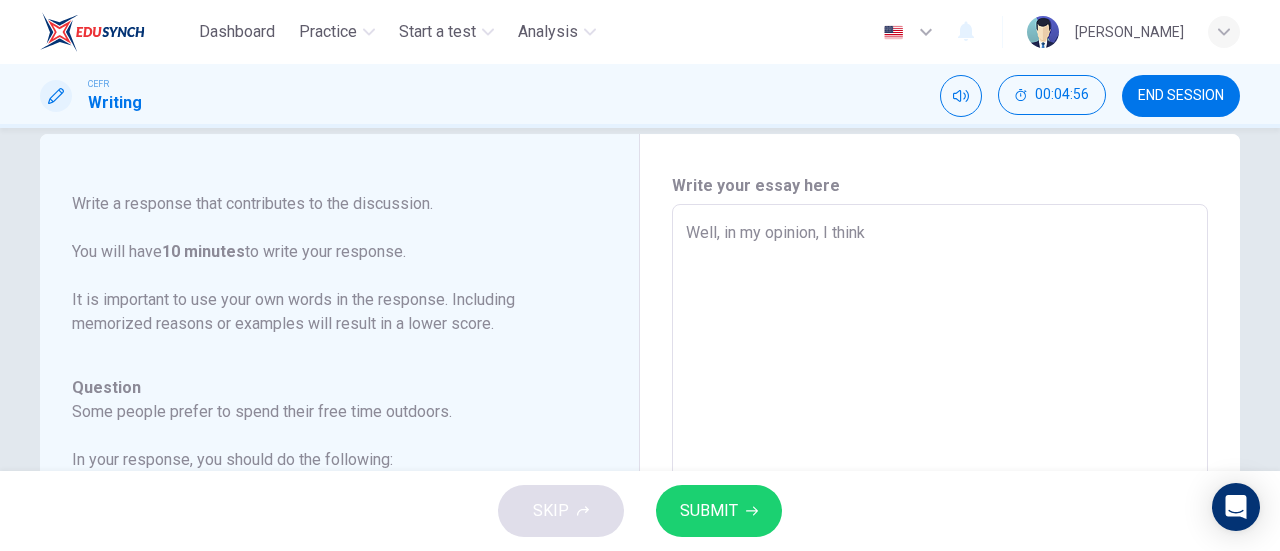 type on "Well, in my opinion, I think g" 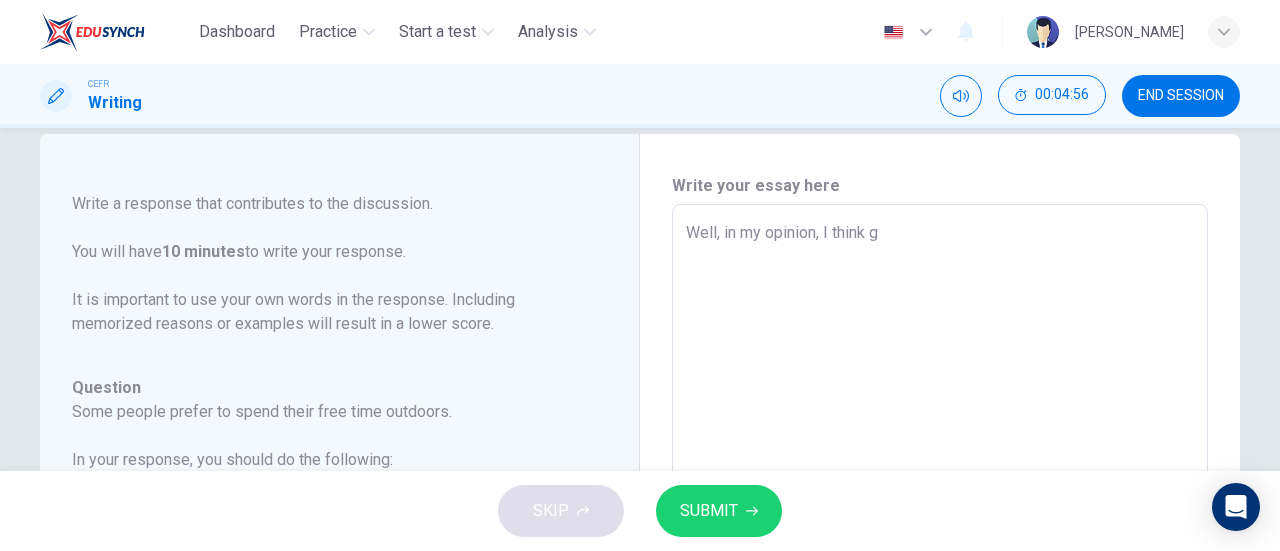 type on "x" 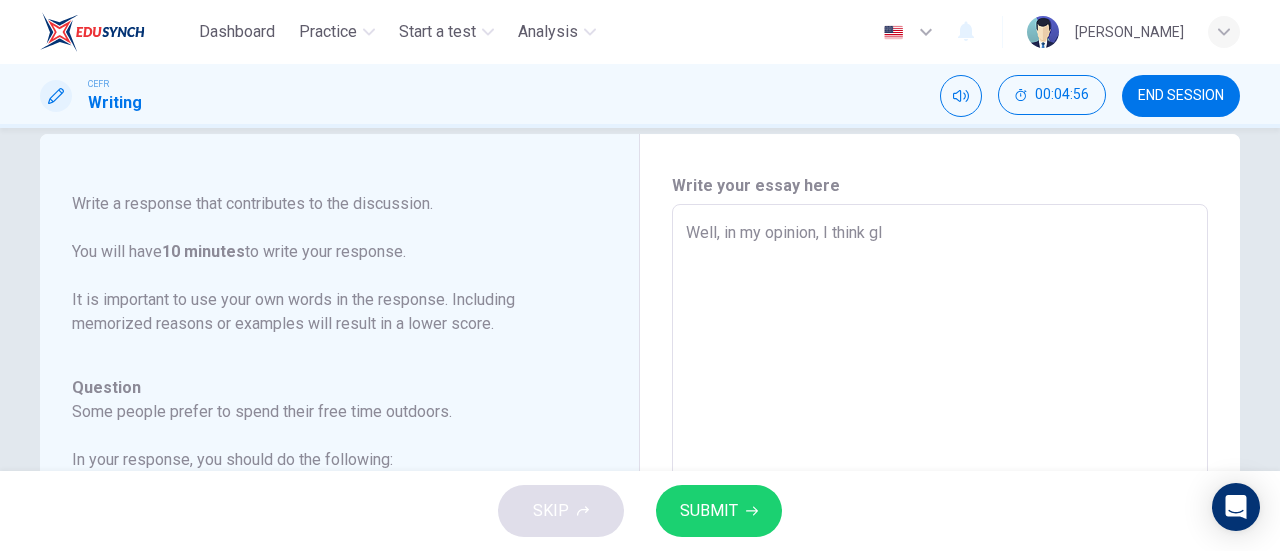 type on "x" 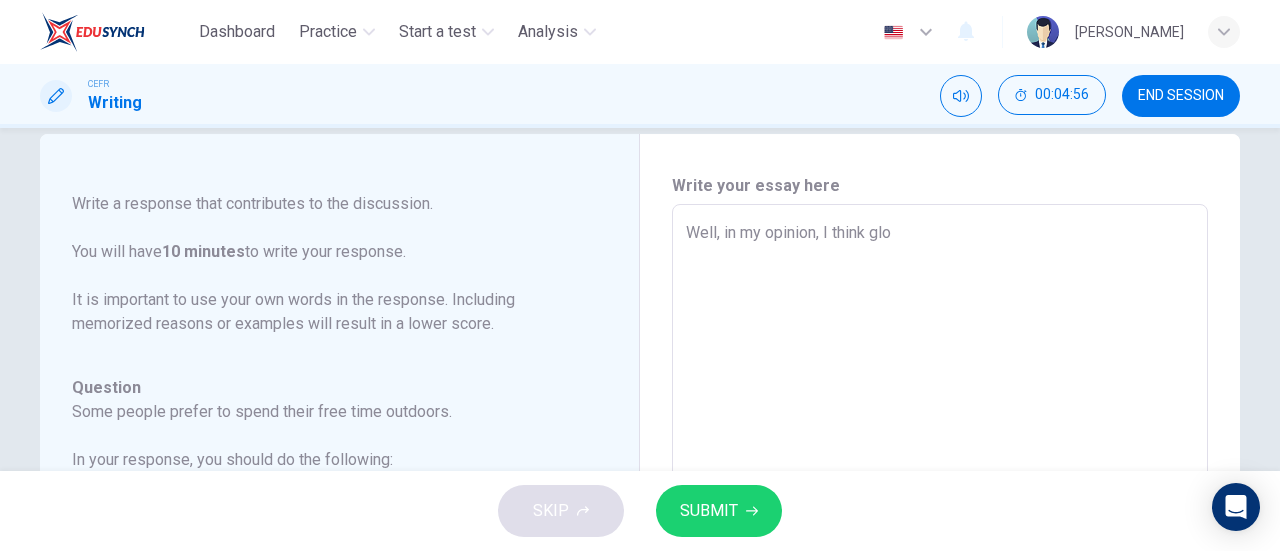 type on "x" 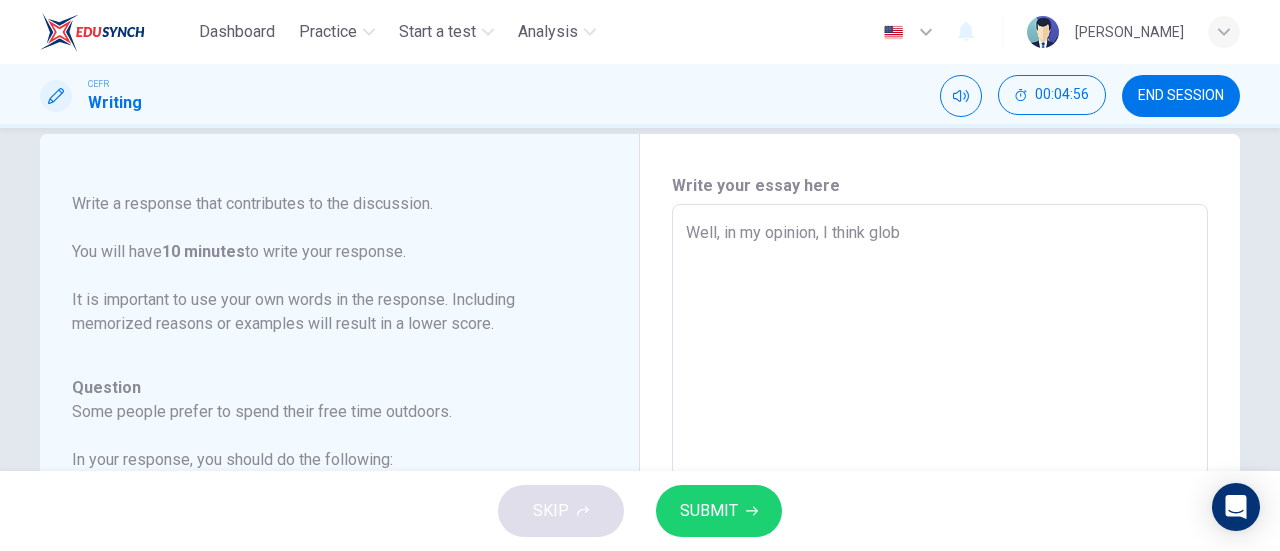 type on "x" 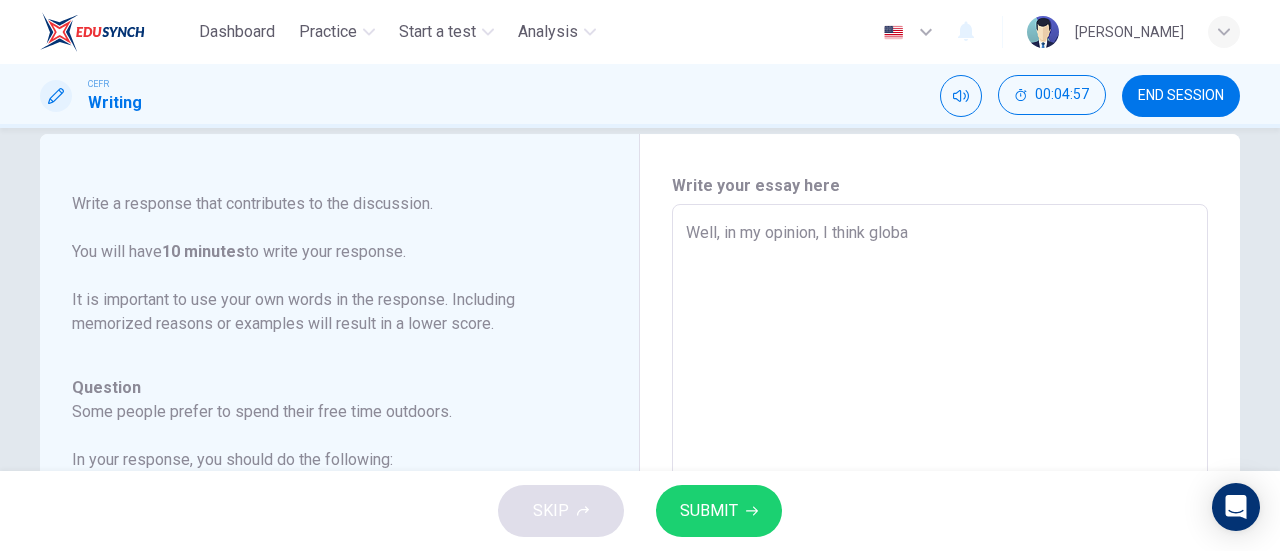 type on "x" 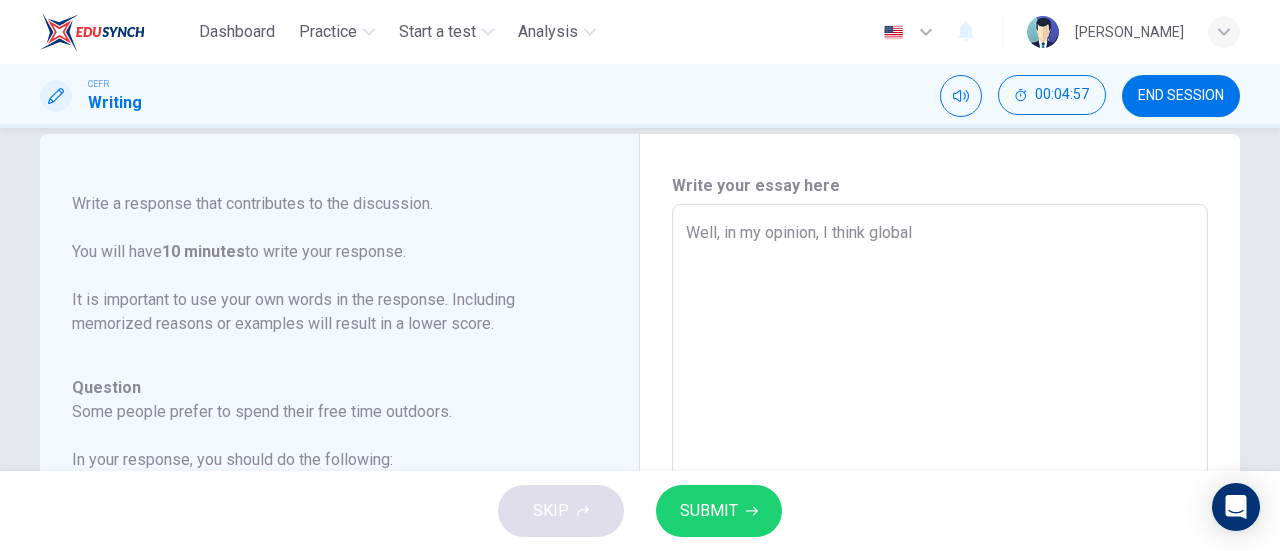 type on "x" 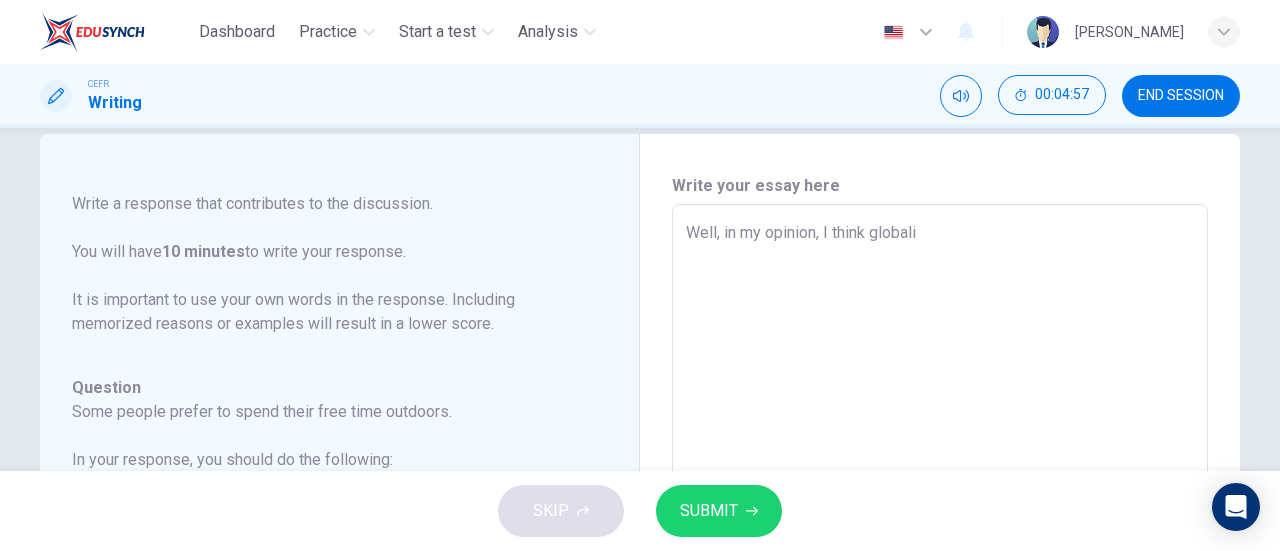 type on "x" 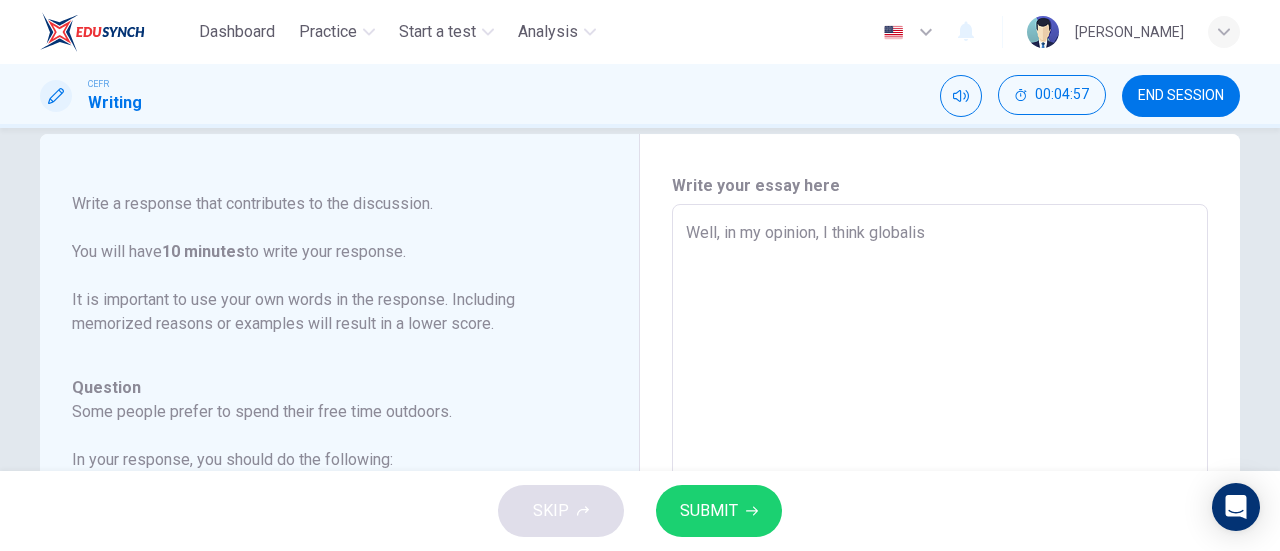 type on "x" 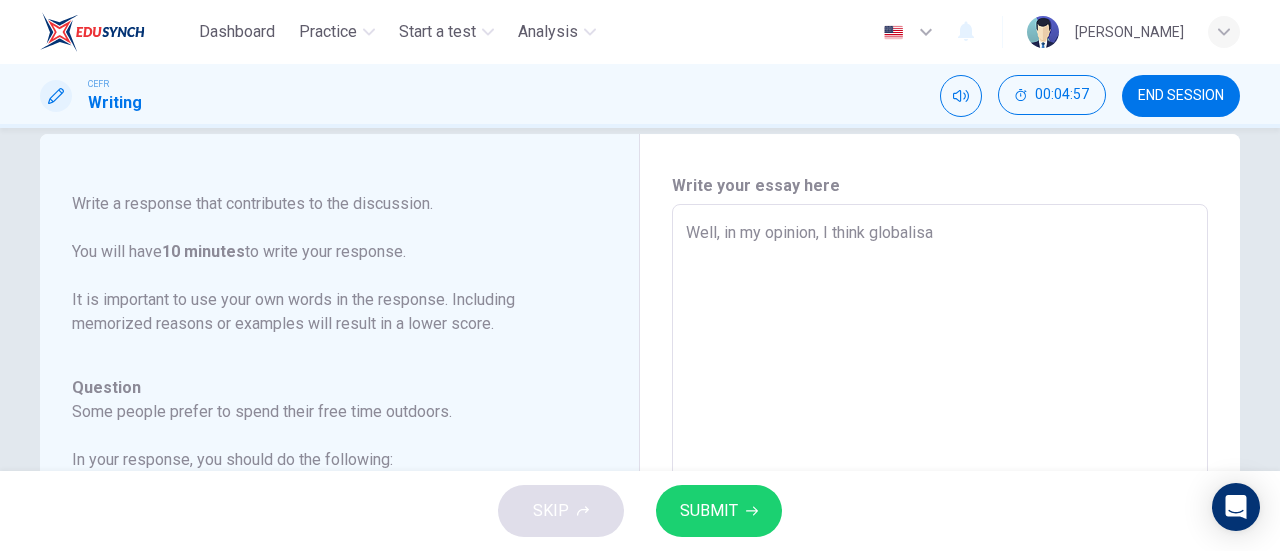 type on "x" 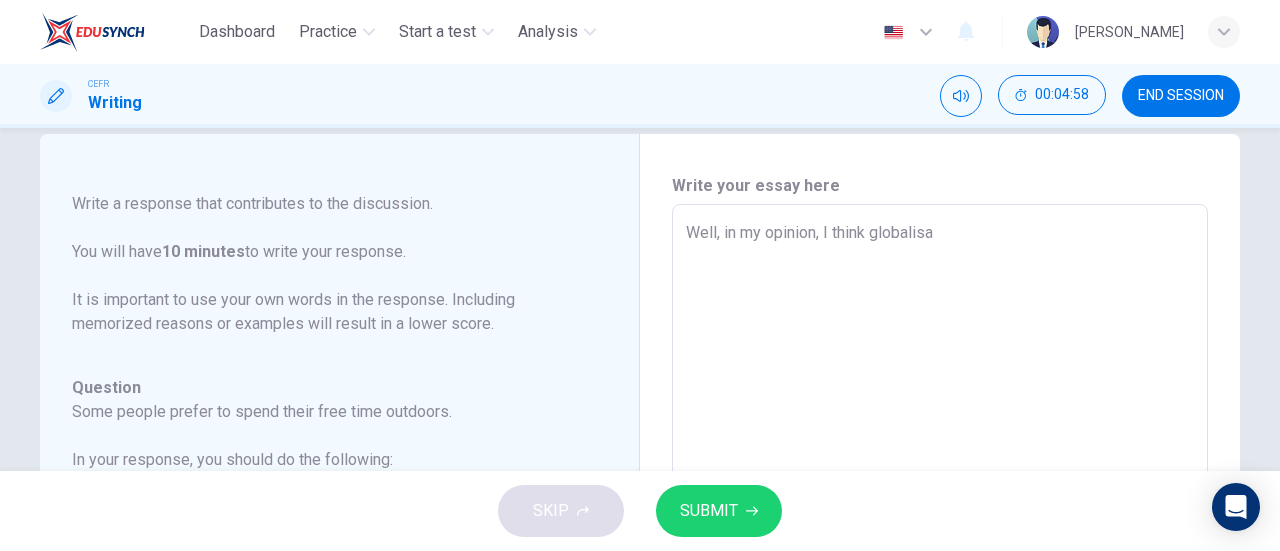 type on "Well, in my opinion, I think globalisat" 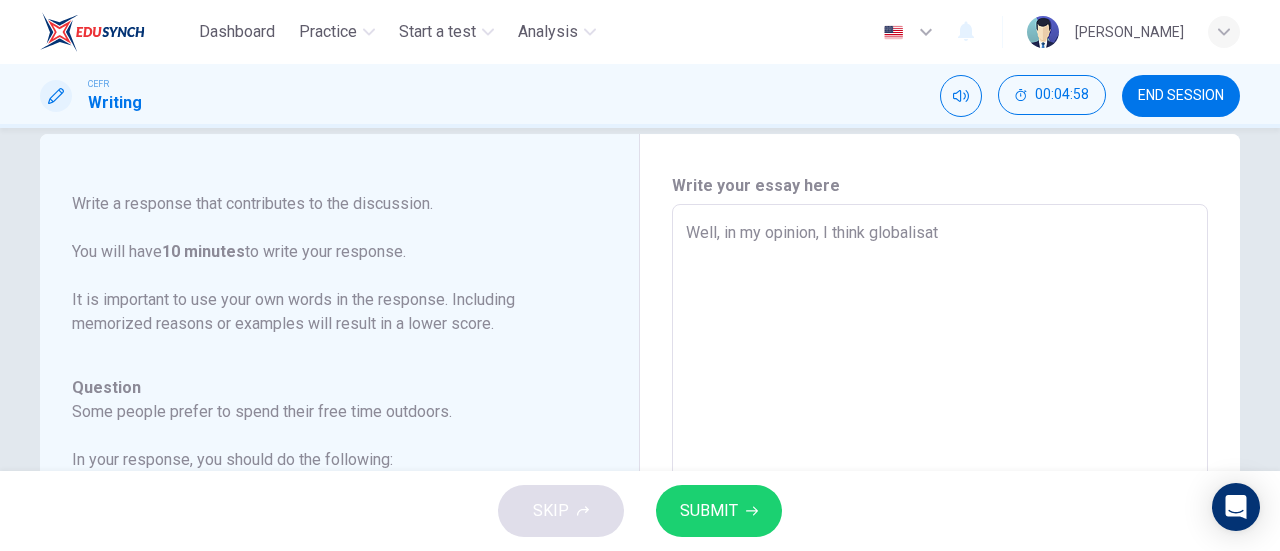 type on "x" 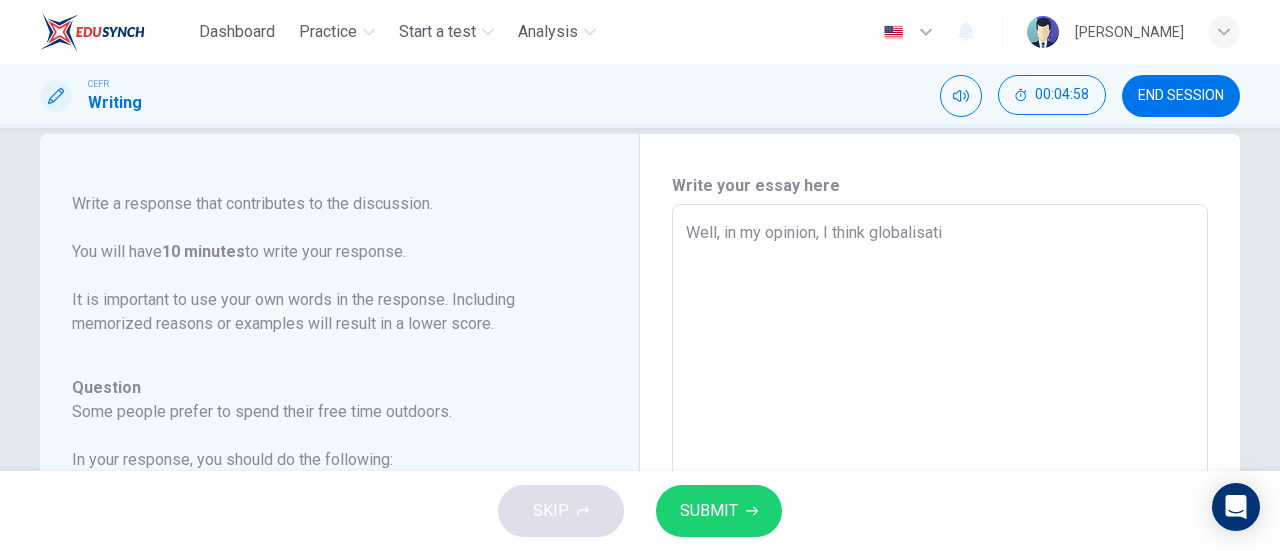 type on "x" 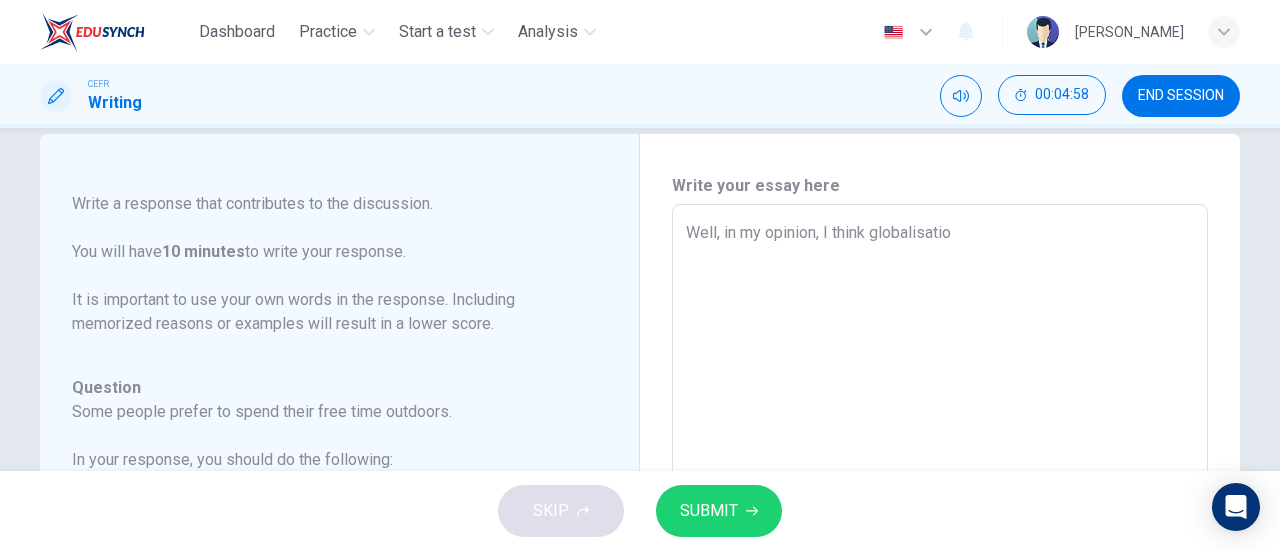 type on "x" 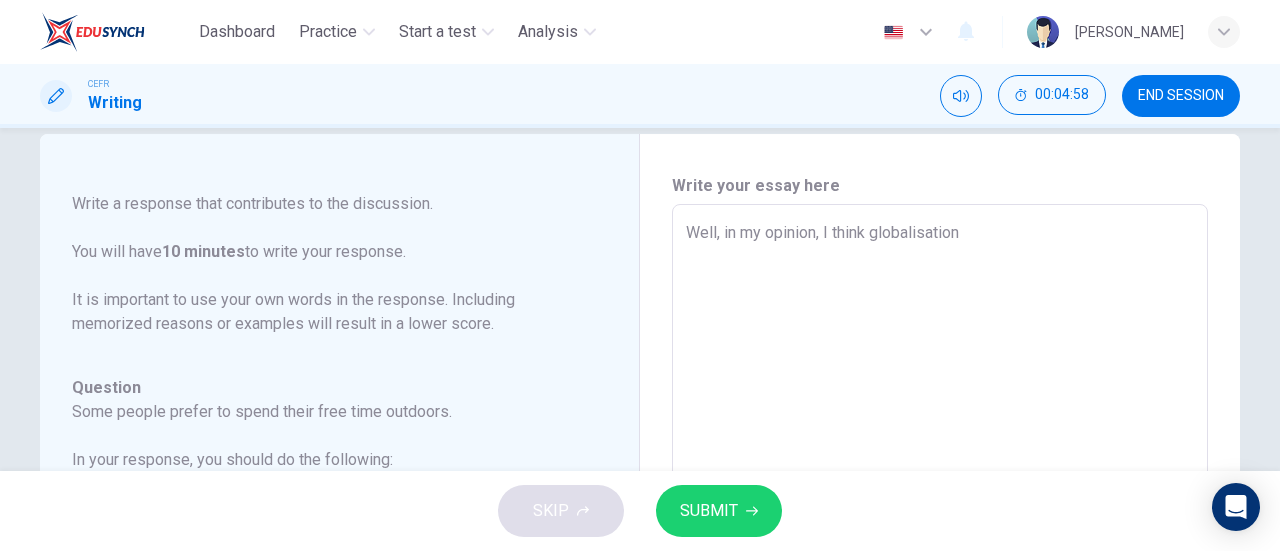 type on "x" 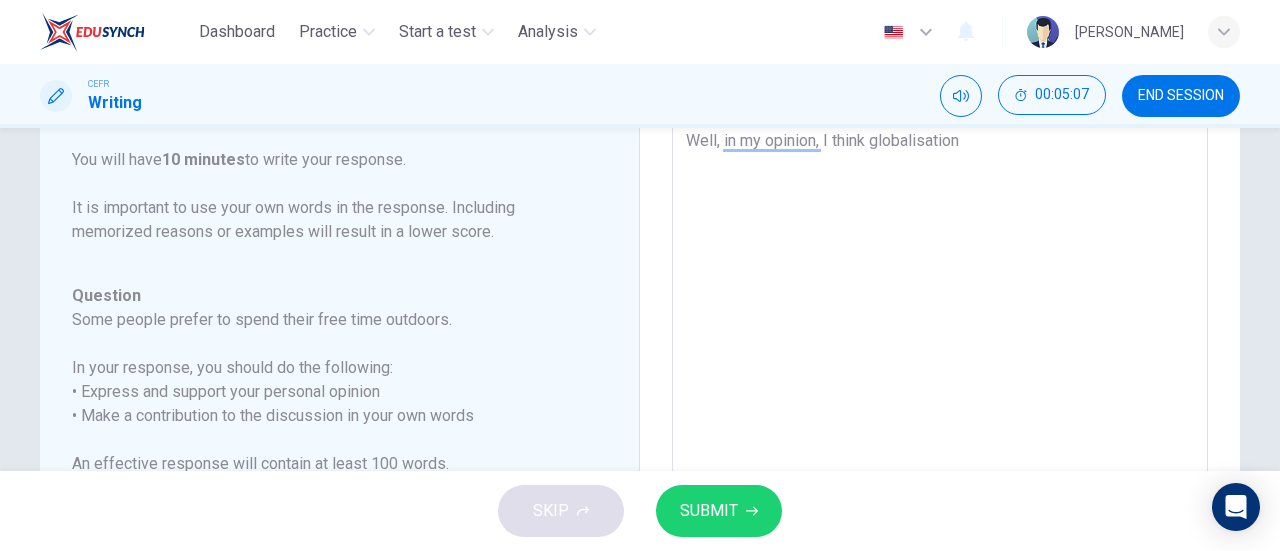 scroll, scrollTop: 68, scrollLeft: 0, axis: vertical 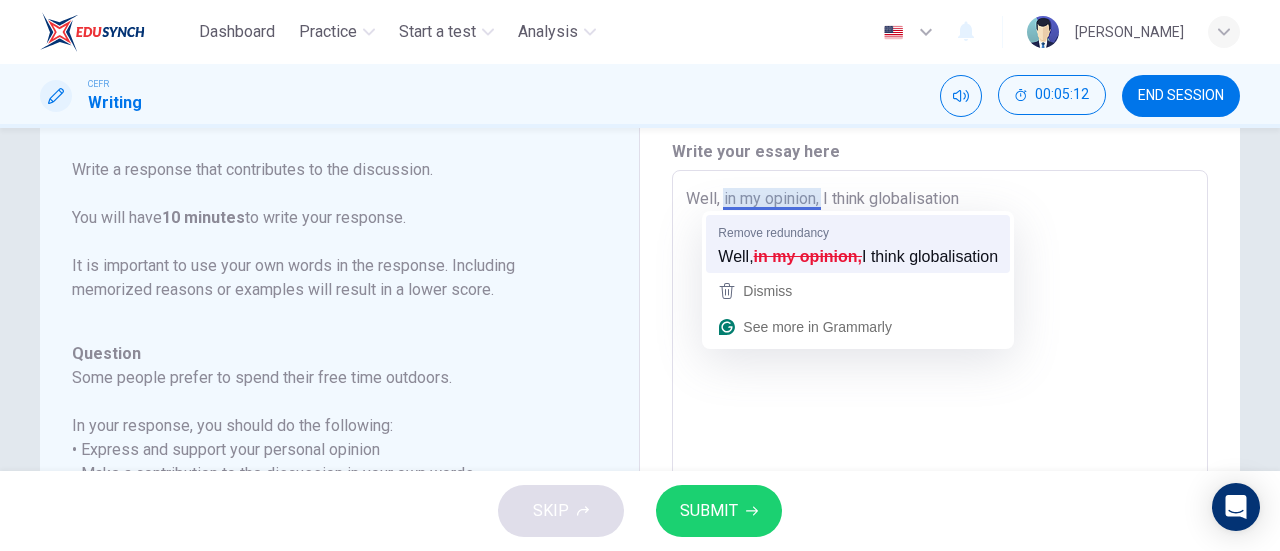 type on "Well, I think globalisation" 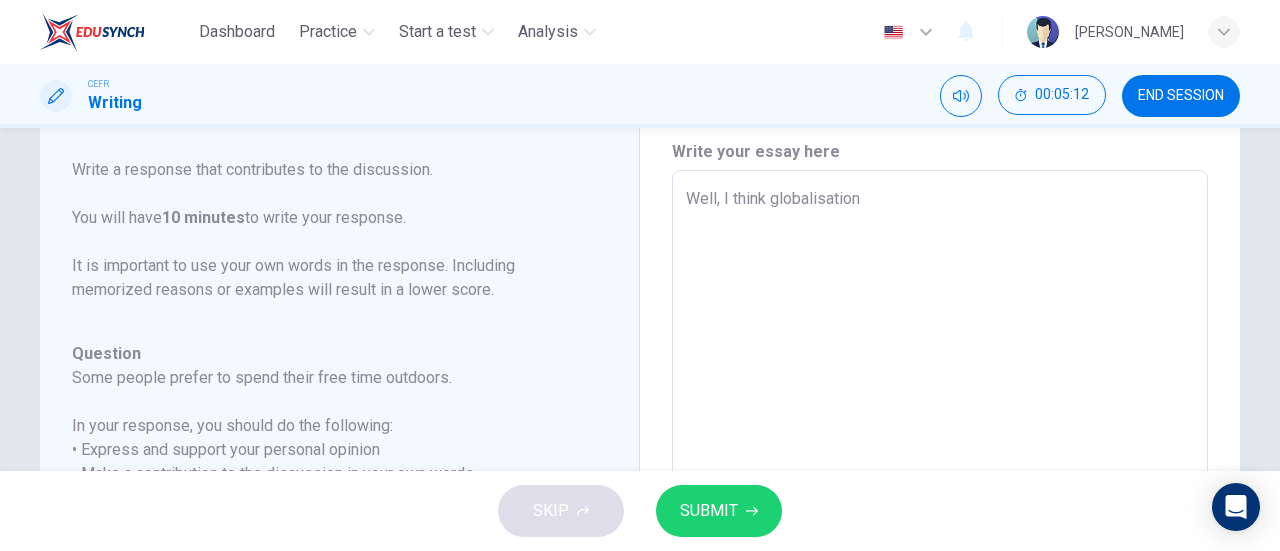 type on "x" 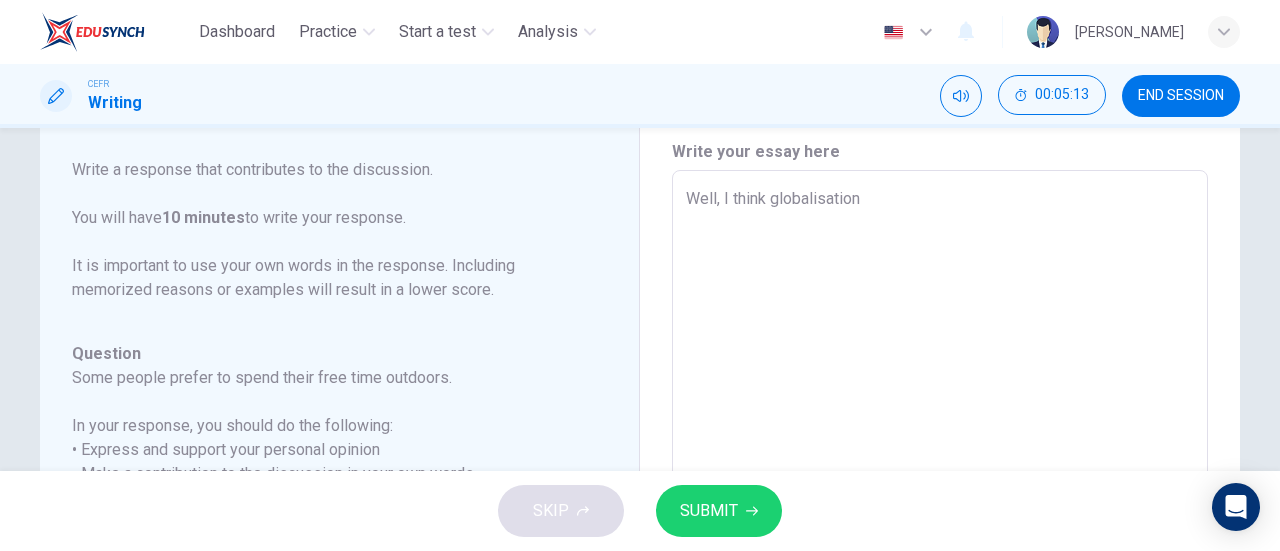 click on "Well, I think globalisation" at bounding box center (940, 504) 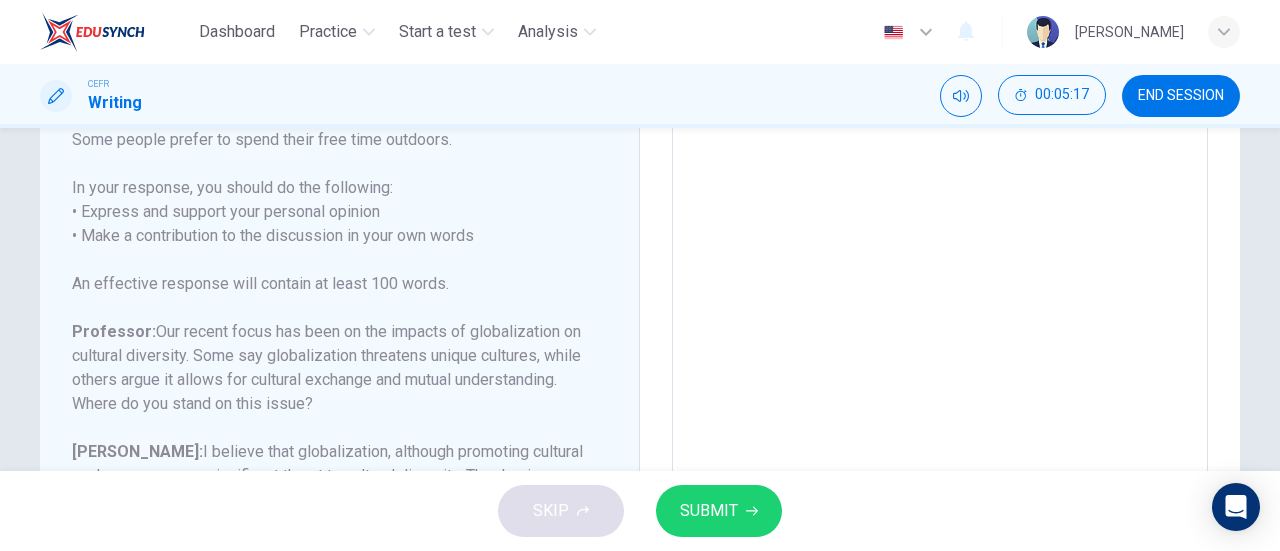 scroll, scrollTop: 306, scrollLeft: 0, axis: vertical 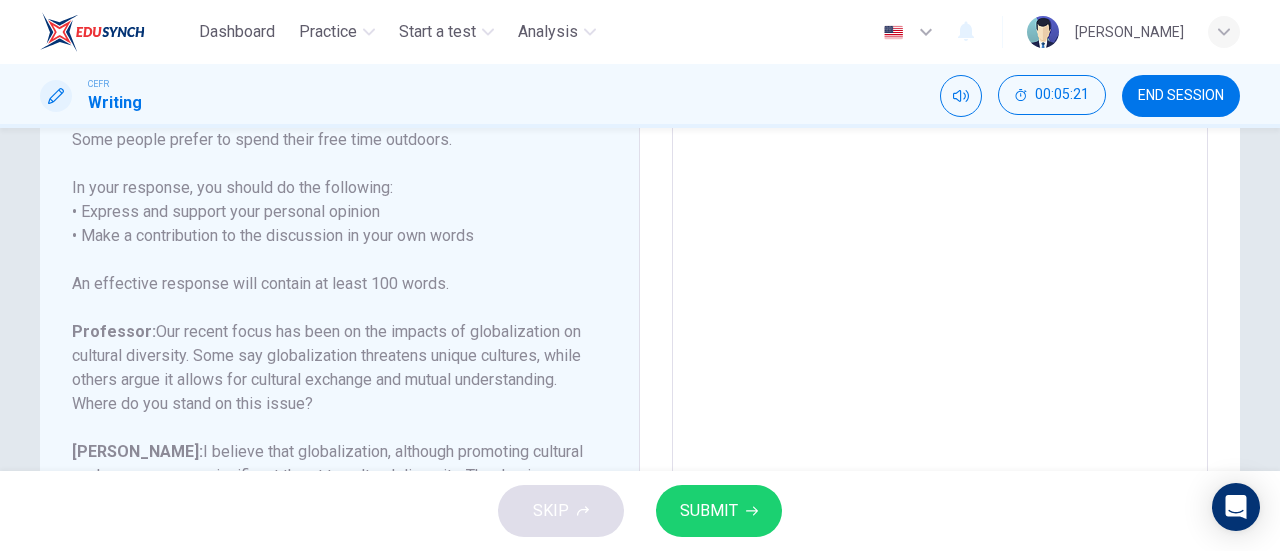type on "Well, I think globalisation a" 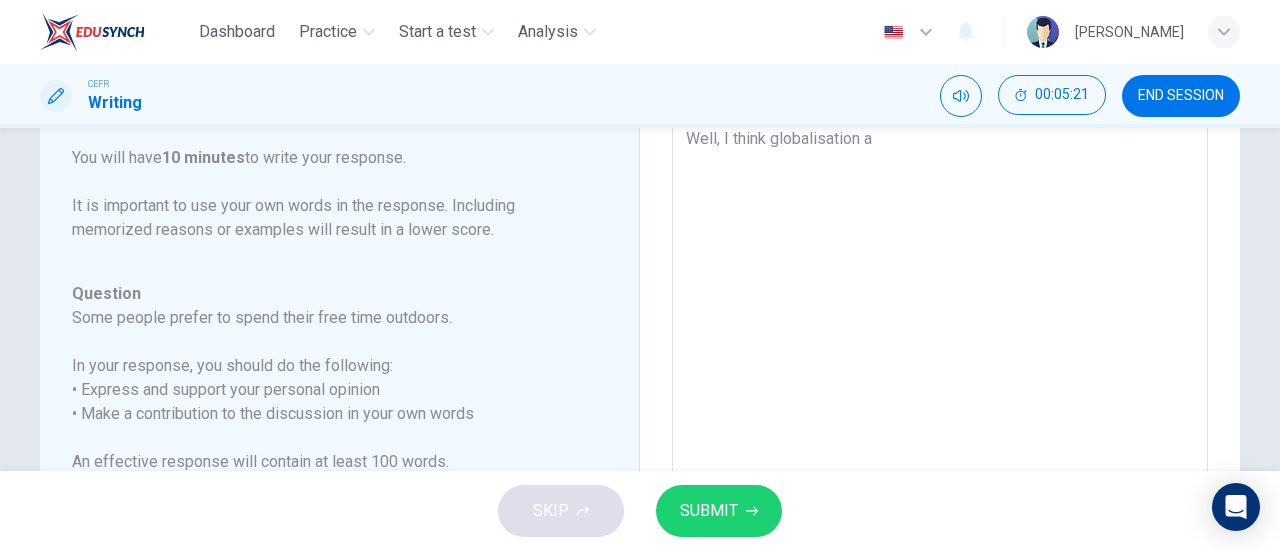 type on "Well, I think globalisation al" 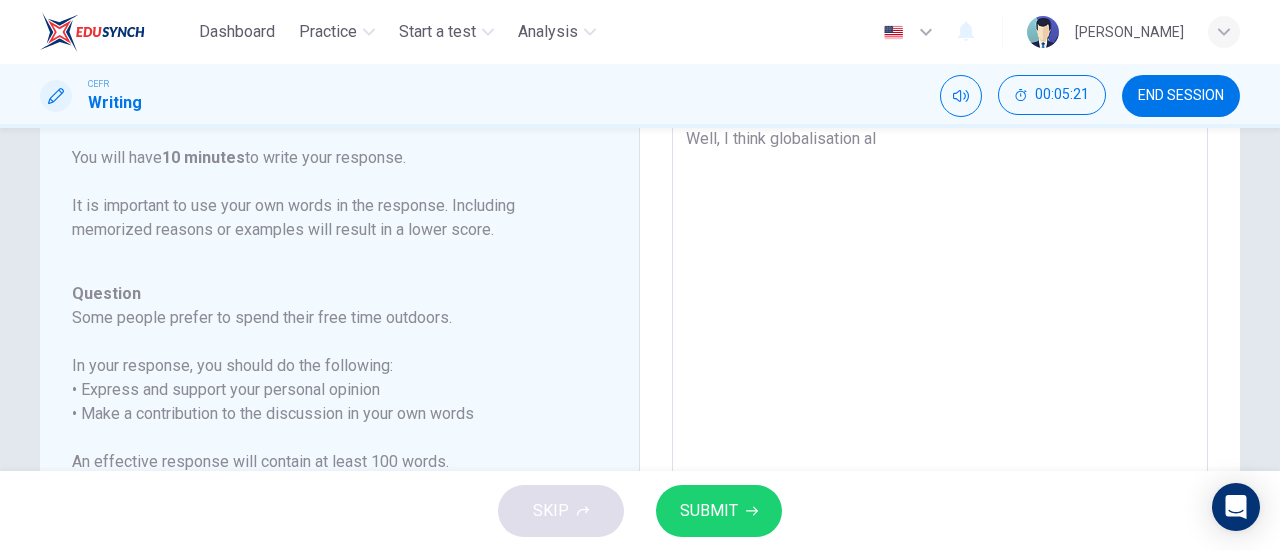 type on "x" 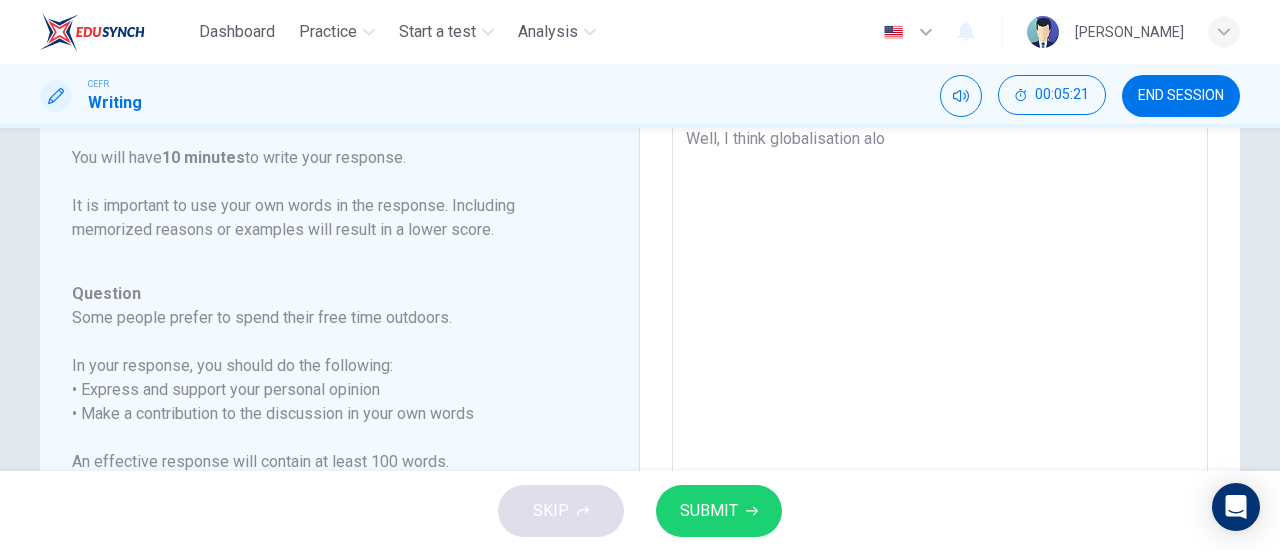 type on "x" 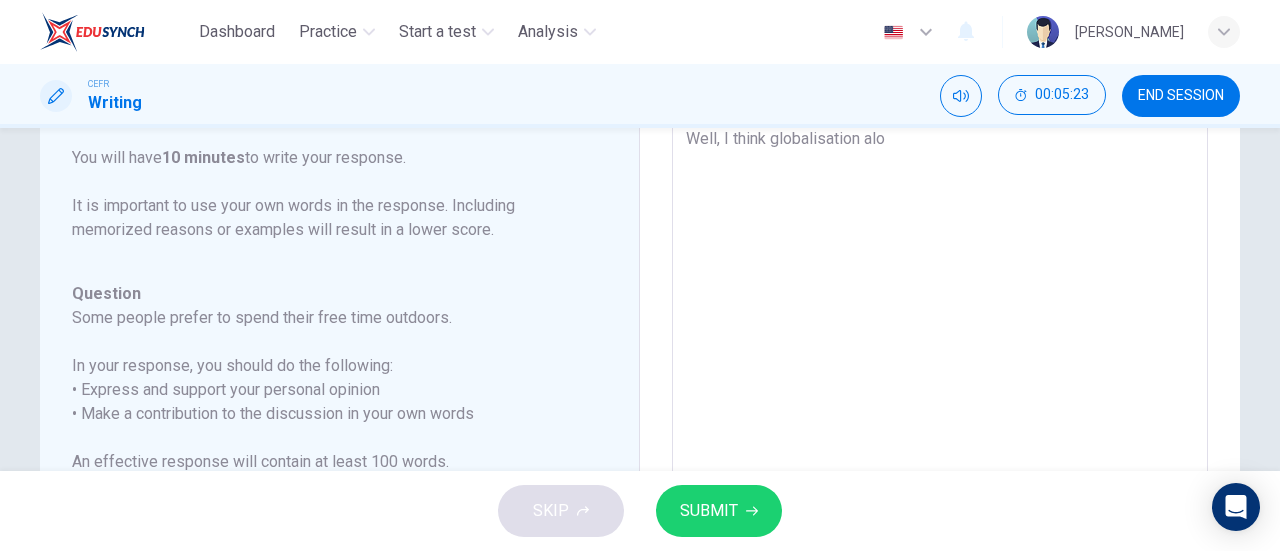 type on "Well, I think globalisation al" 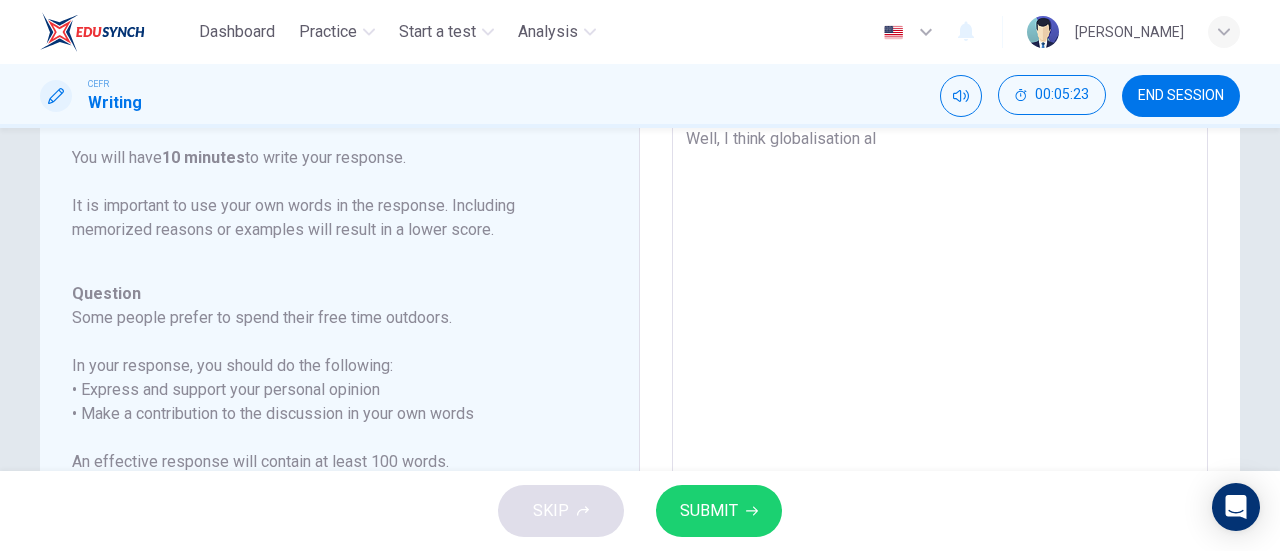 type on "Well, I think globalisation all" 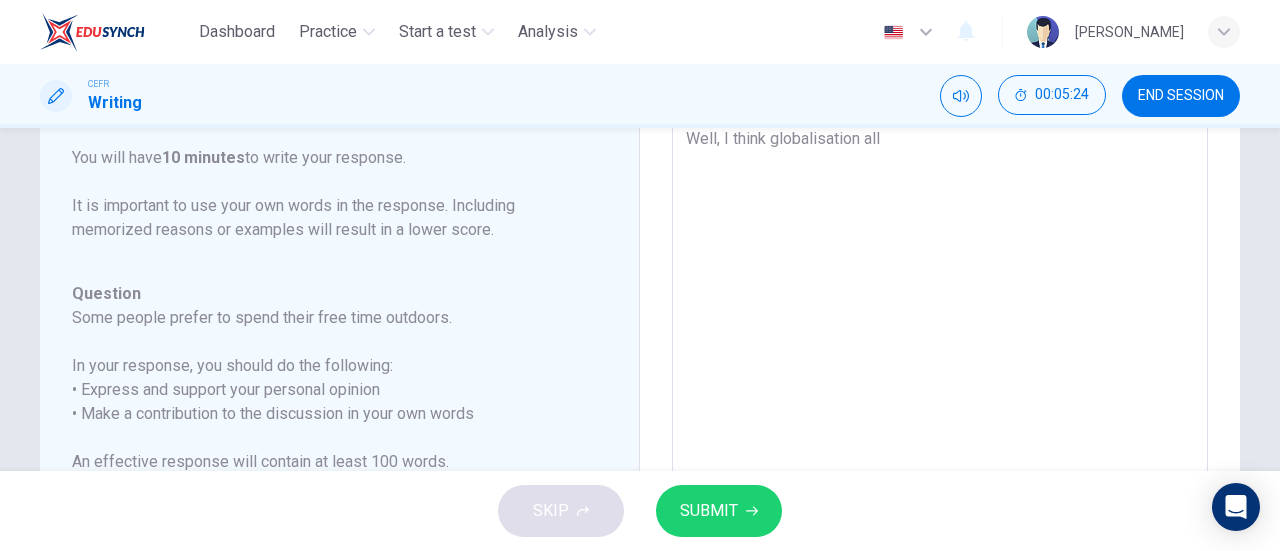 type on "x" 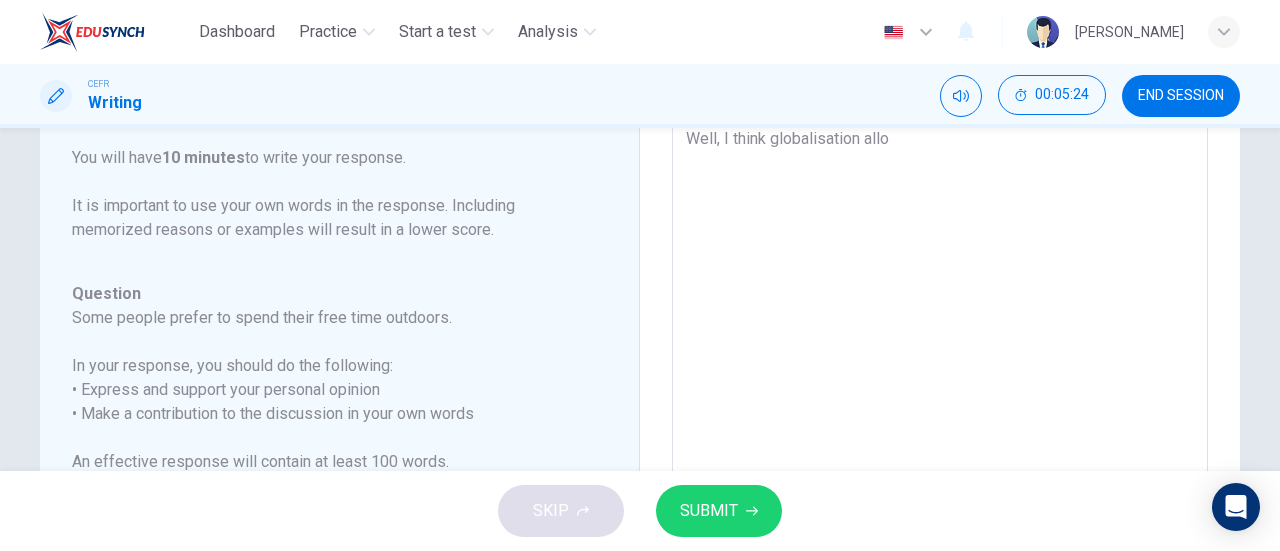 type on "x" 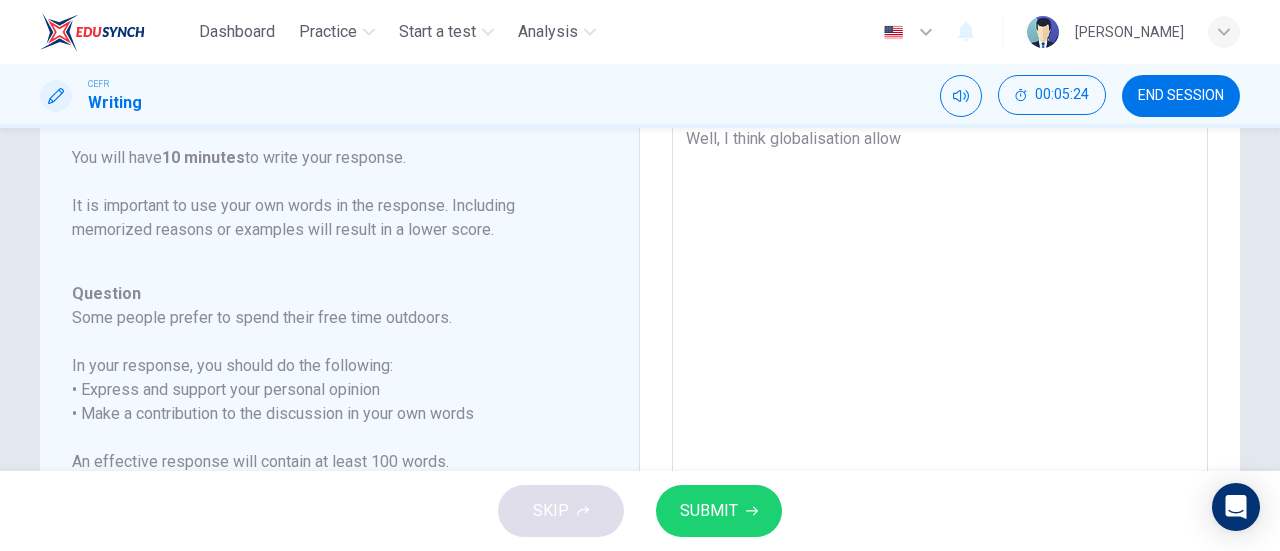 type on "x" 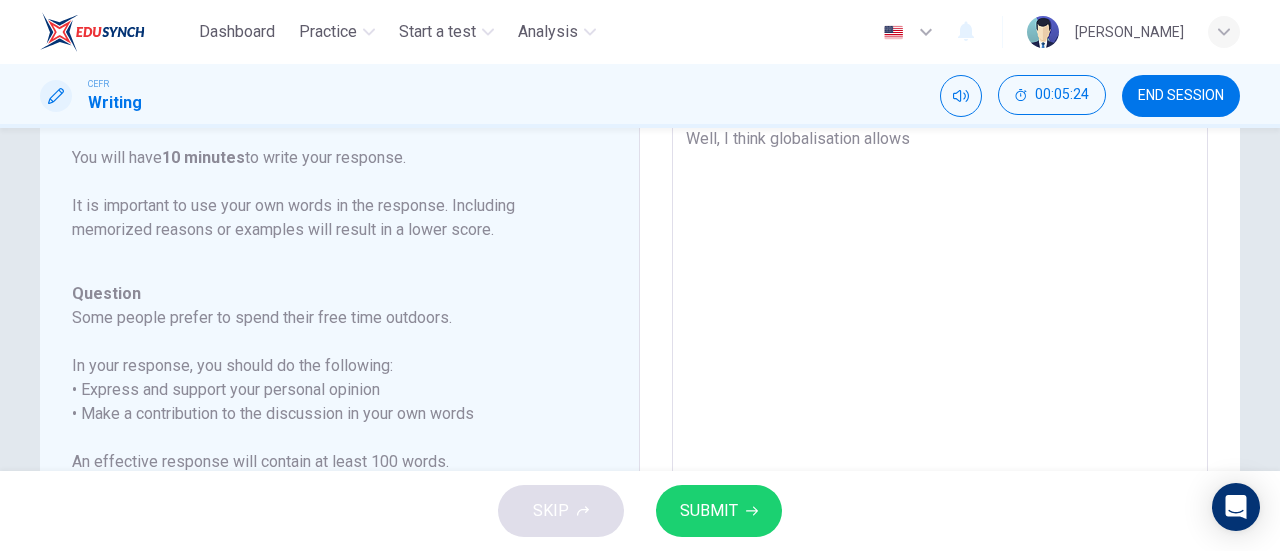 type on "Well, I think globalisation allows" 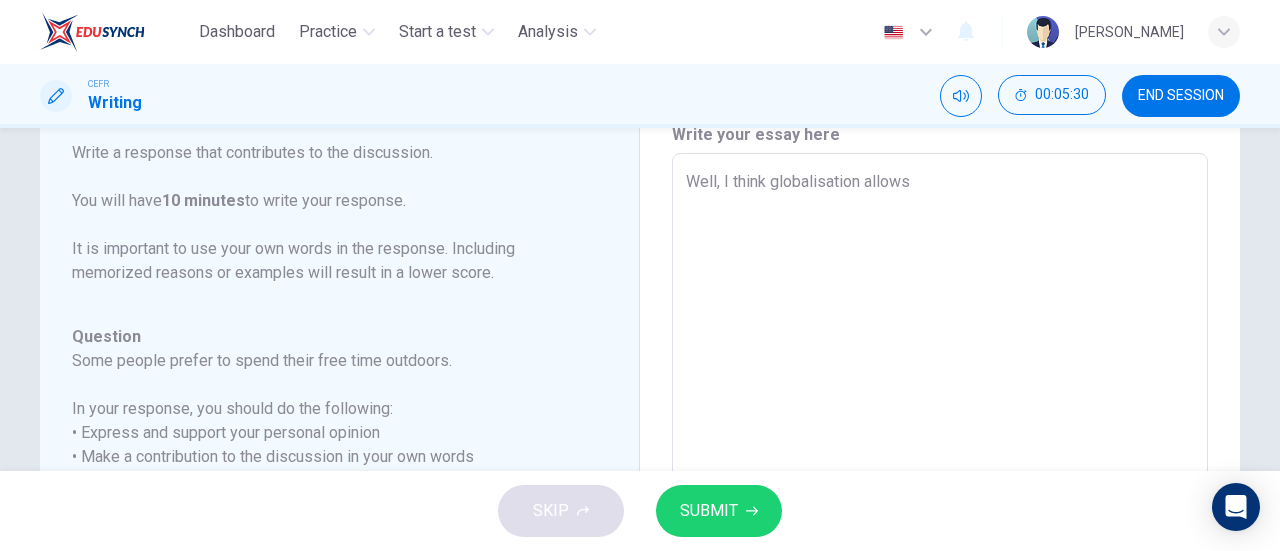 scroll, scrollTop: 84, scrollLeft: 0, axis: vertical 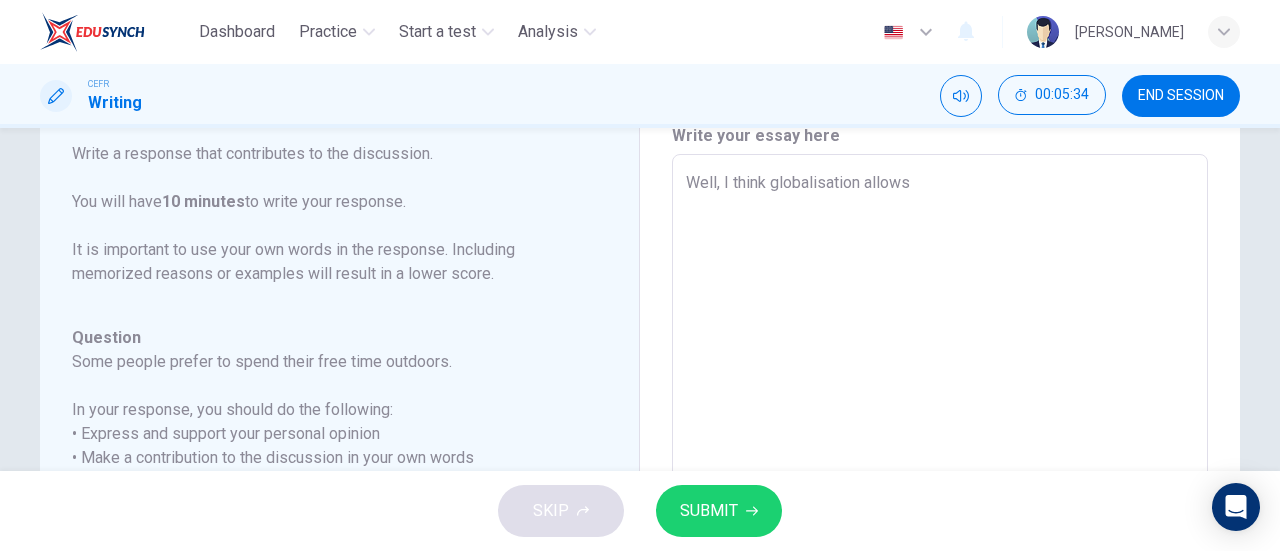 click on "Well, I think globalisation allows" at bounding box center [940, 488] 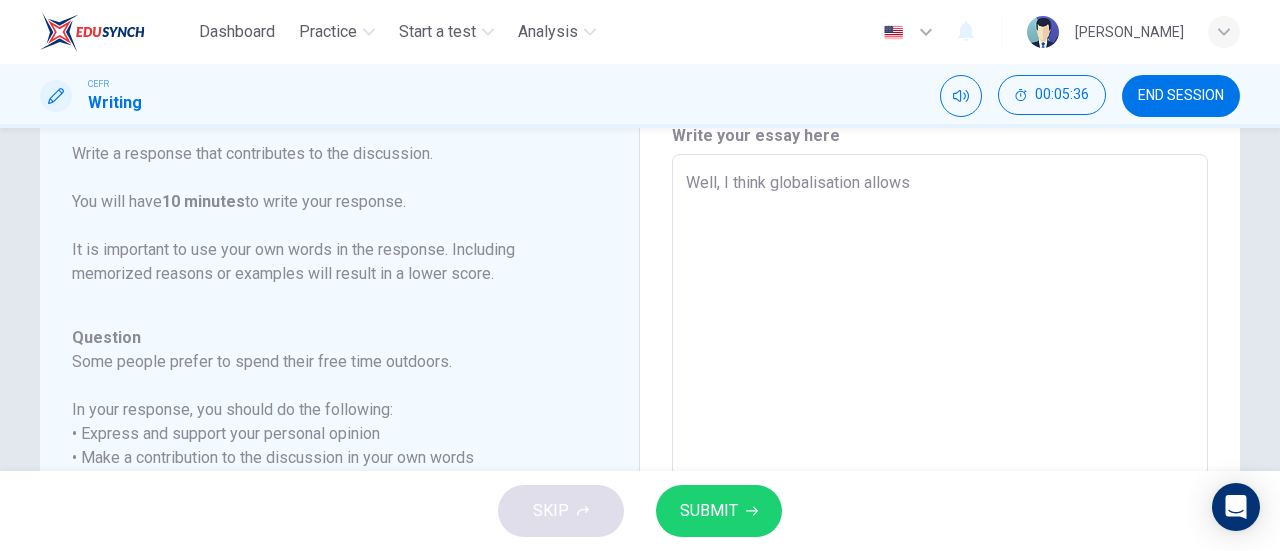 type on "Well, I think Iglobalisation allows" 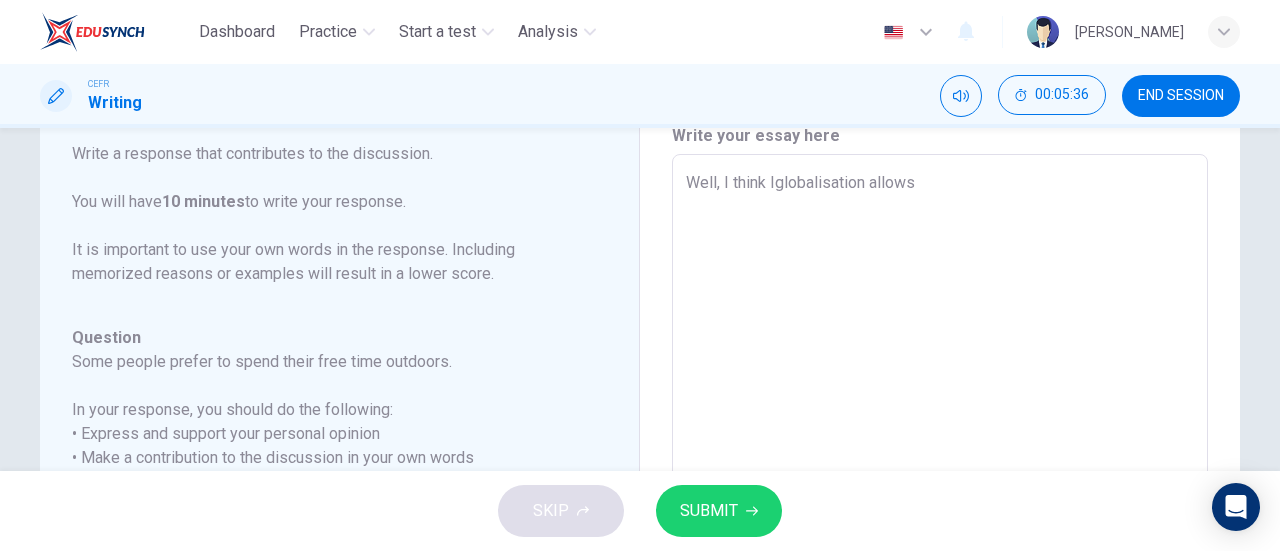 type on "x" 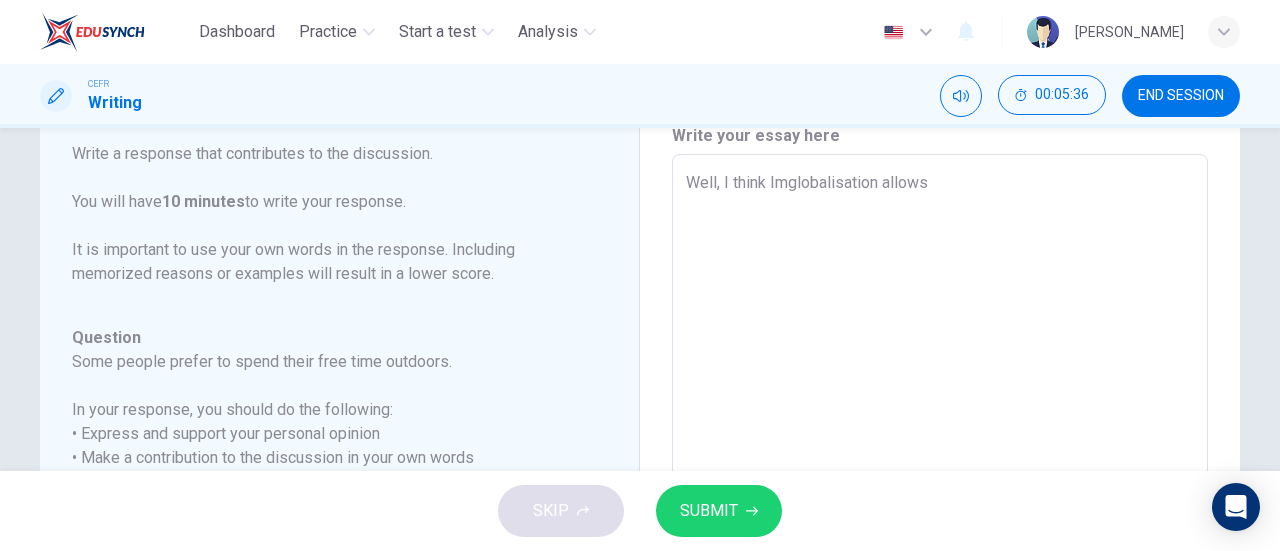 type on "x" 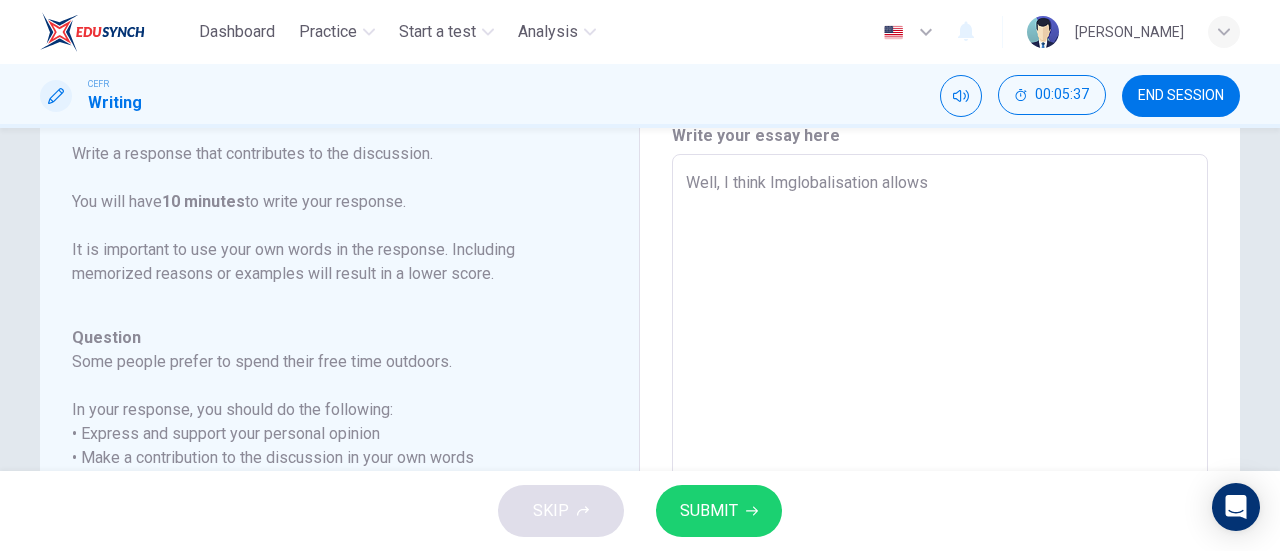 type on "Well, I think Iglobalisation allows" 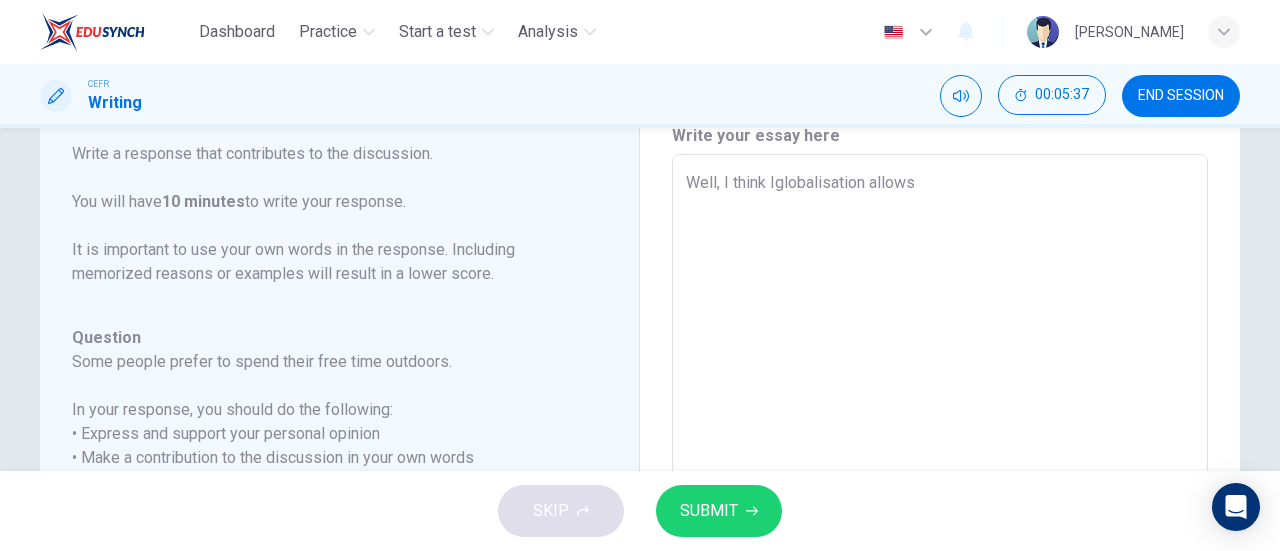 type on "x" 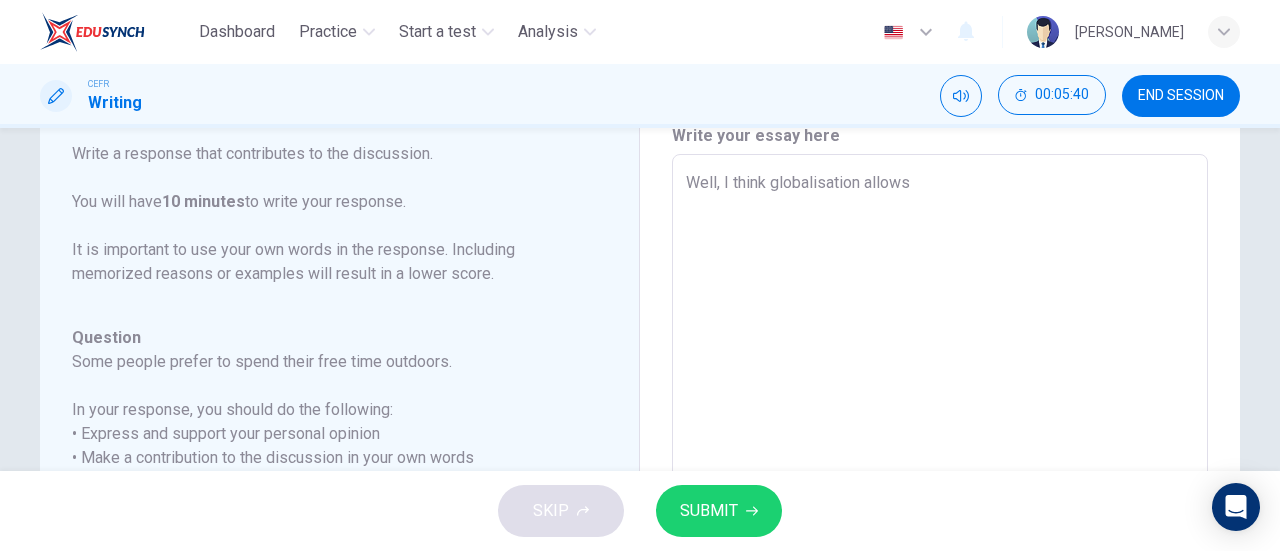 click on "Well, I think globalisation allows" at bounding box center (940, 488) 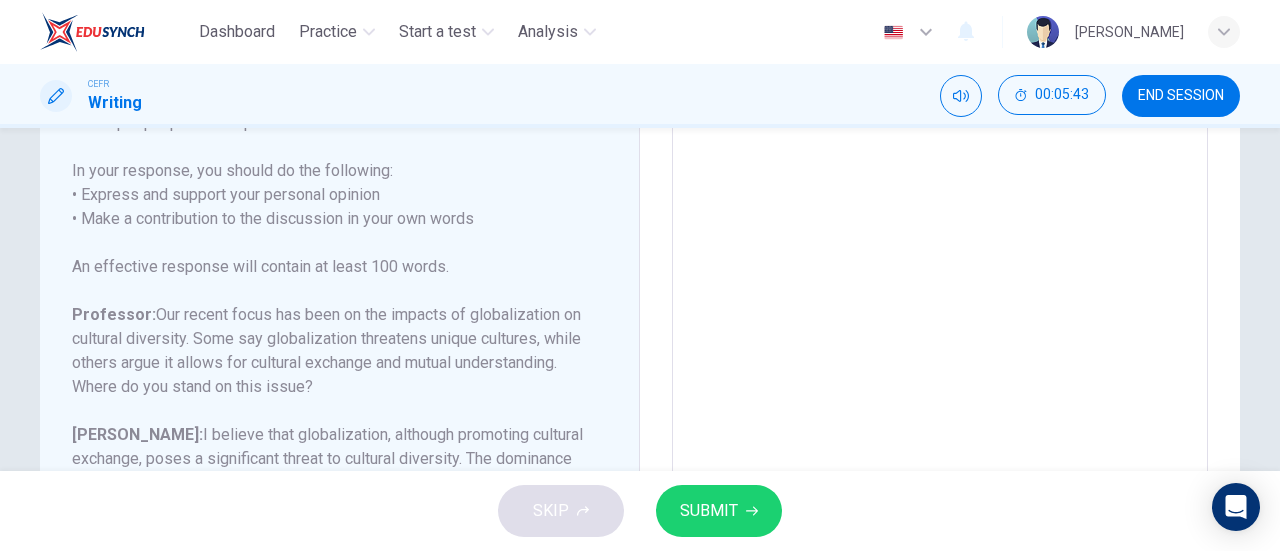 scroll, scrollTop: 330, scrollLeft: 0, axis: vertical 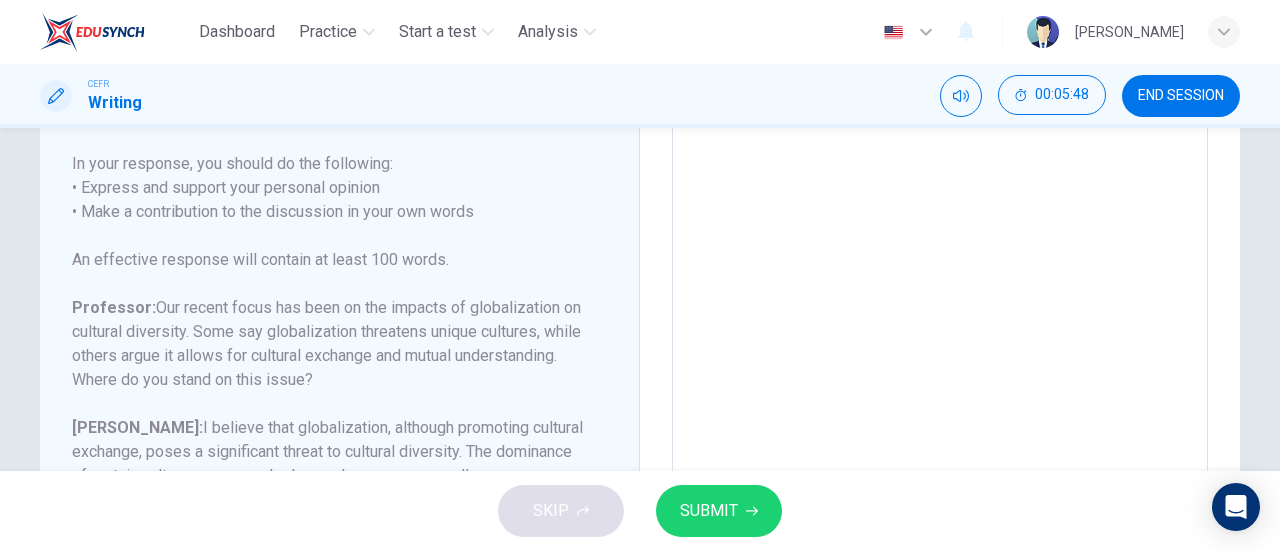 type on "Well, I think globalisation allows c" 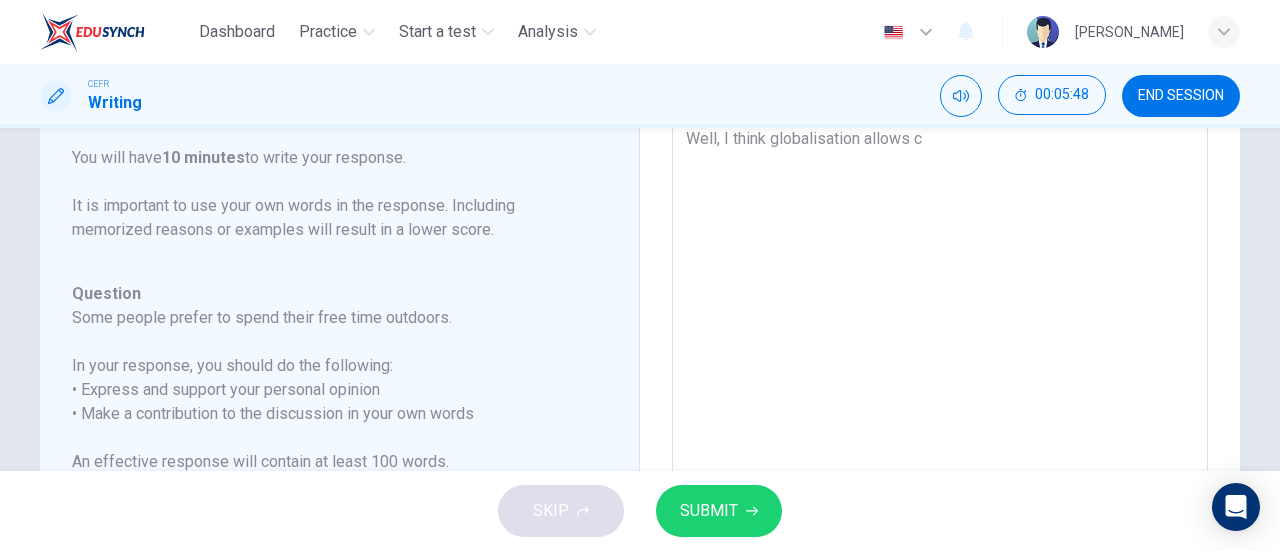 type on "Well, I think globalisation allows cu" 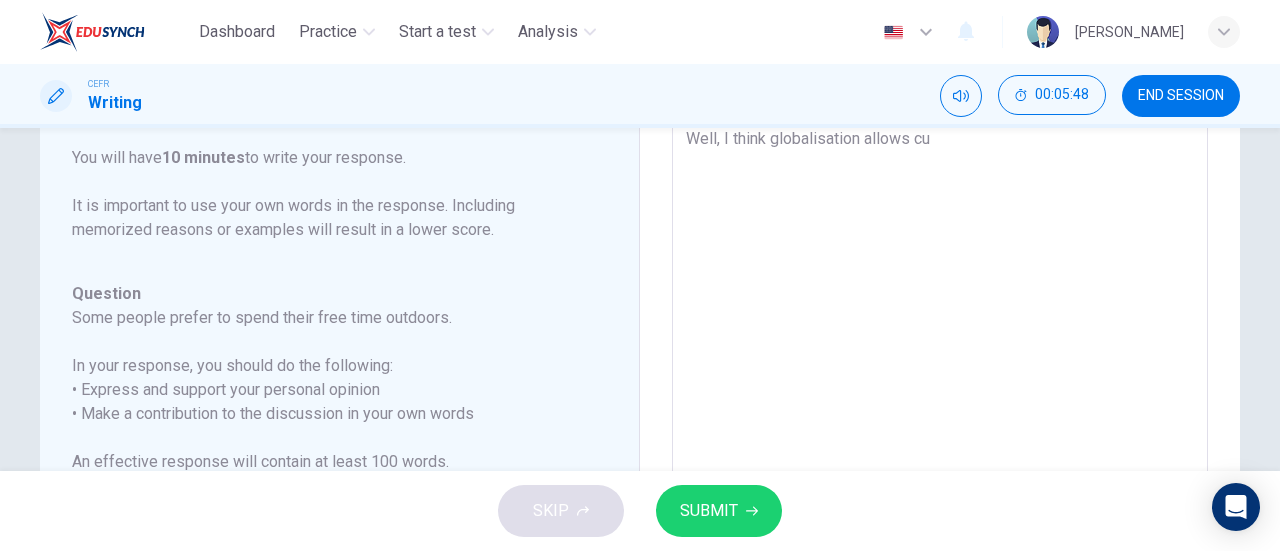 type on "x" 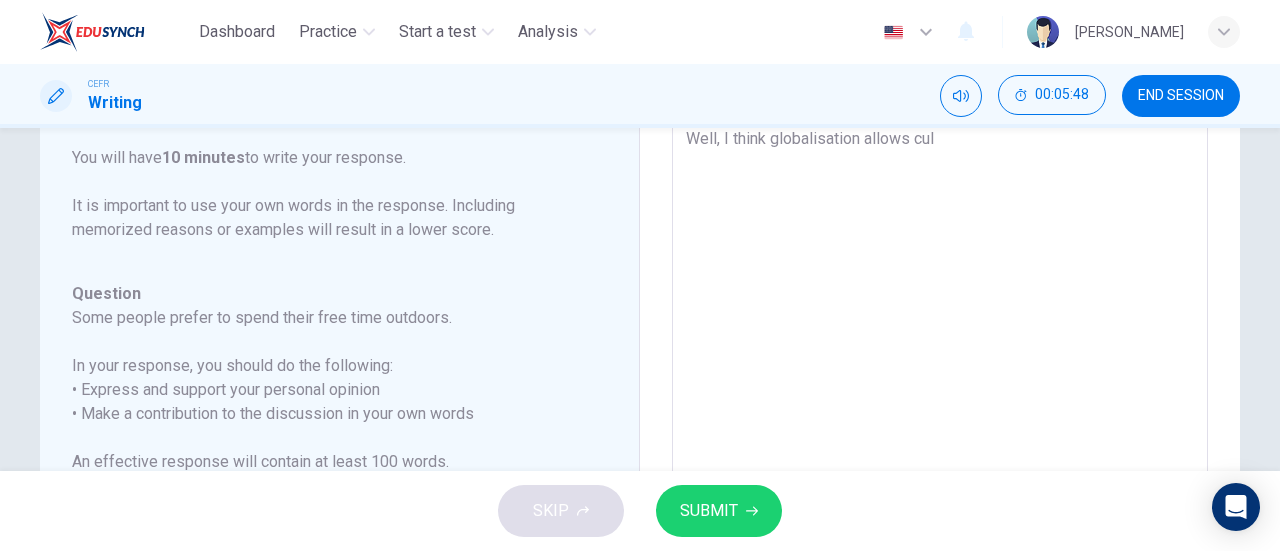 type on "x" 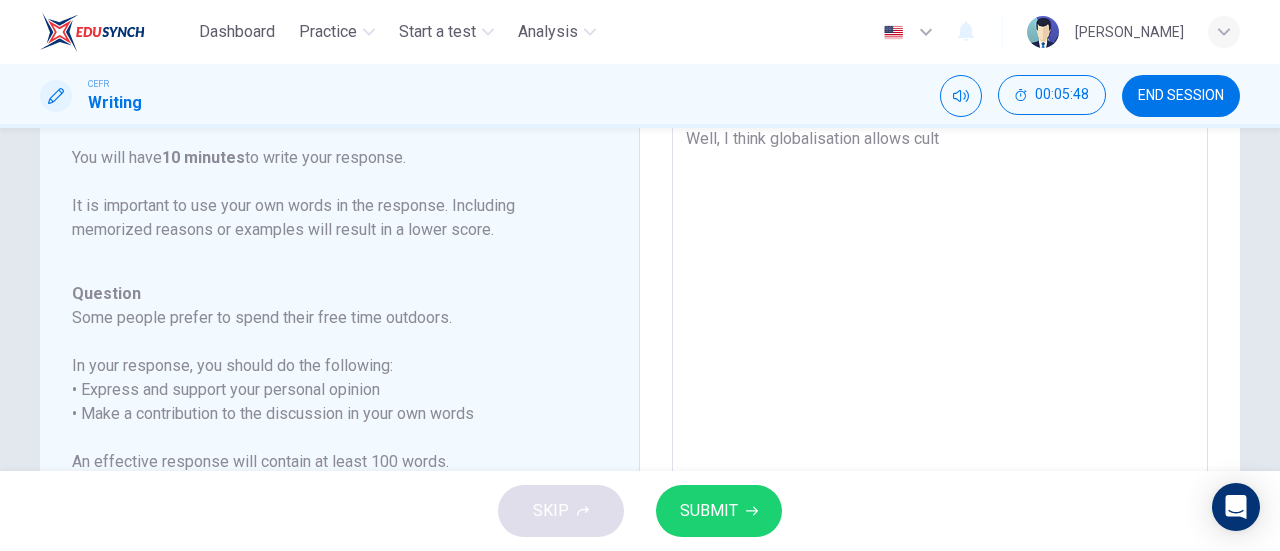 type on "x" 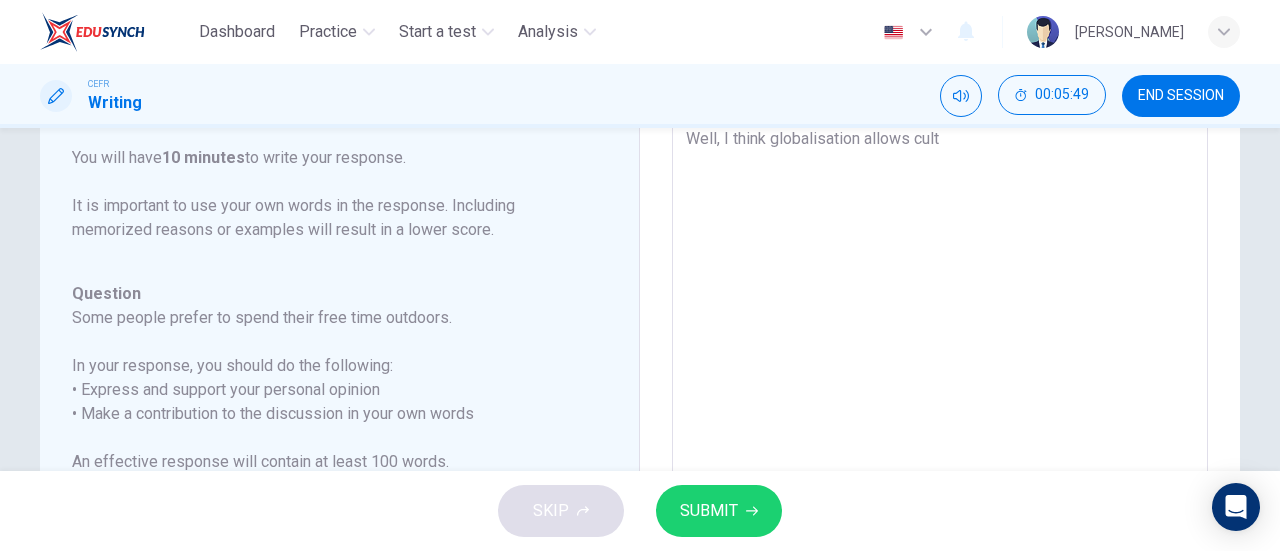 type on "Well, I think globalisation allows cultu" 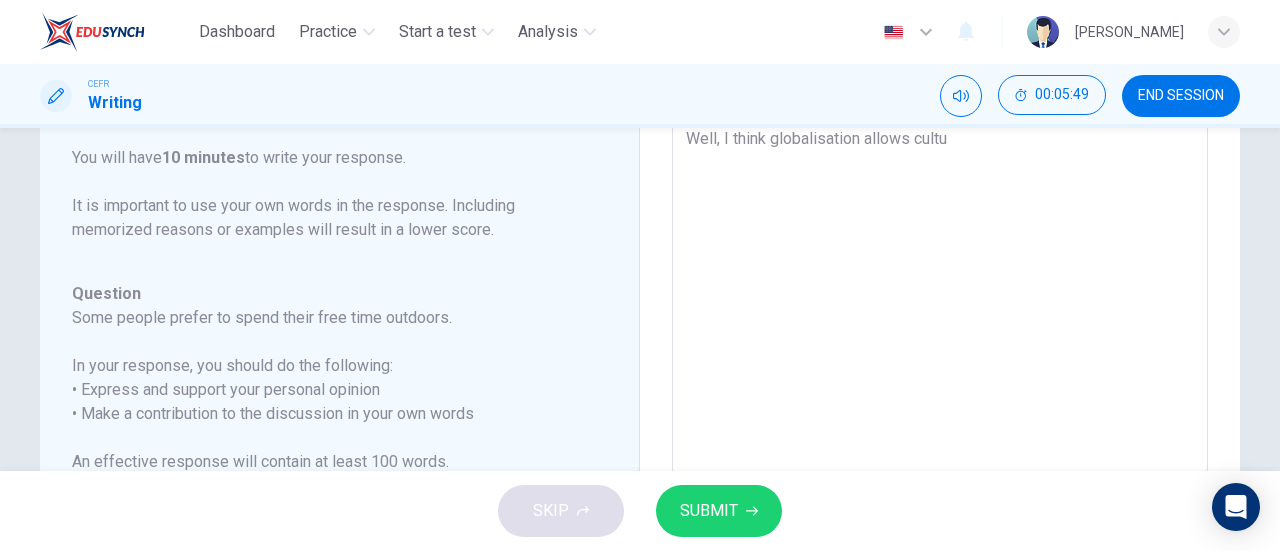 type on "x" 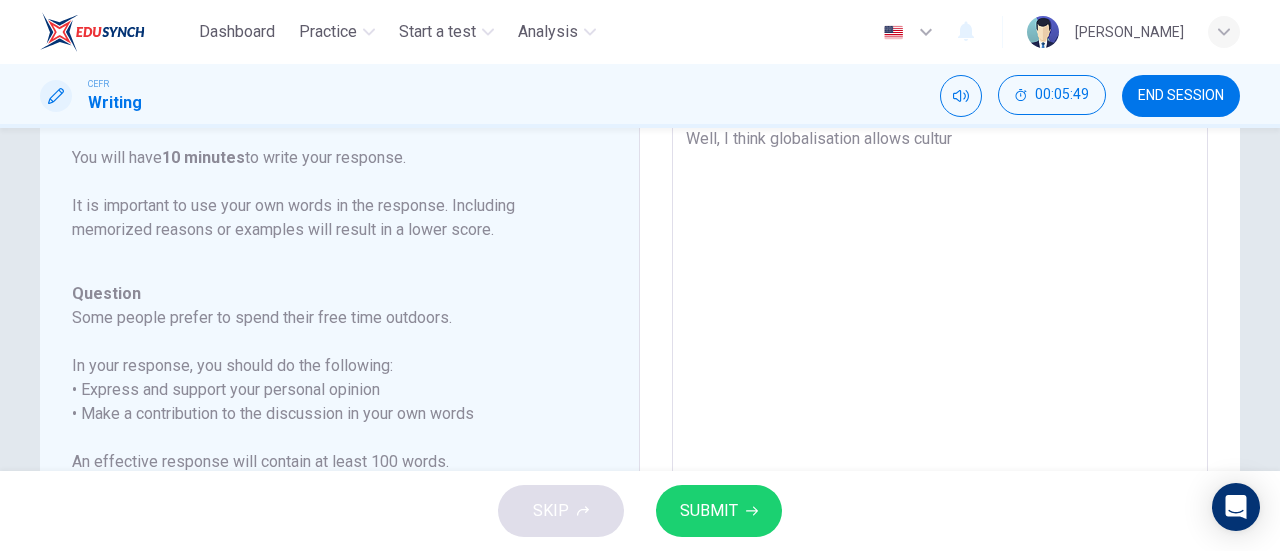 type on "Well, I think globalisation allows cultura" 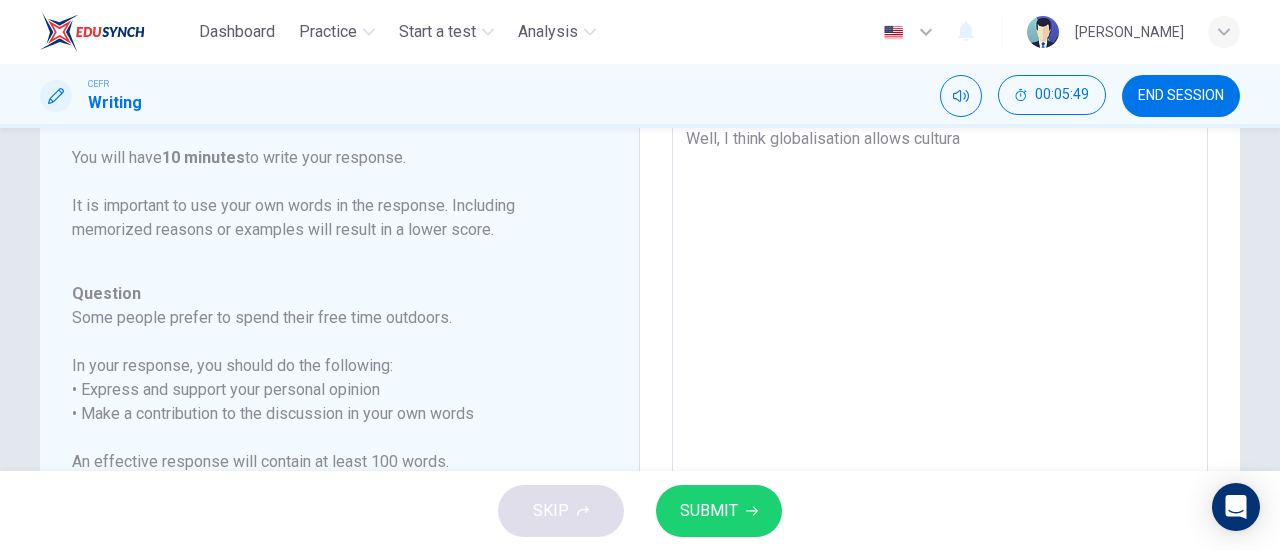 type on "x" 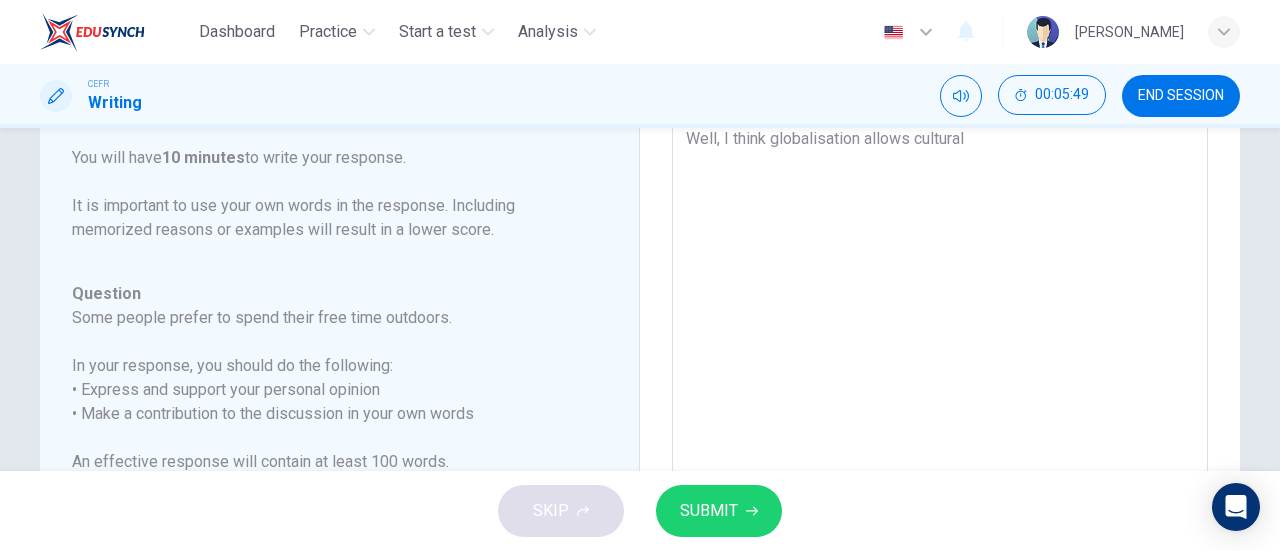 type on "x" 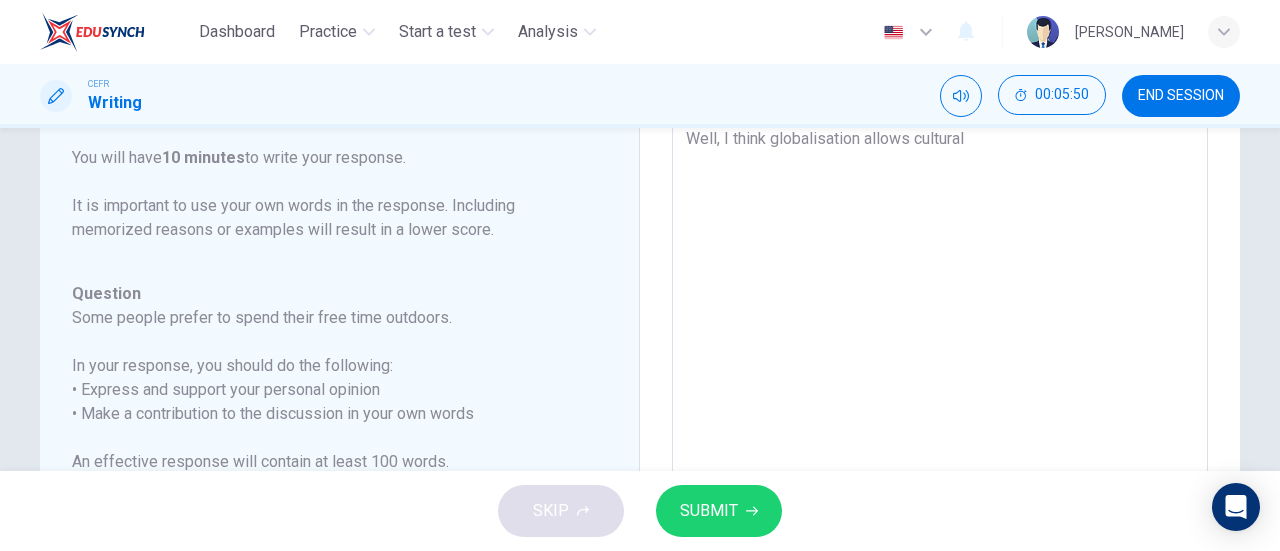 type on "Well, I think globalisation allows cultural e" 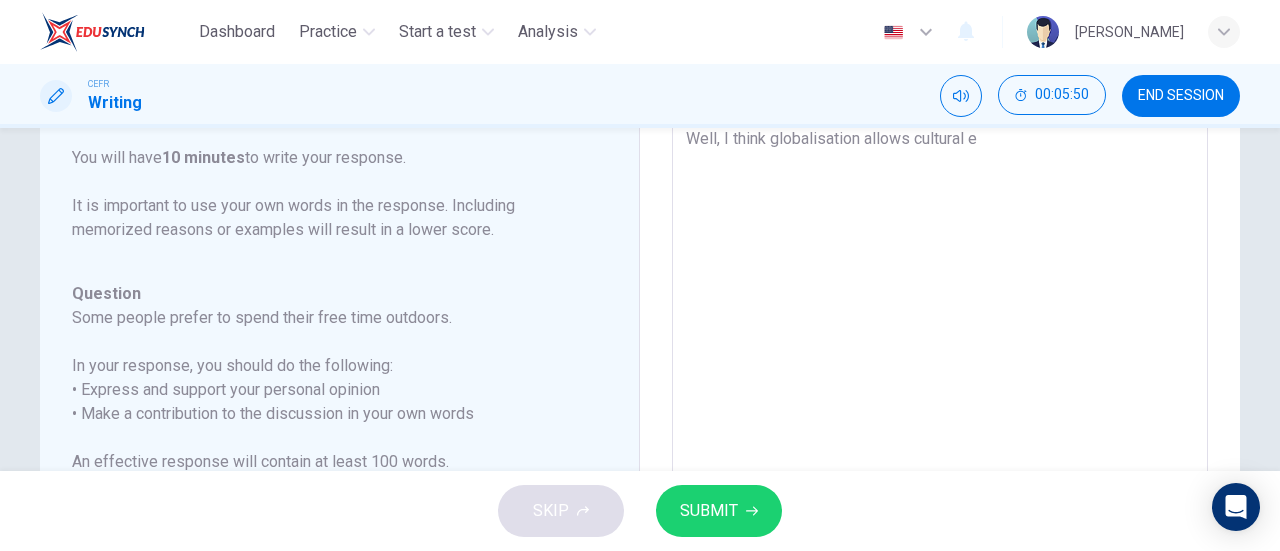 type on "x" 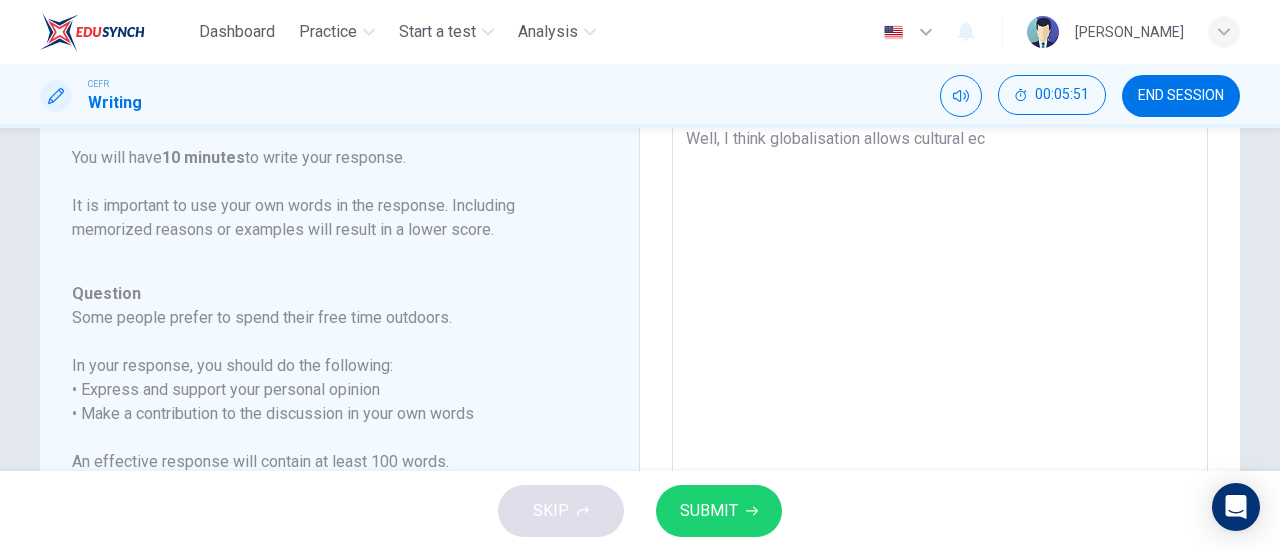type on "Well, I think globalisation allows cultural ec=" 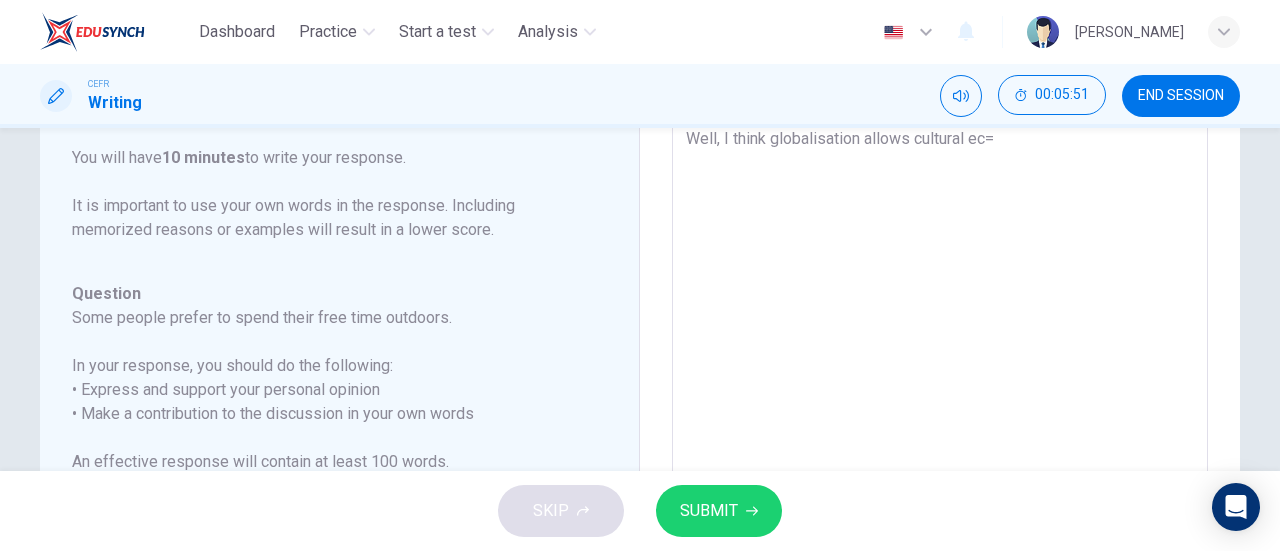 type on "Well, I think globalisation allows cultural ec" 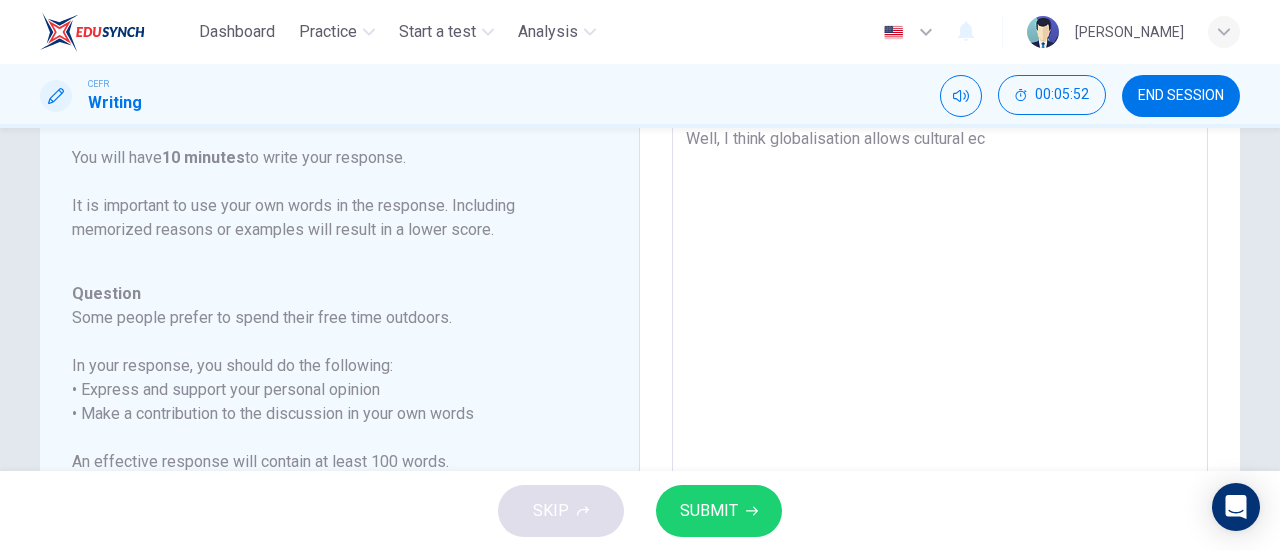 type on "x" 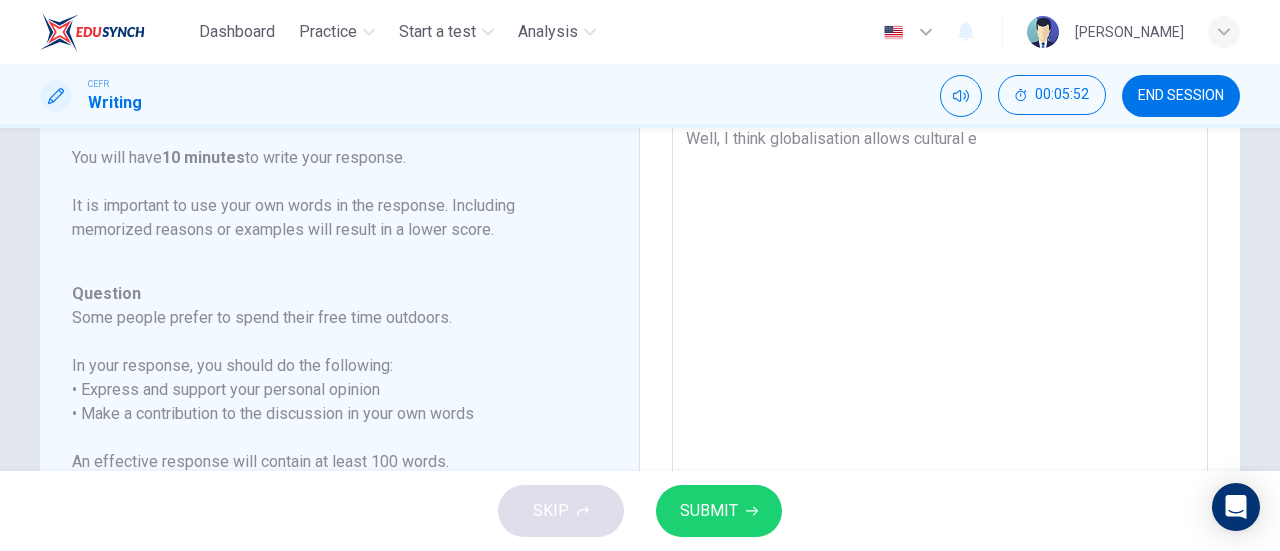 type on "x" 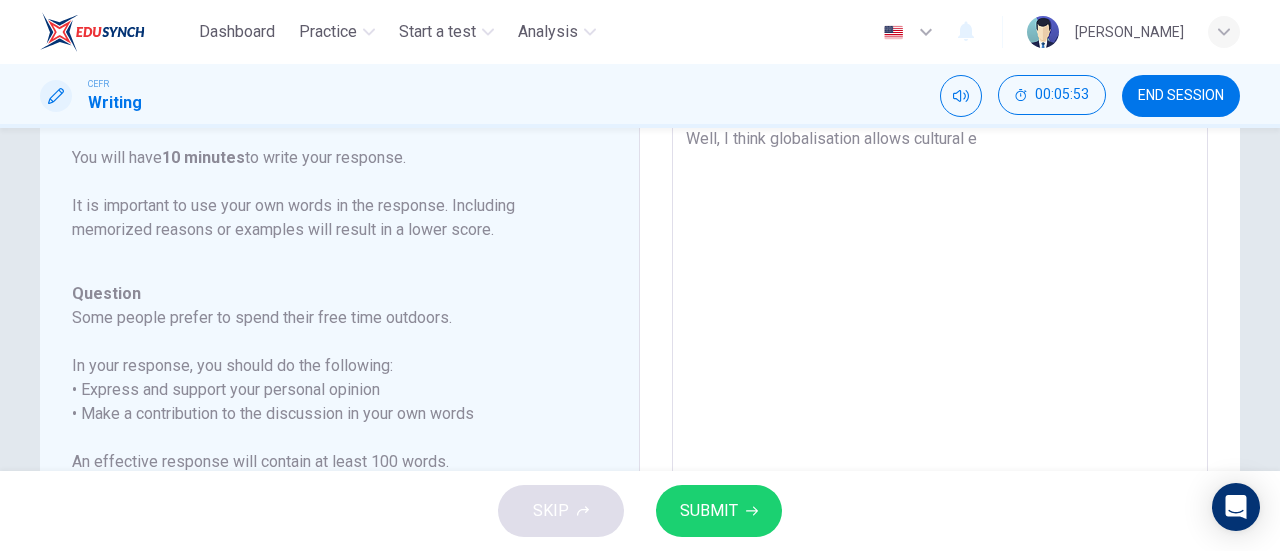 type on "Well, I think globalisation allows cultural ex" 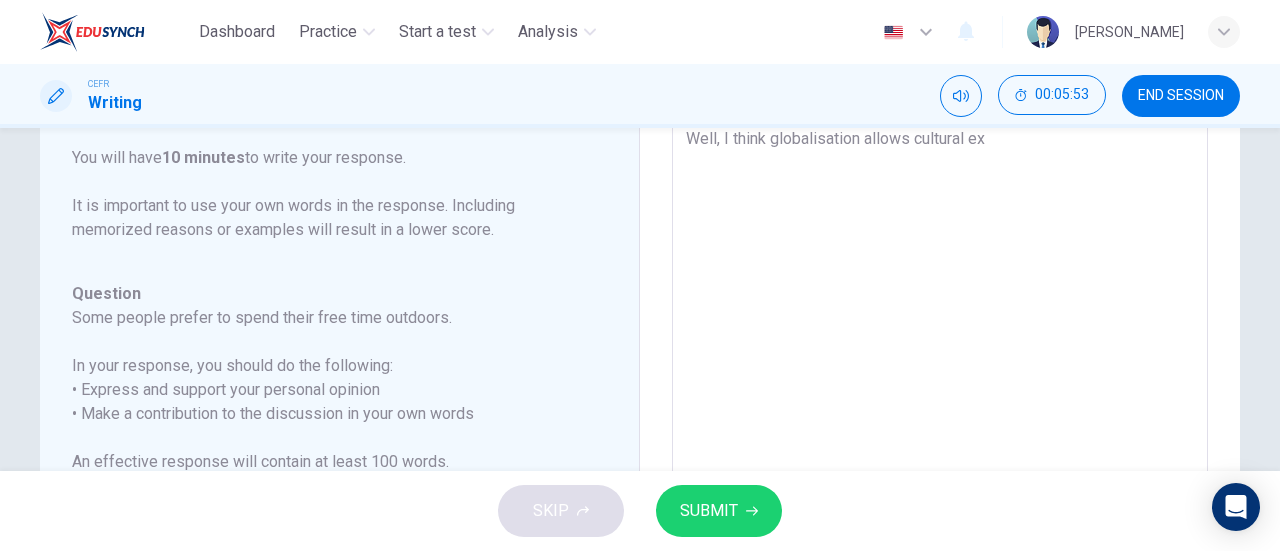 type on "x" 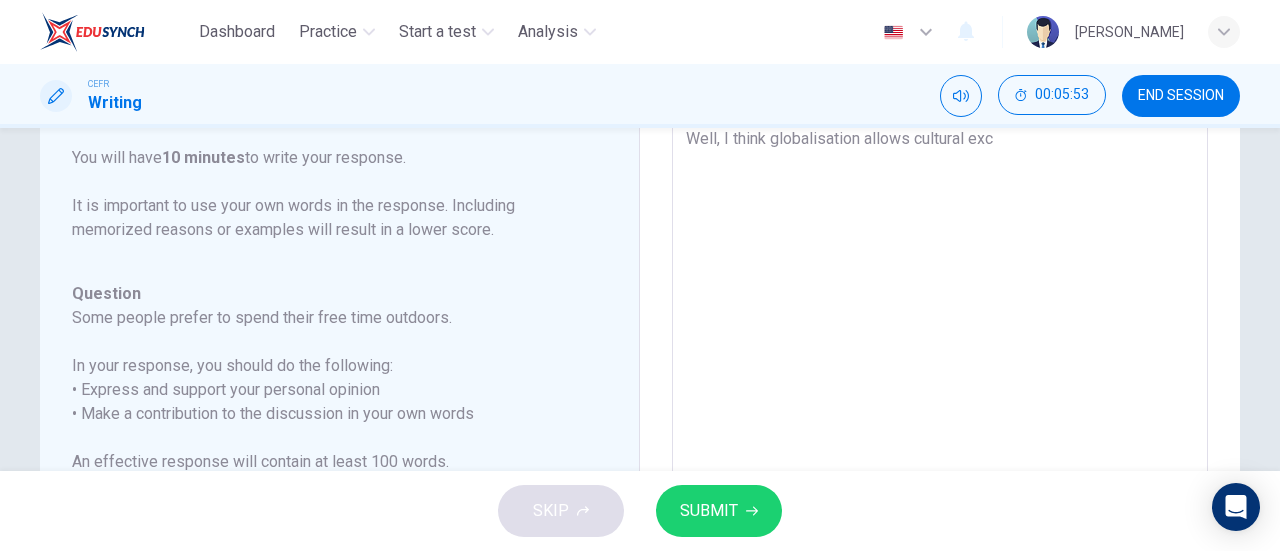 type on "x" 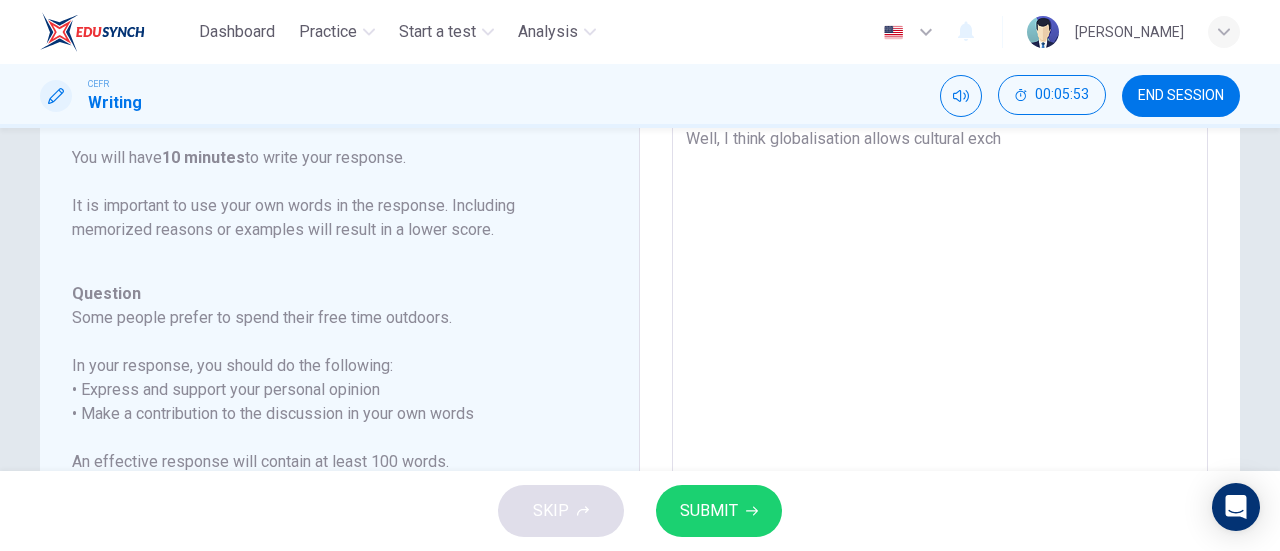type on "x" 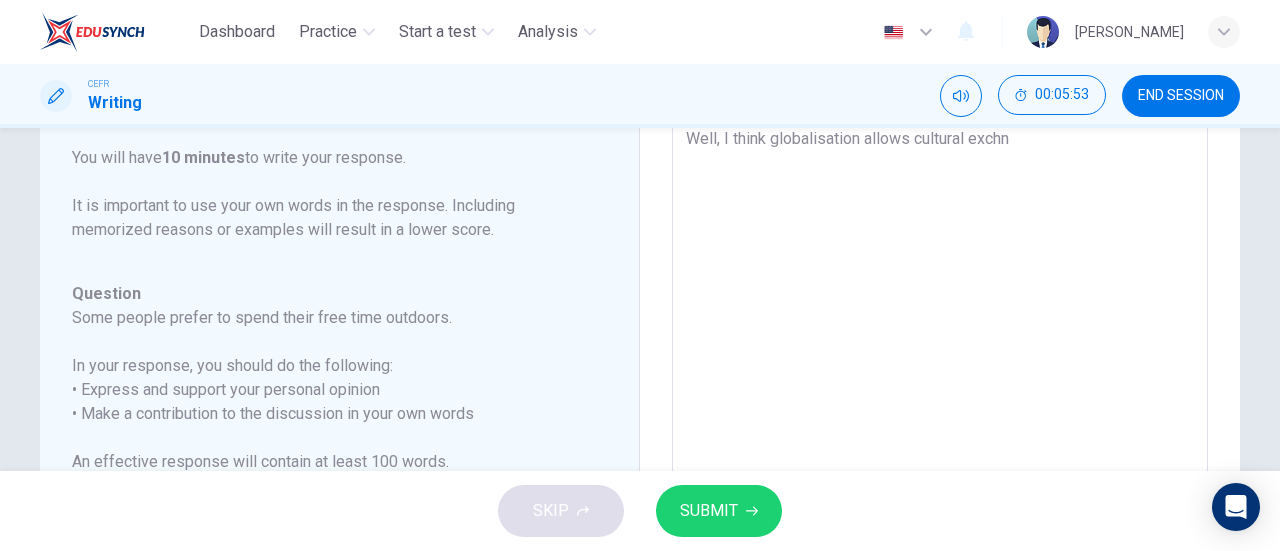 type on "Well, I think globalisation allows cultural exchna" 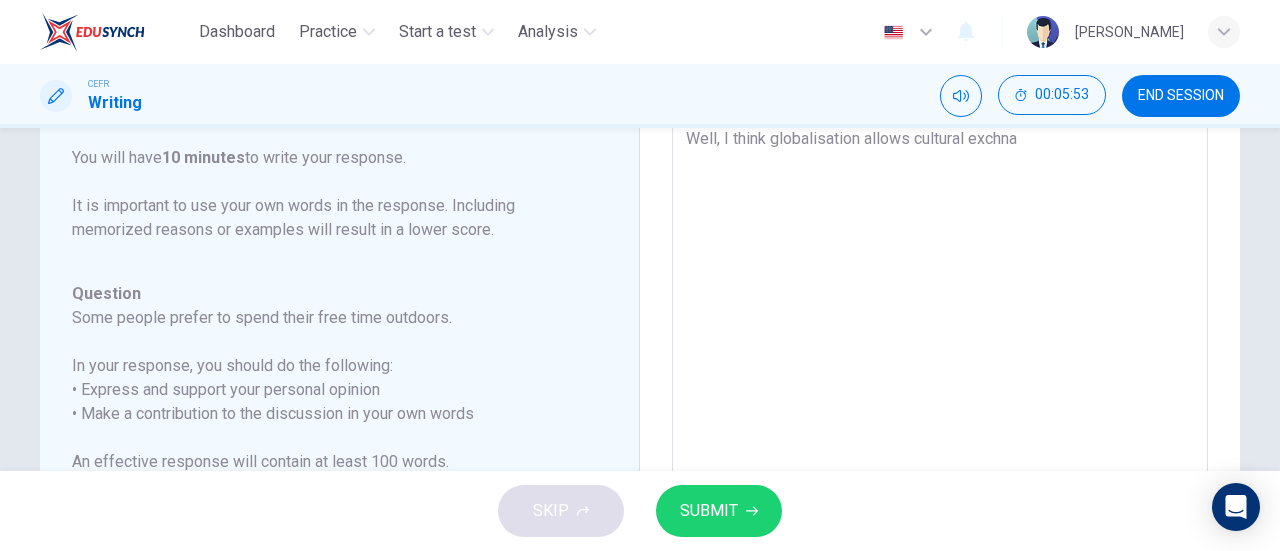 type on "x" 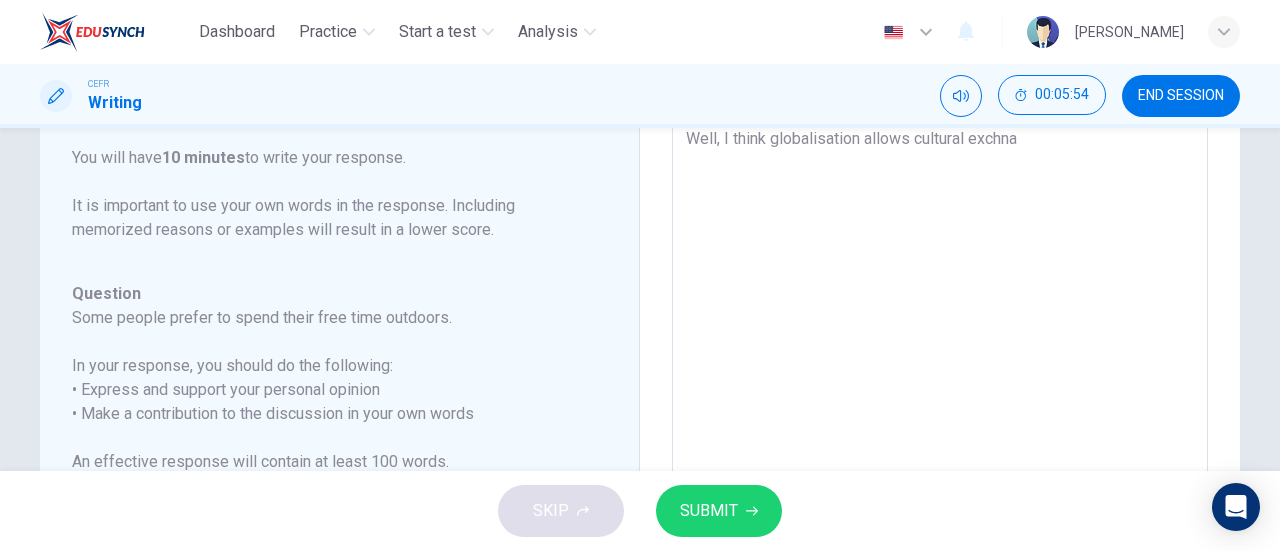 type on "Well, I think globalisation allows cultural exchnag" 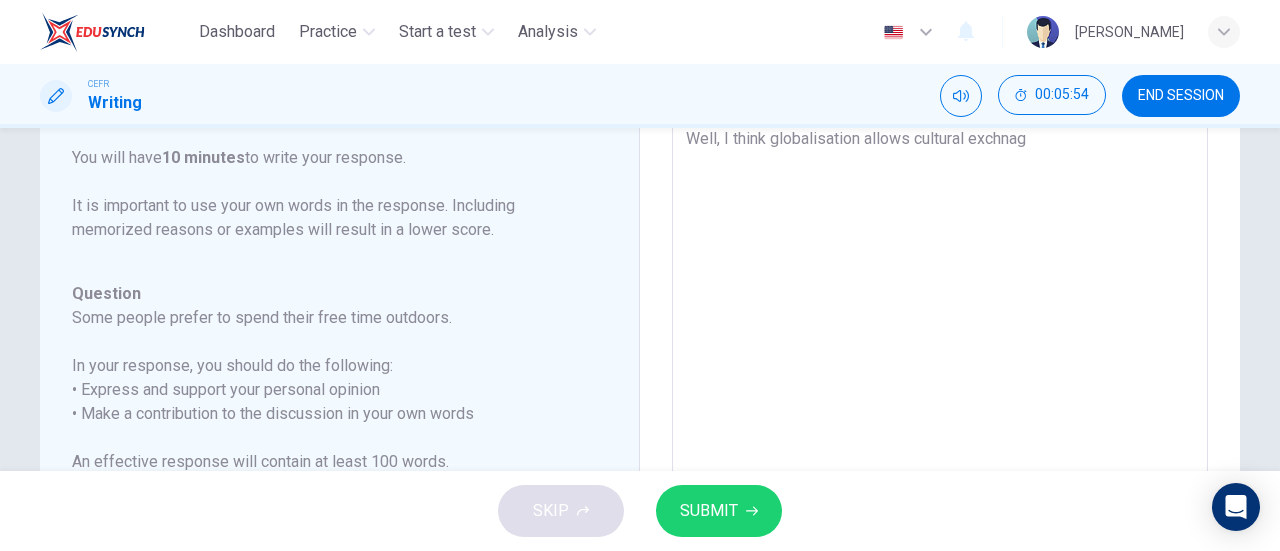 type on "x" 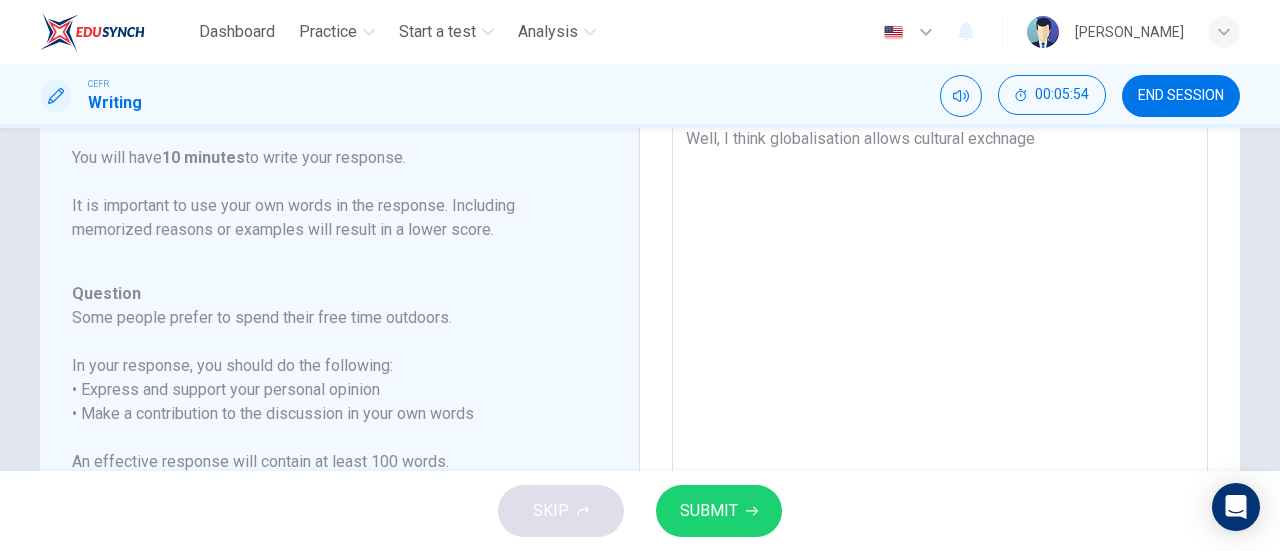 type on "Well, I think globalisation allows cultural exchnage" 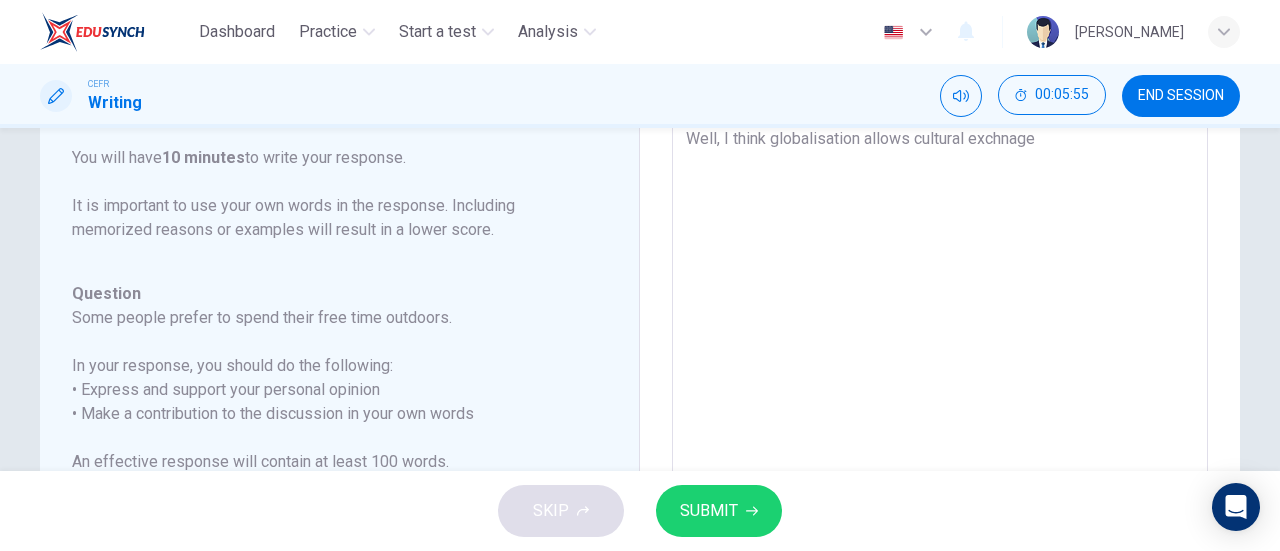 type on "Well, I think globalisation allows cultural exchnag" 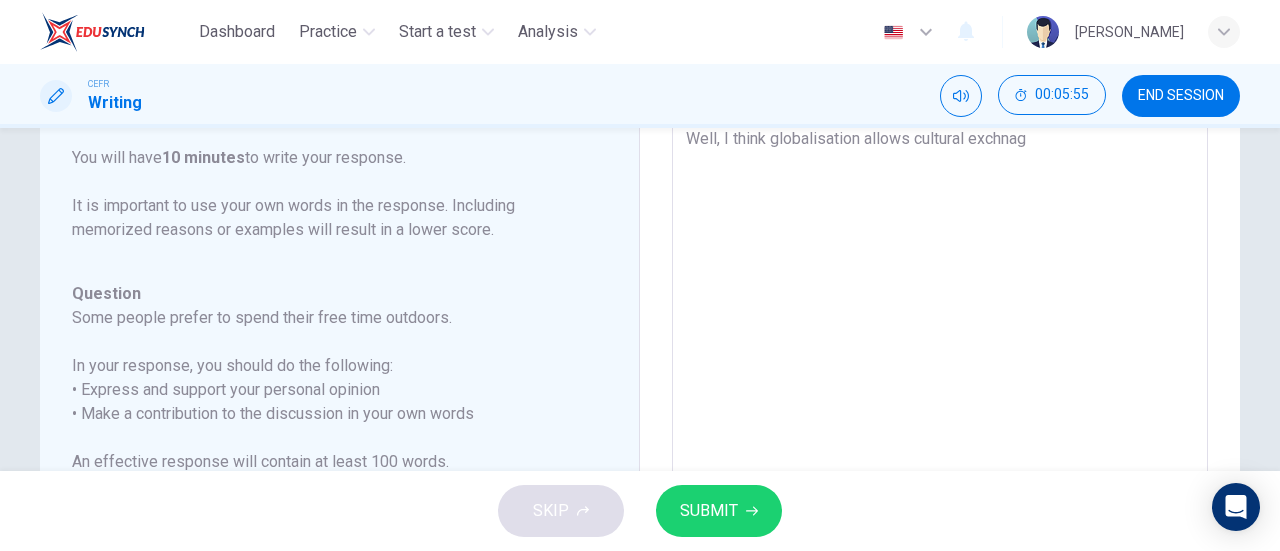 type on "x" 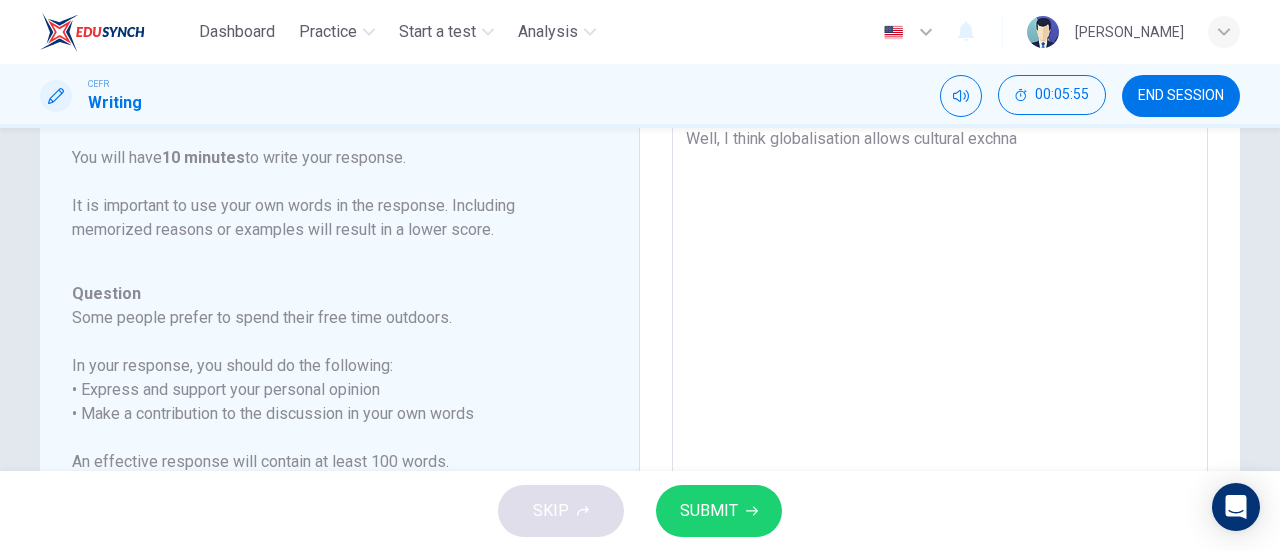 type on "Well, I think globalisation allows cultural exchn" 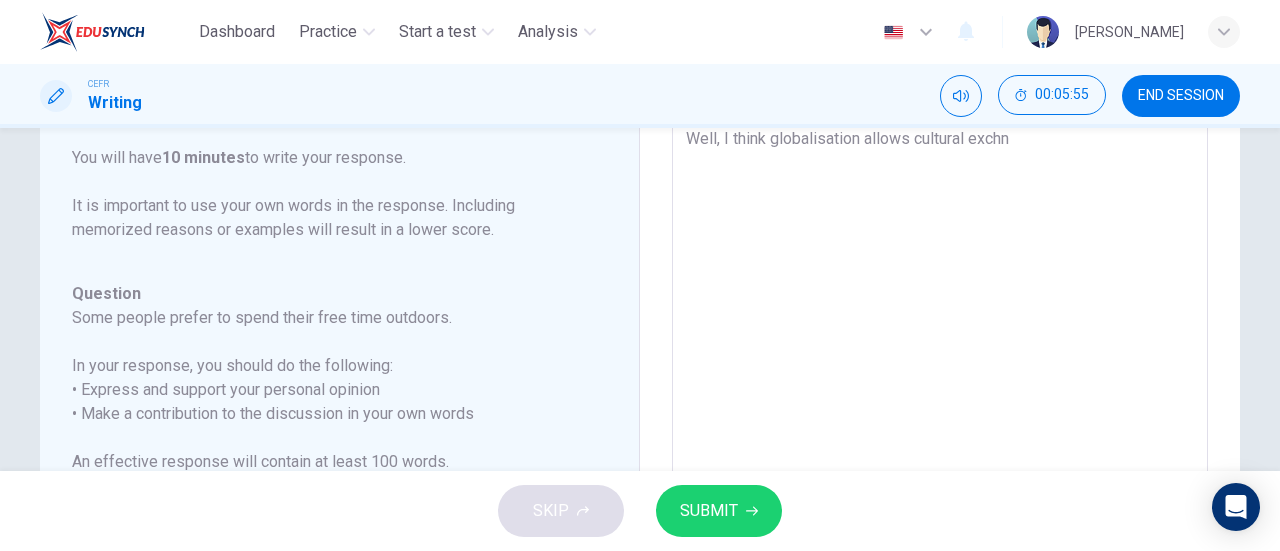 type on "x" 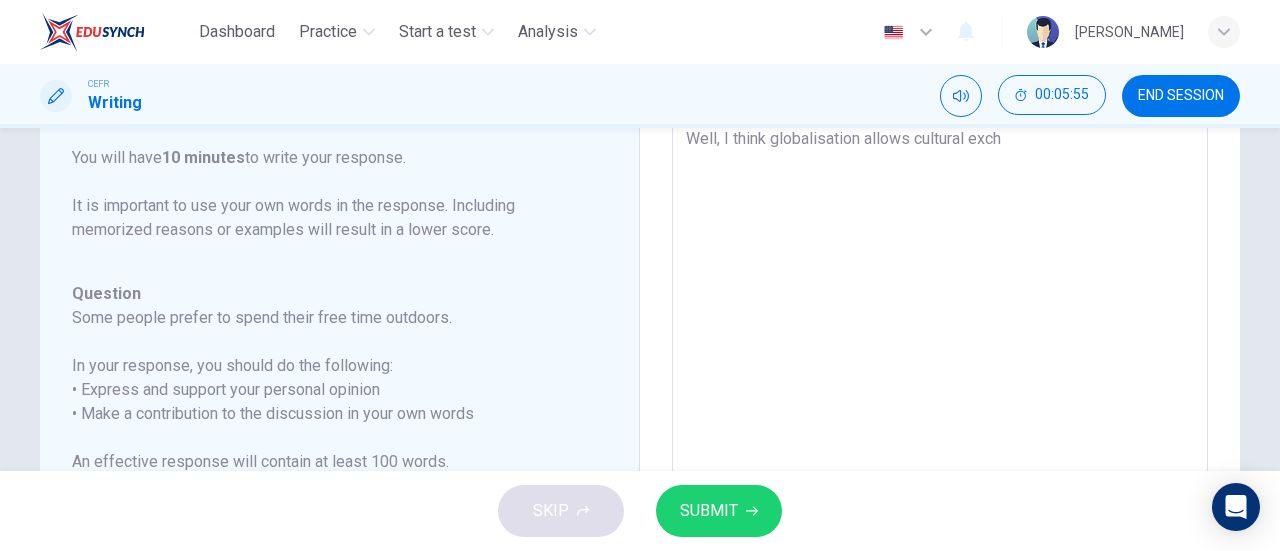 type on "x" 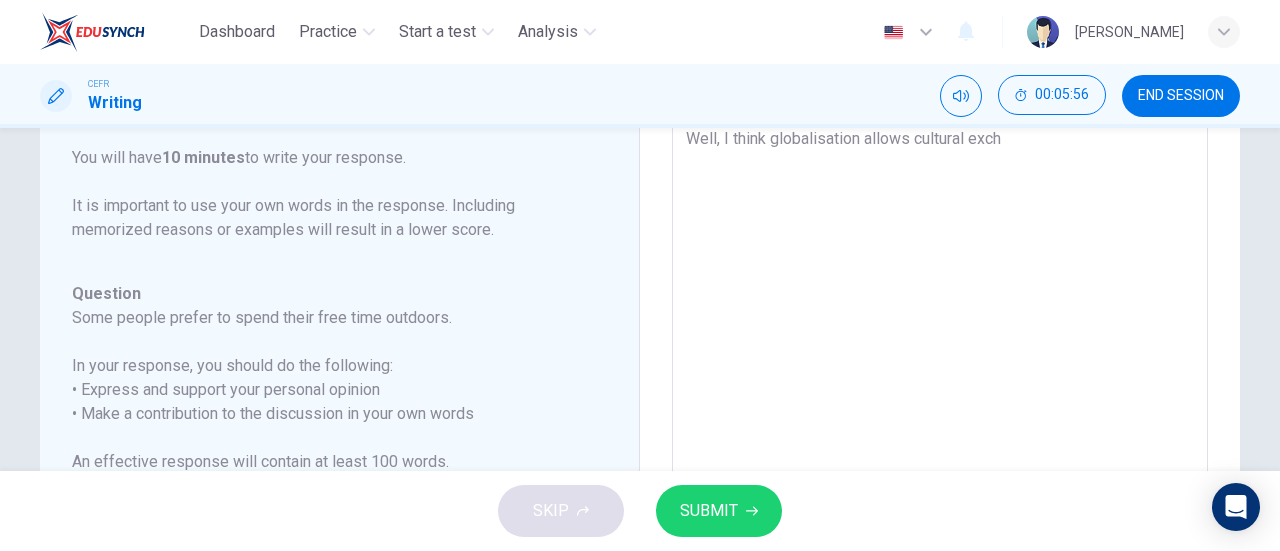 type on "Well, I think globalisation allows cultural excha" 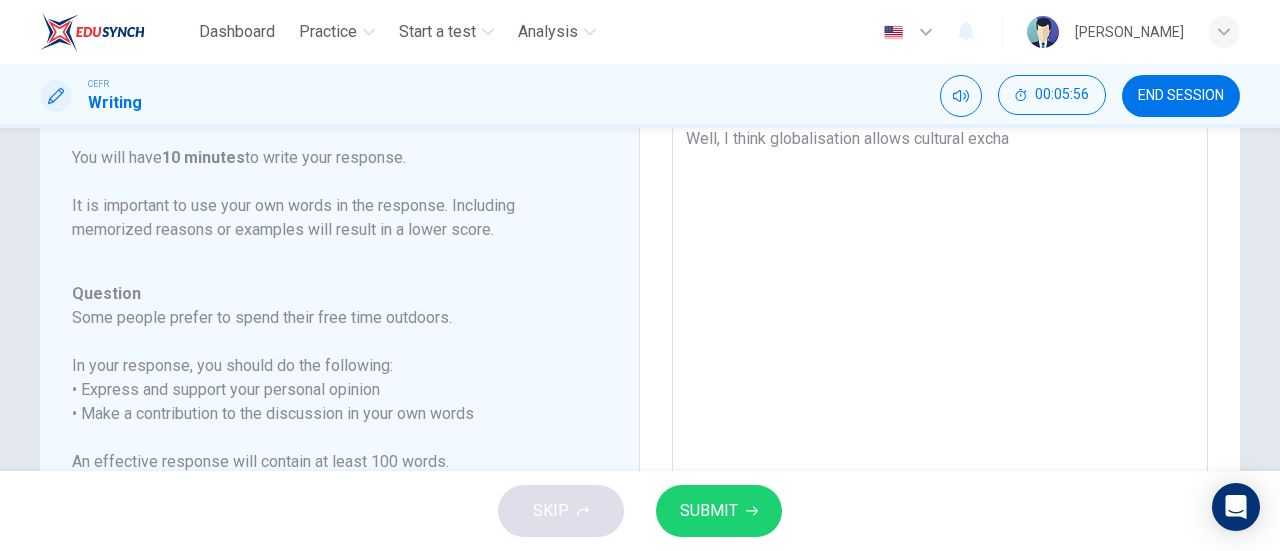 type on "x" 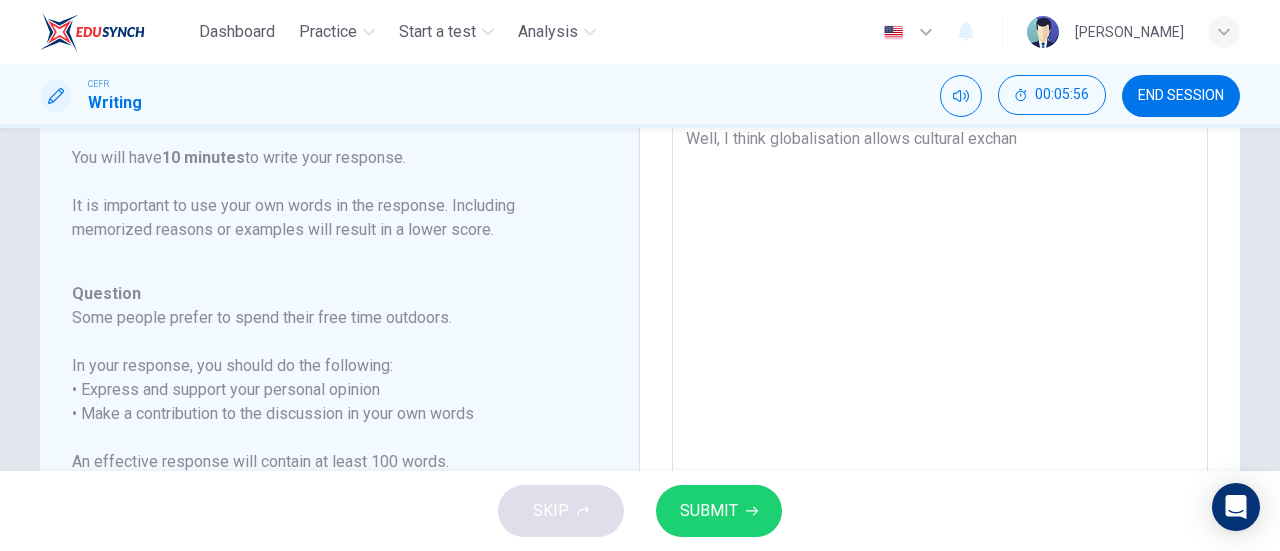 type on "x" 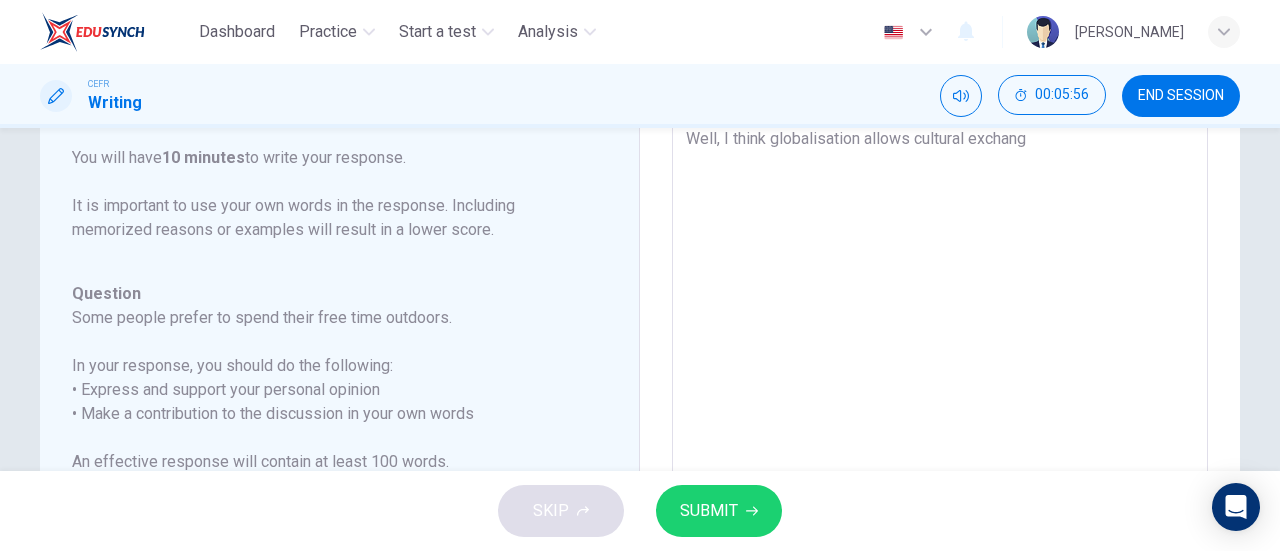 type on "x" 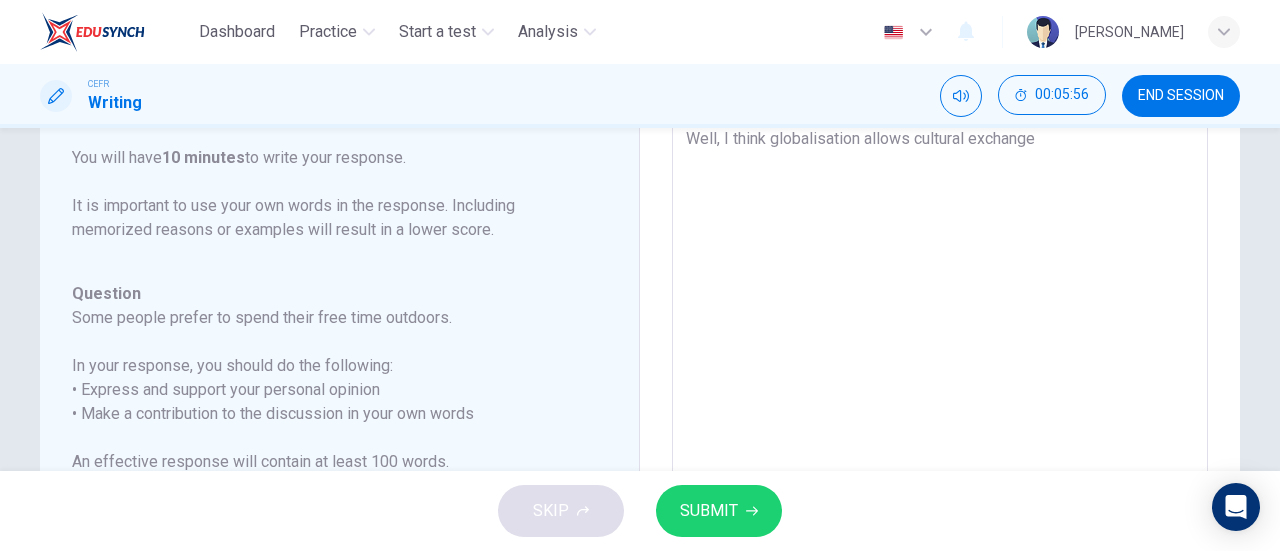 type on "Well, I think globalisation allows cultural exchange" 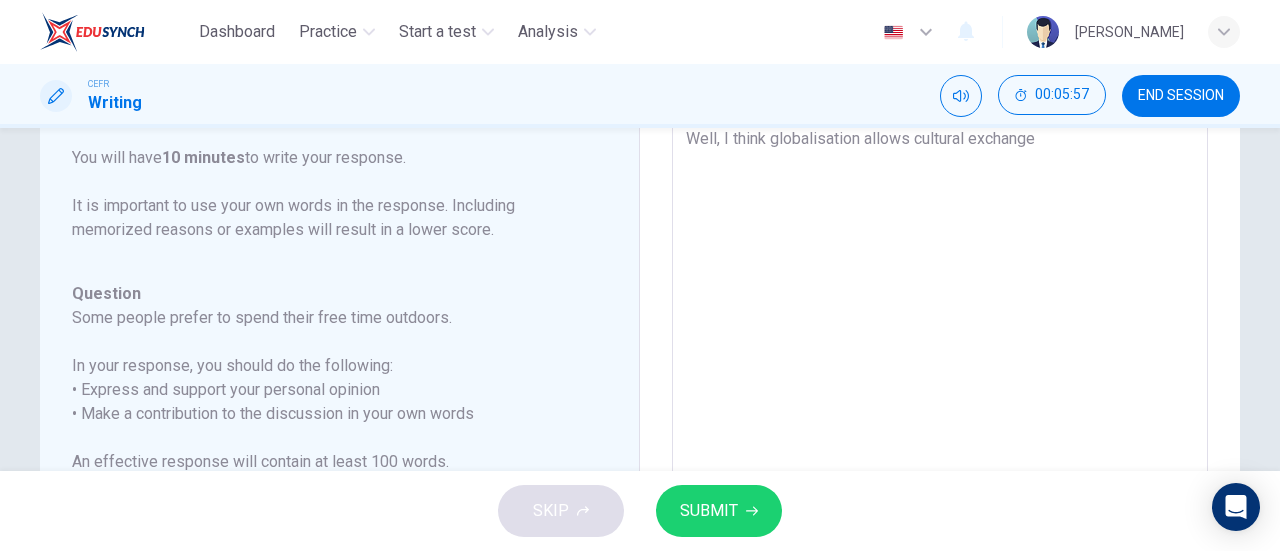 type on "Well, I think globalisation allows cultural exchange a" 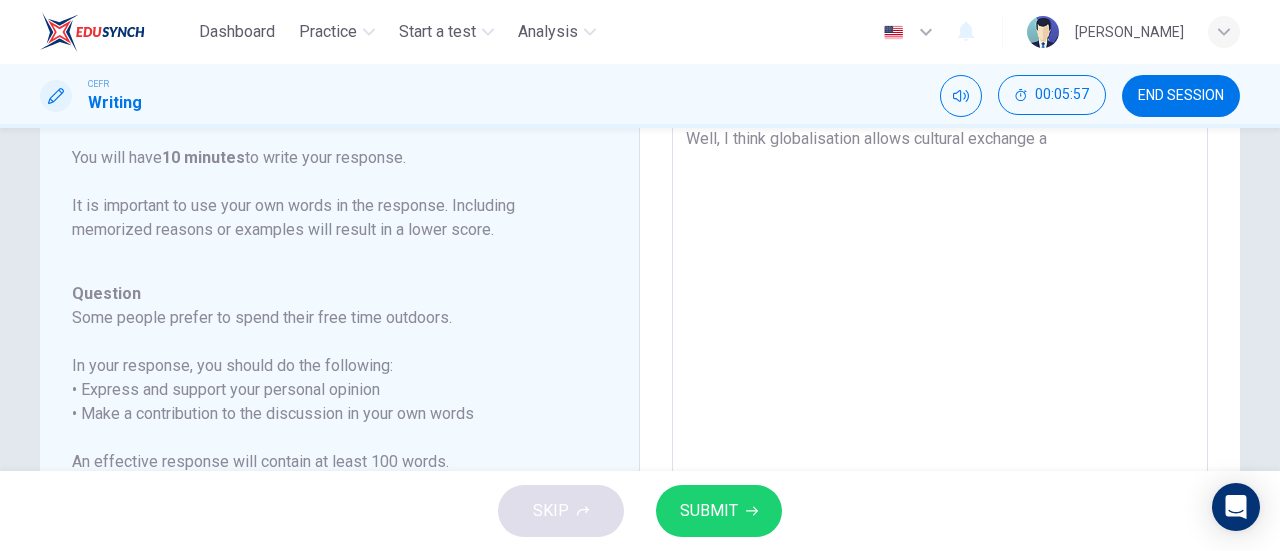 type on "Well, I think globalisation allows cultural exchange an" 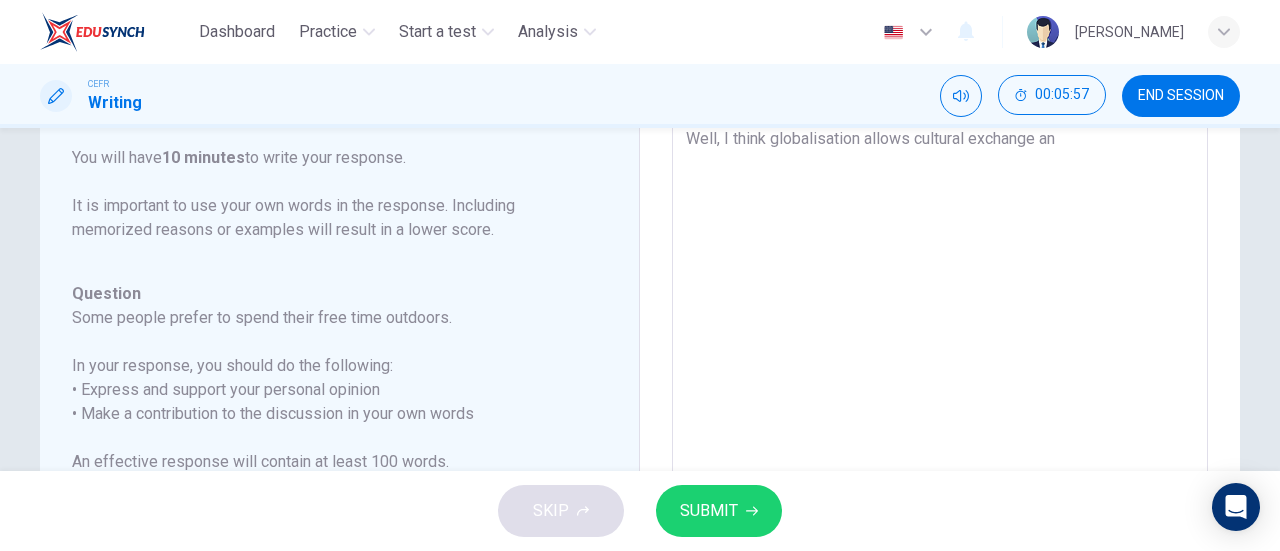 type on "x" 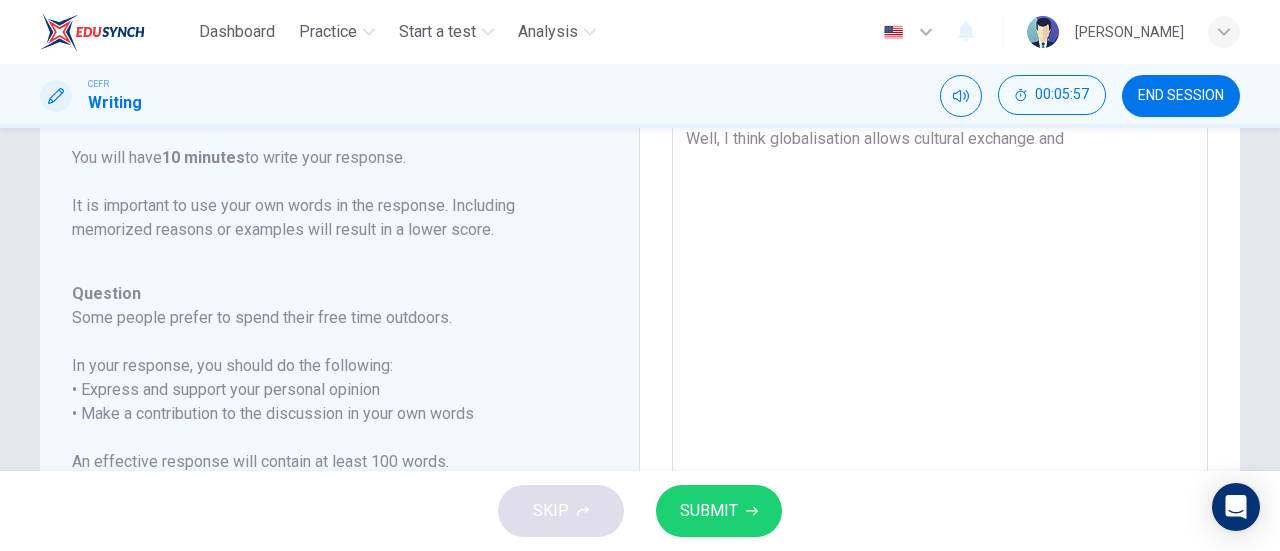 type on "Well, I think globalisation allows cultural exchange and" 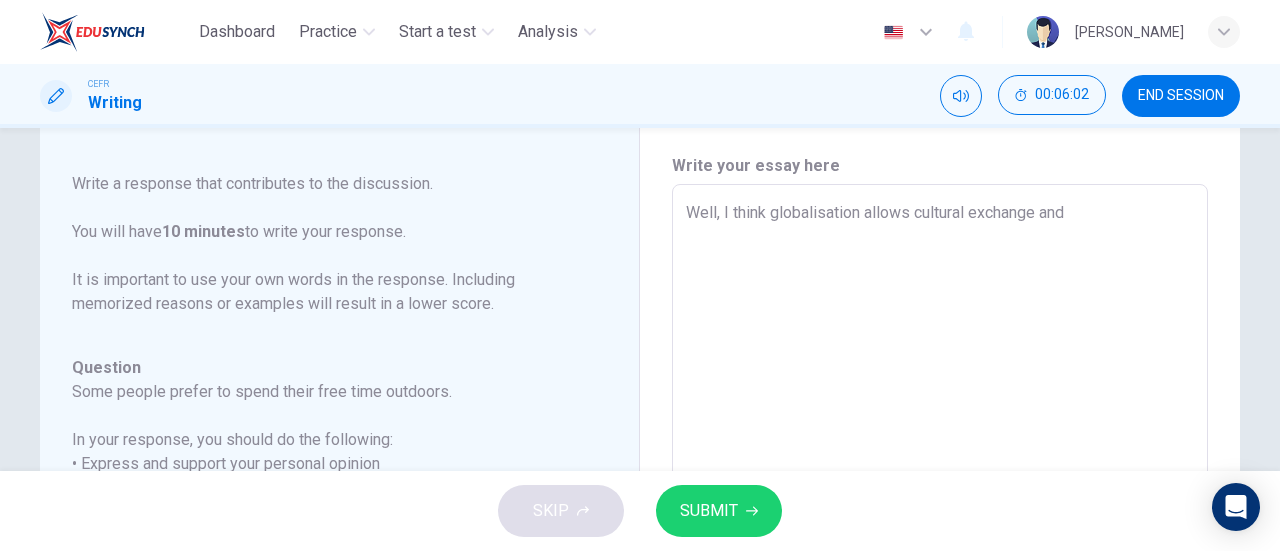 scroll, scrollTop: 53, scrollLeft: 0, axis: vertical 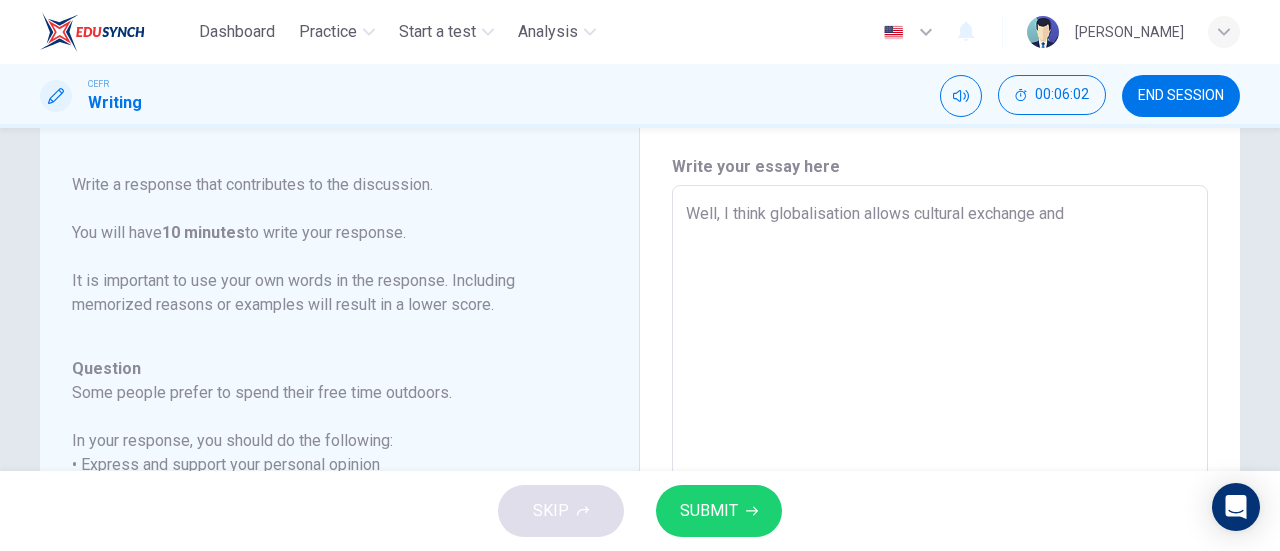 type on "Well, I think globalisation allows cultural exchange and m" 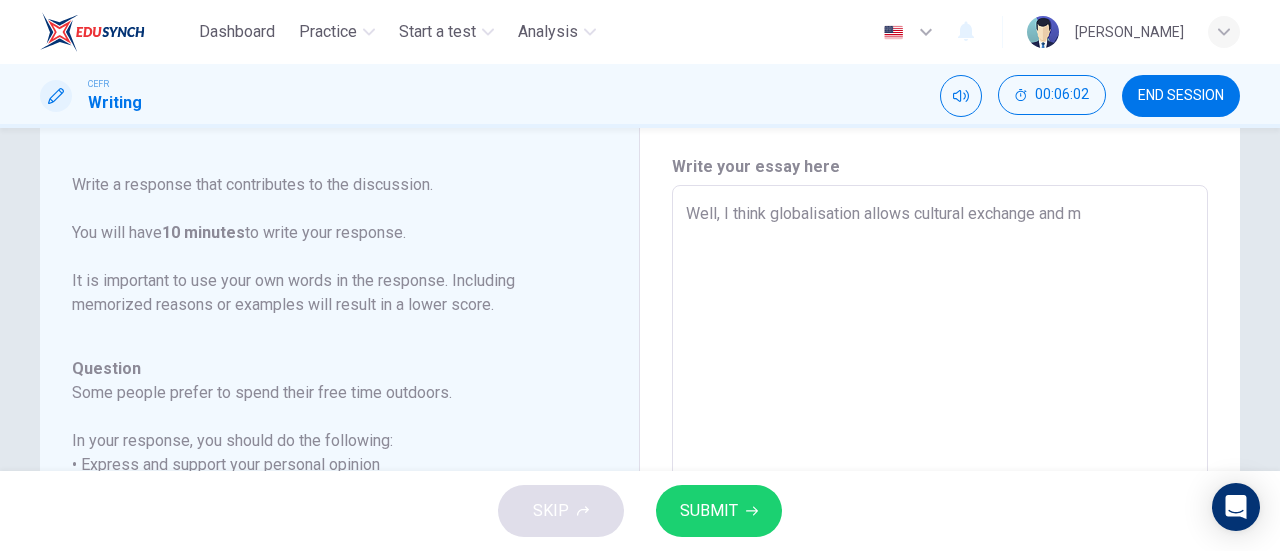 type on "x" 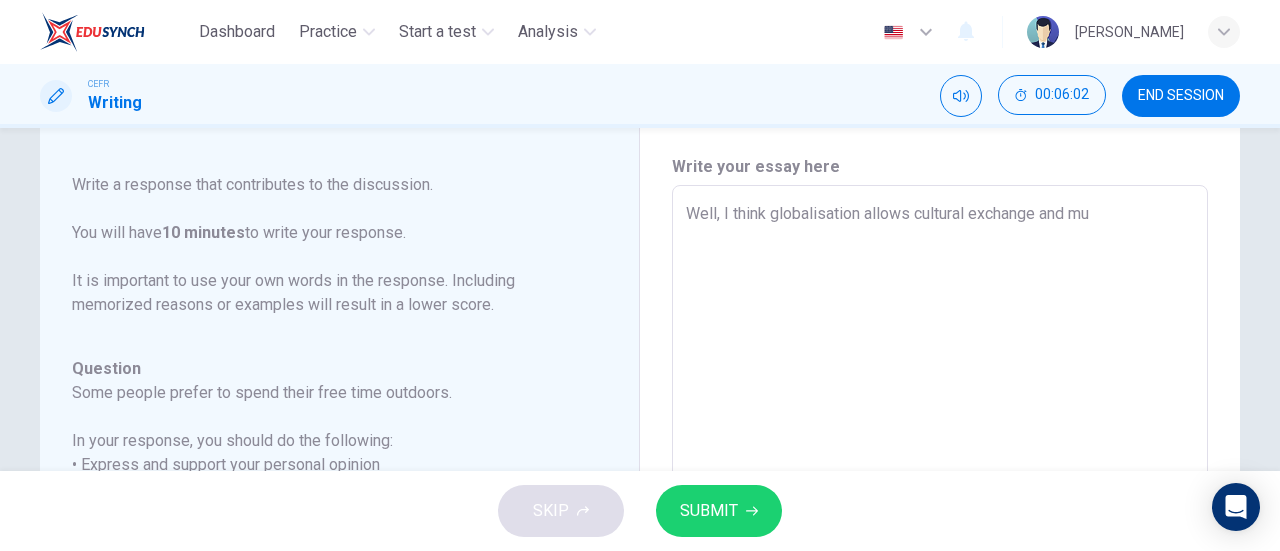 type on "x" 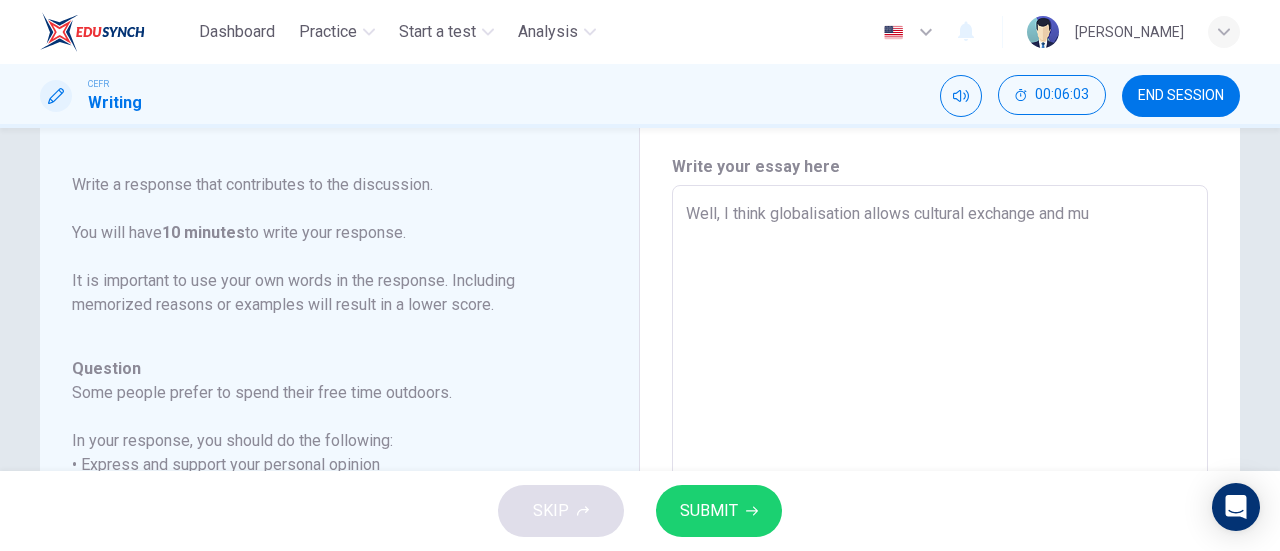 type 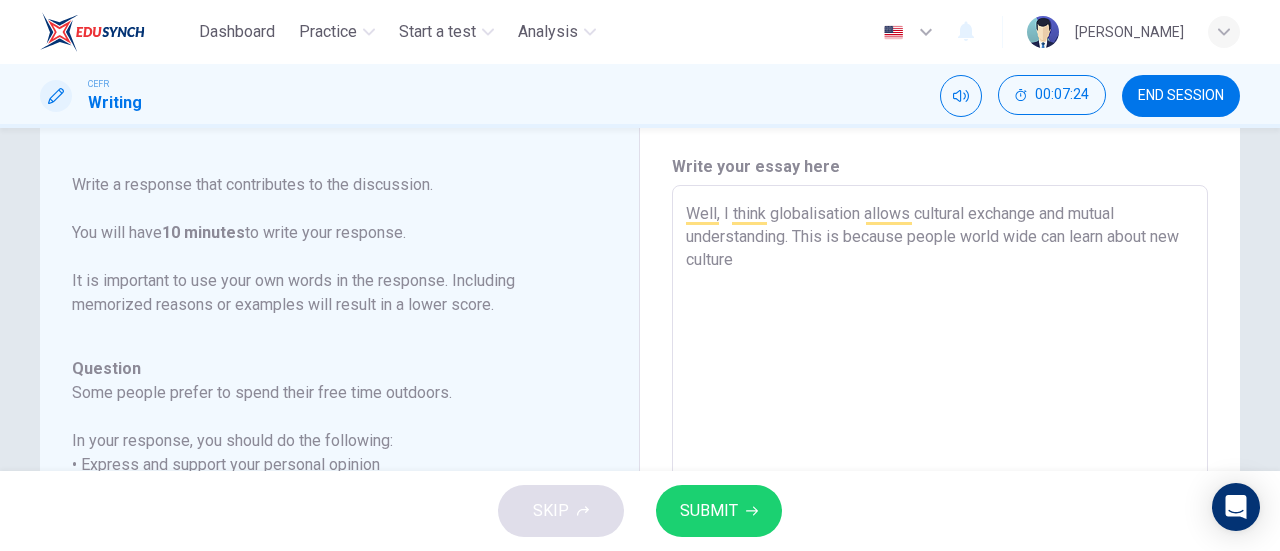 click on "Well, I think globalisation allows cultural exchange and mutual understanding. This is because people world wide can learn about new culture" at bounding box center (940, 519) 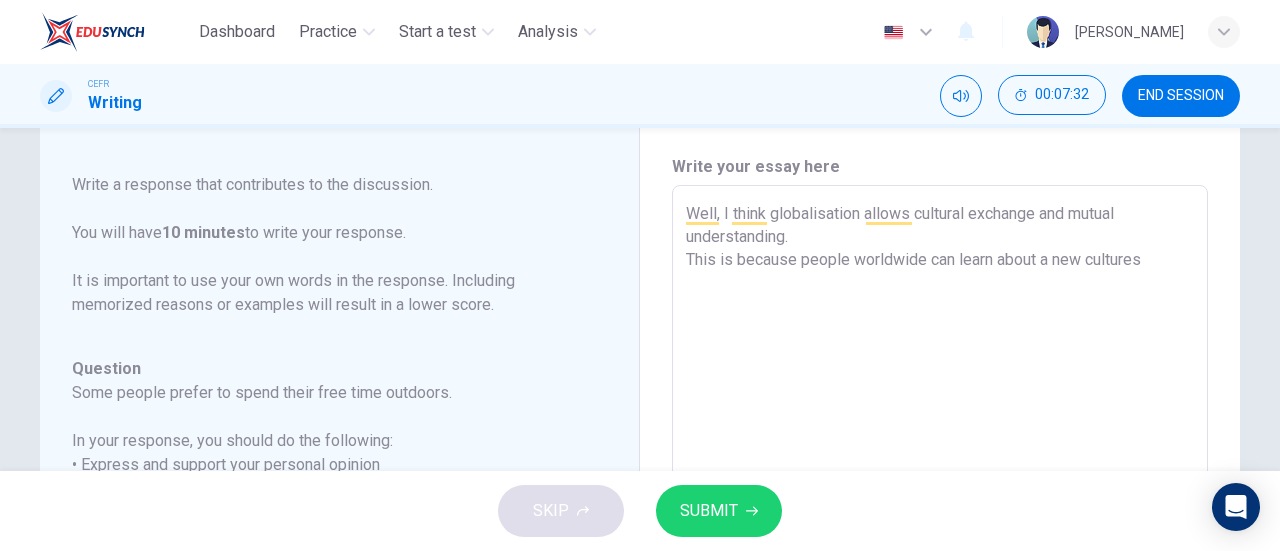 click on "Well, I think globalisation allows cultural exchange and mutual understanding.
This is because people worldwide can learn about a new cultures" at bounding box center [940, 519] 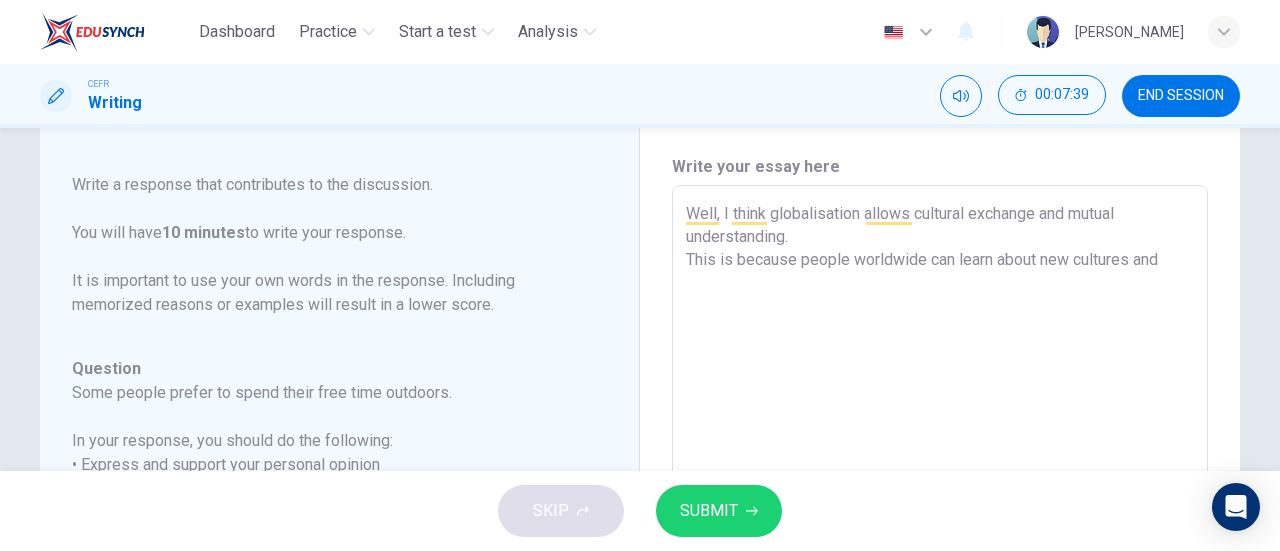 click on "Well, I think globalisation allows cultural exchange and mutual understanding.
This is because people worldwide can learn about new cultures and  x ​" at bounding box center (940, 519) 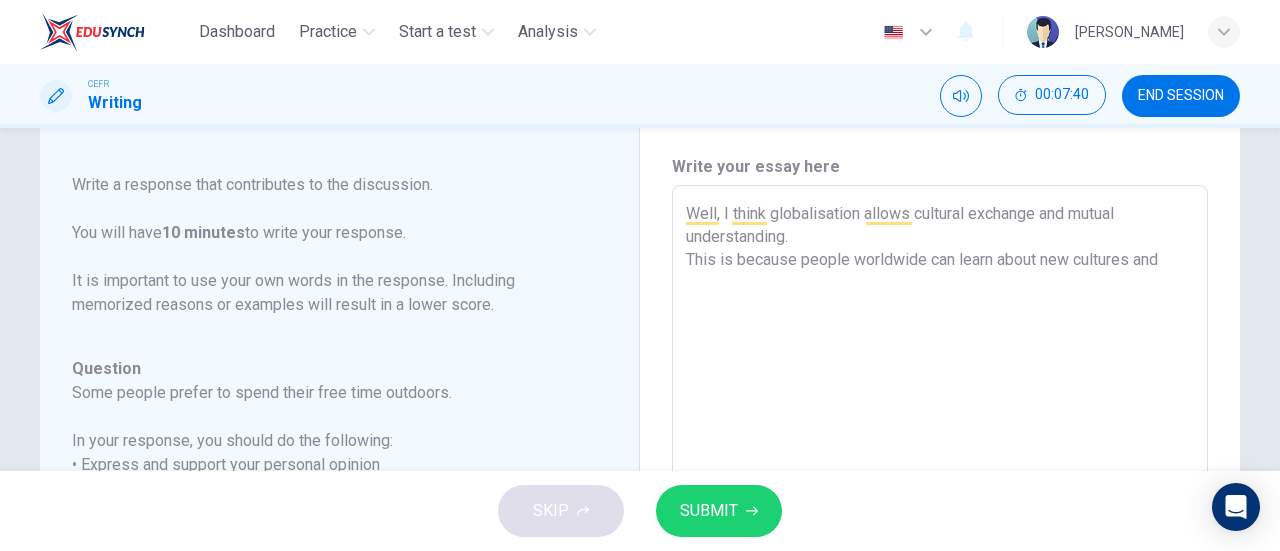 click on "Well, I think globalisation allows cultural exchange and mutual understanding.
This is because people worldwide can learn about new cultures and  x ​" at bounding box center [940, 519] 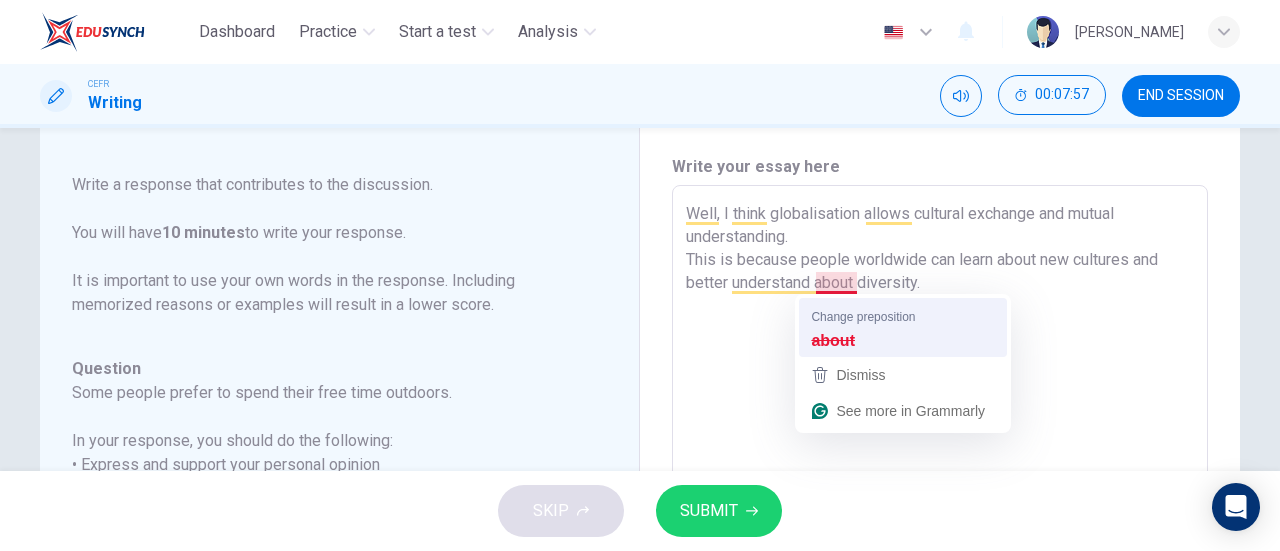 drag, startPoint x: 841, startPoint y: 356, endPoint x: 839, endPoint y: 339, distance: 17.117243 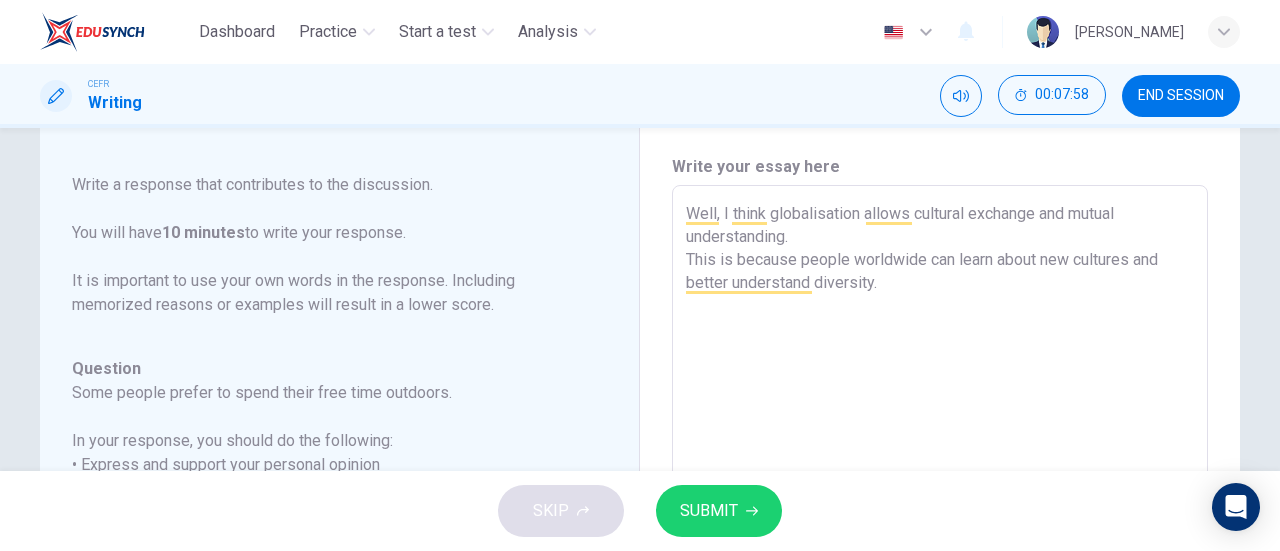 click on "Well, I think globalisation allows cultural exchange and mutual understanding.
This is because people worldwide can learn about new cultures and better understand diversity." at bounding box center (940, 519) 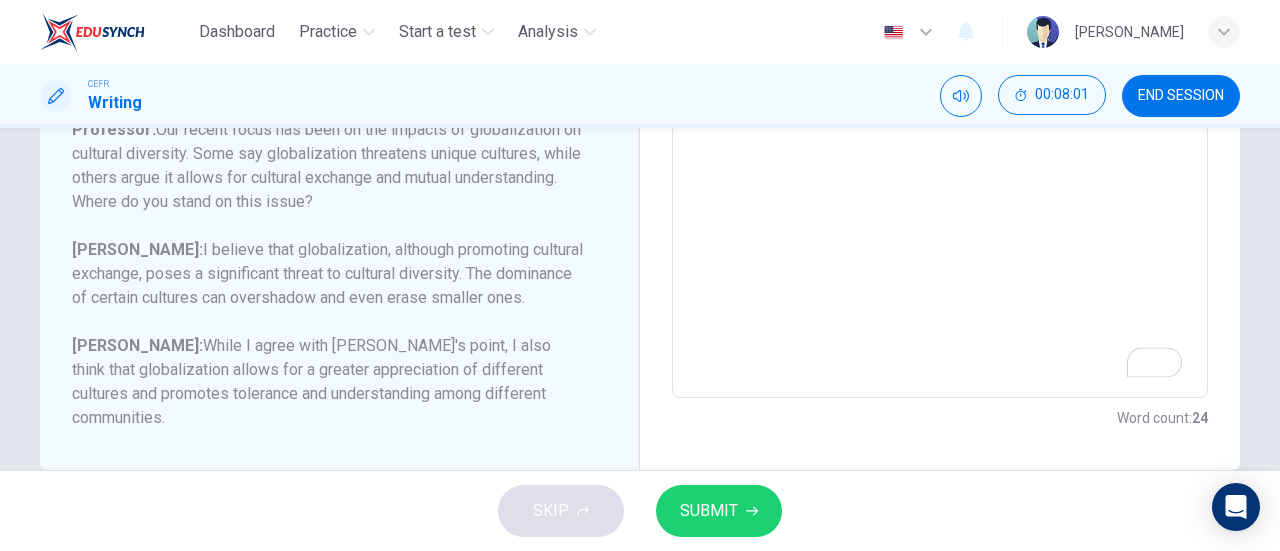 scroll, scrollTop: 546, scrollLeft: 0, axis: vertical 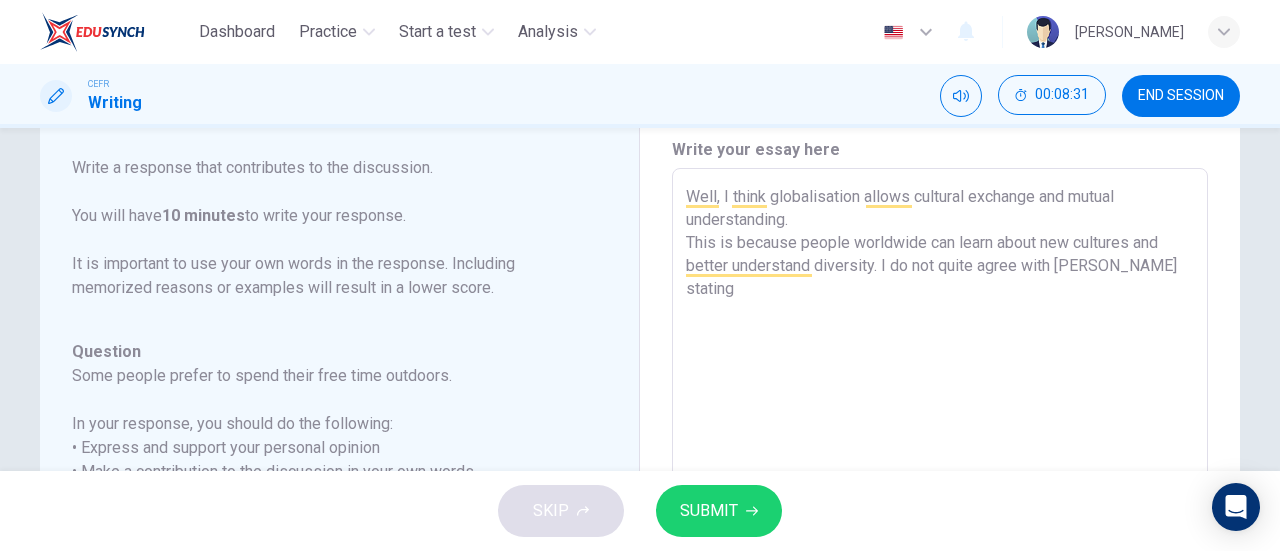 click on "Well, I think globalisation allows cultural exchange and mutual understanding.
This is because people worldwide can learn about new cultures and better understand diversity. I do not quite agree with [PERSON_NAME] stating" at bounding box center (940, 502) 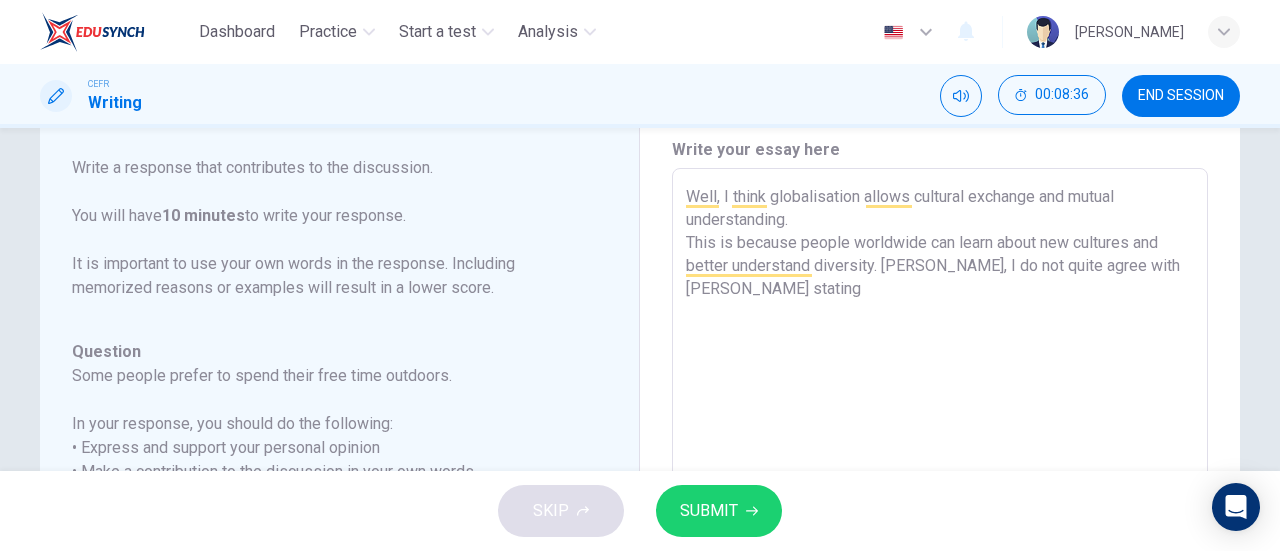 click on "Well, I think globalisation allows cultural exchange and mutual understanding.
This is because people worldwide can learn about new cultures and better understand diversity. [PERSON_NAME], I do not quite agree with [PERSON_NAME] stating" at bounding box center [940, 502] 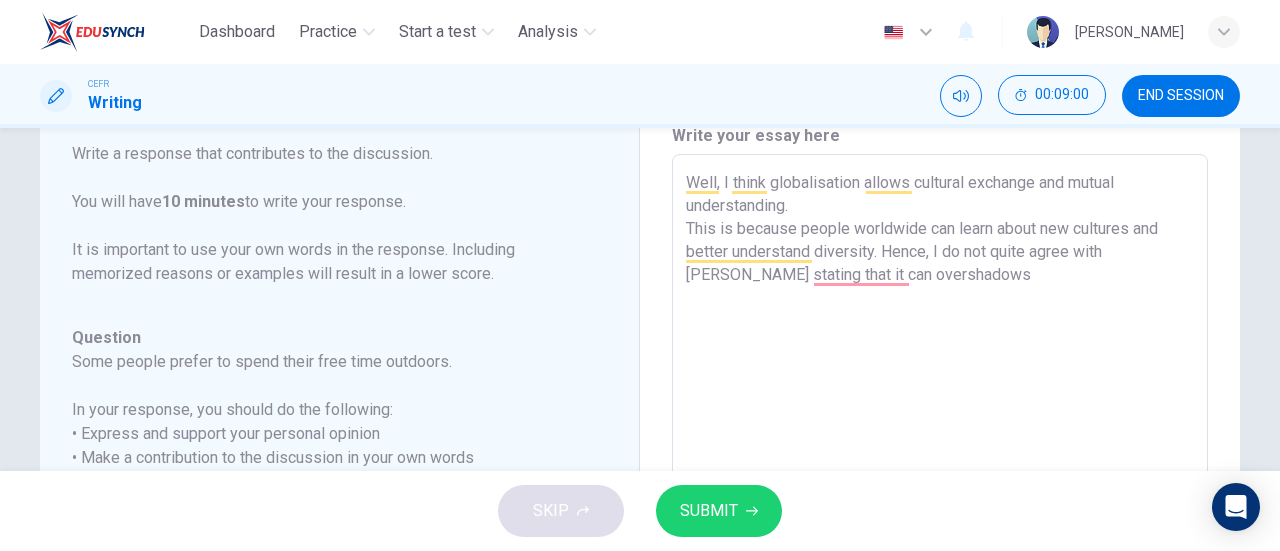 scroll, scrollTop: 80, scrollLeft: 0, axis: vertical 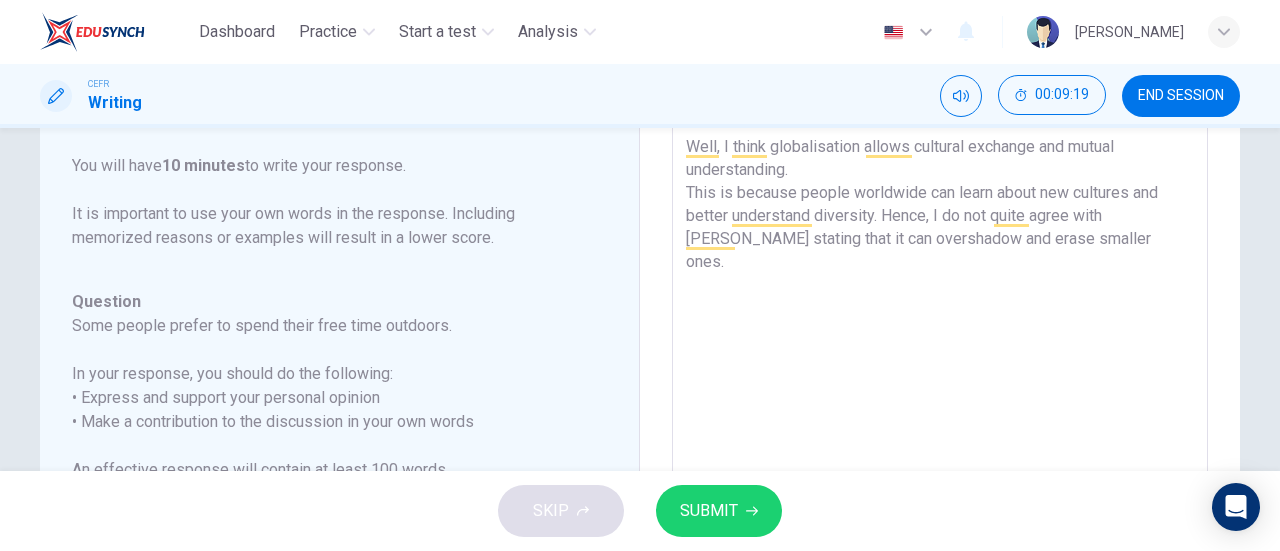 click on "Well, I think globalisation allows cultural exchange and mutual understanding.
This is because people worldwide can learn about new cultures and better understand diversity. Hence, I do not quite agree with [PERSON_NAME] stating that it can overshadow and erase smaller ones." at bounding box center [940, 452] 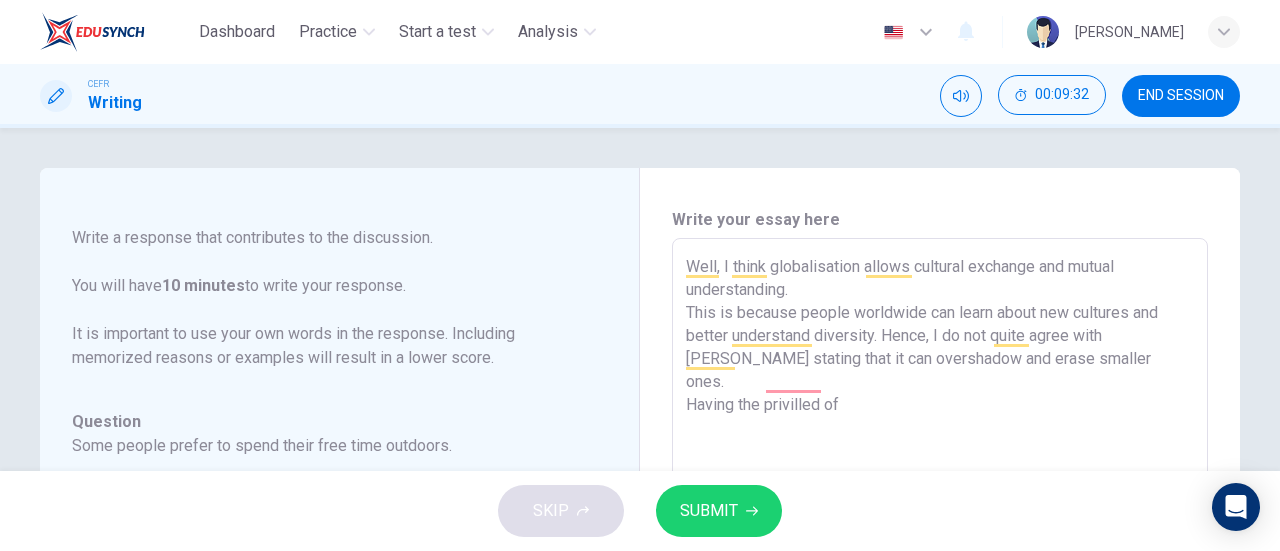 scroll, scrollTop: 14, scrollLeft: 0, axis: vertical 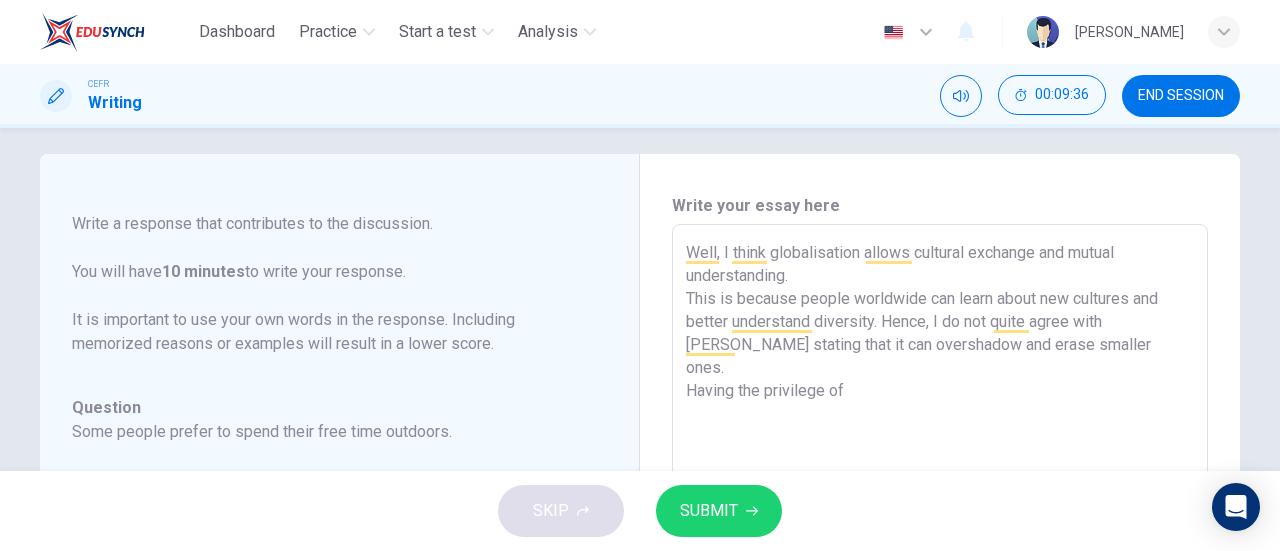 click on "Well, I think globalisation allows cultural exchange and mutual understanding.
This is because people worldwide can learn about new cultures and better understand diversity. Hence, I do not quite agree with [PERSON_NAME] stating that it can overshadow and erase smaller ones.
Having the privilege of" at bounding box center (940, 558) 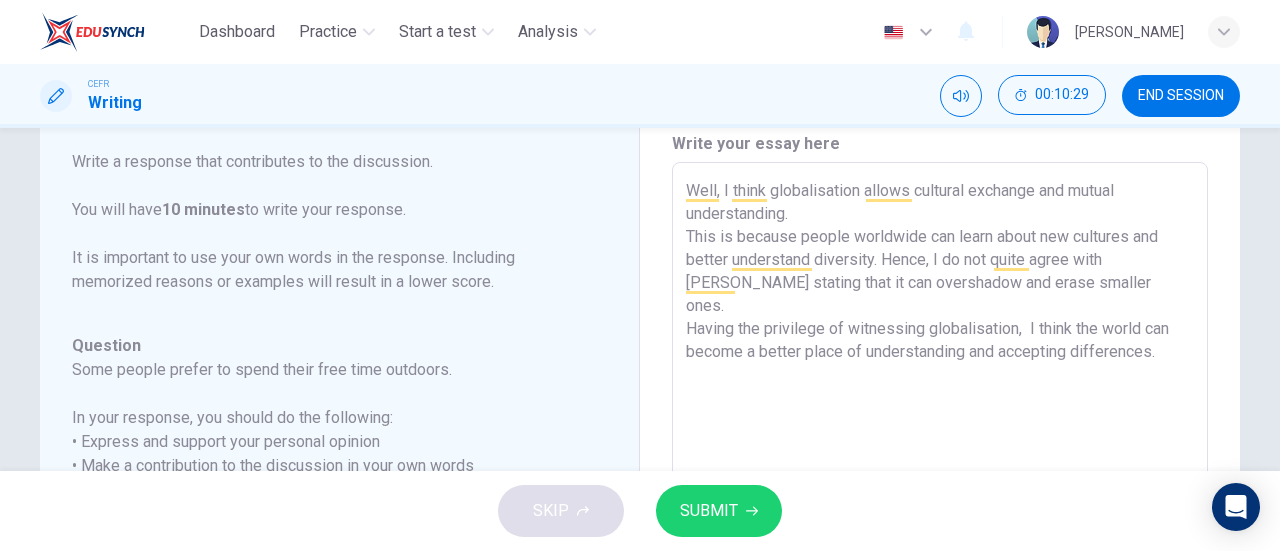 scroll, scrollTop: 72, scrollLeft: 0, axis: vertical 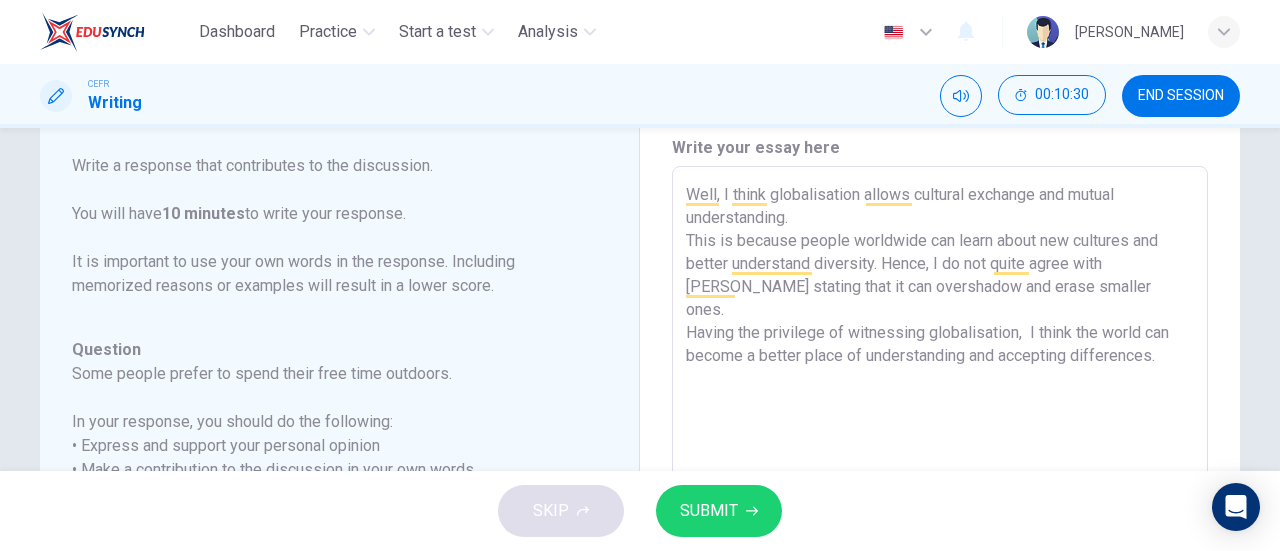 click on "Well, I think globalisation allows cultural exchange and mutual understanding.
This is because people worldwide can learn about new cultures and better understand diversity. Hence, I do not quite agree with [PERSON_NAME] stating that it can overshadow and erase smaller ones.
Having the privilege of witnessing globalisation,  I think the world can become a better place of understanding and accepting differences." at bounding box center (940, 500) 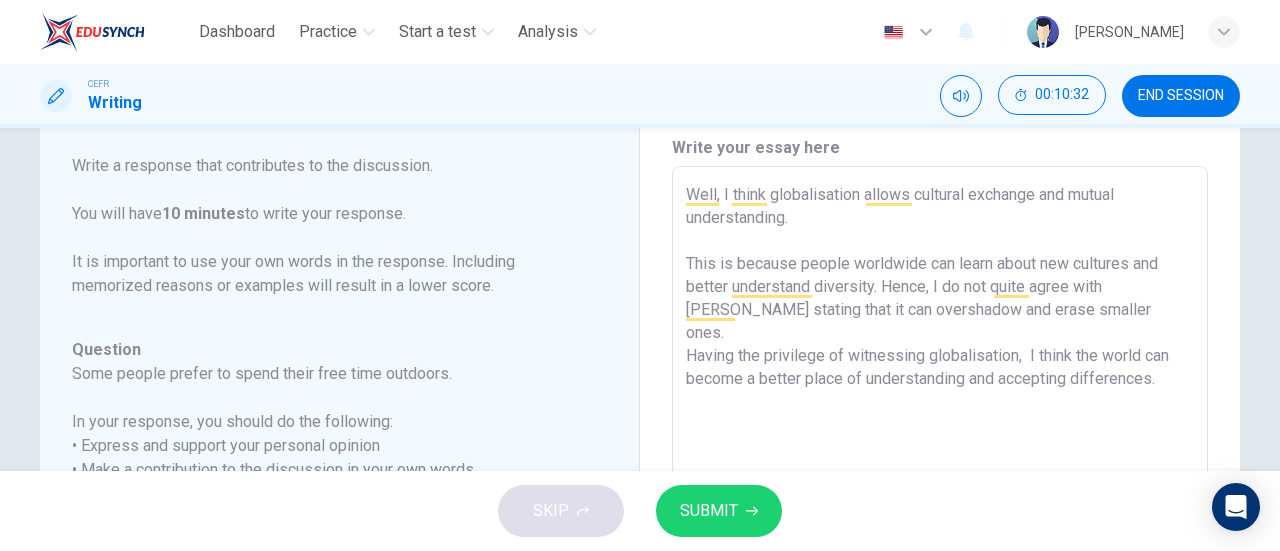 click on "Well, I think globalisation allows cultural exchange and mutual understanding.
This is because people worldwide can learn about new cultures and better understand diversity. Hence, I do not quite agree with [PERSON_NAME] stating that it can overshadow and erase smaller ones.
Having the privilege of witnessing globalisation,  I think the world can become a better place of understanding and accepting differences." at bounding box center [940, 500] 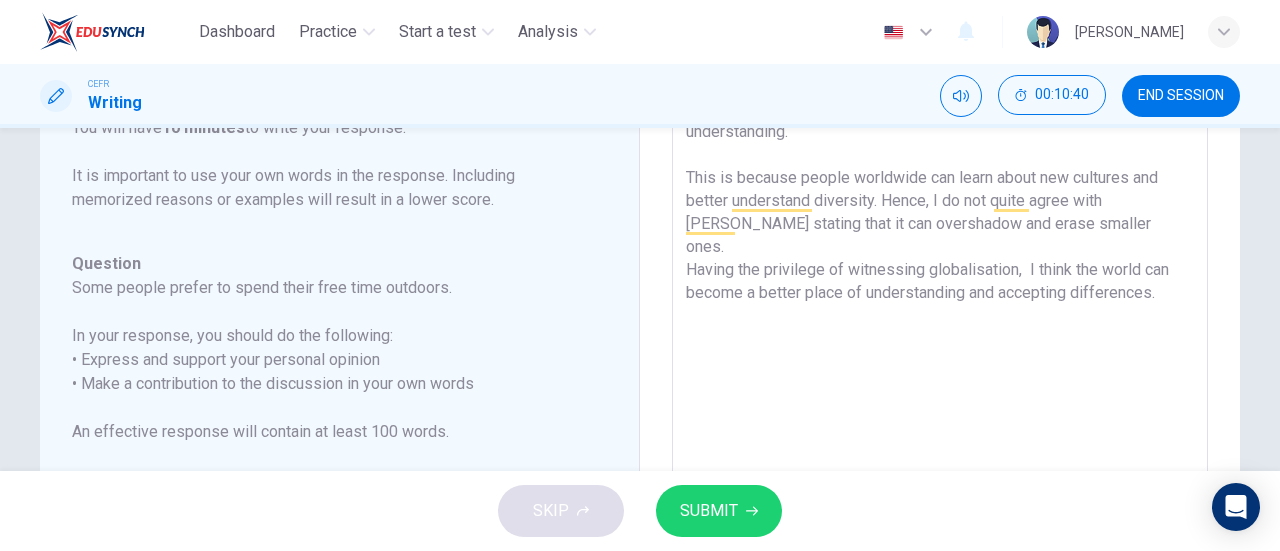 scroll, scrollTop: 156, scrollLeft: 0, axis: vertical 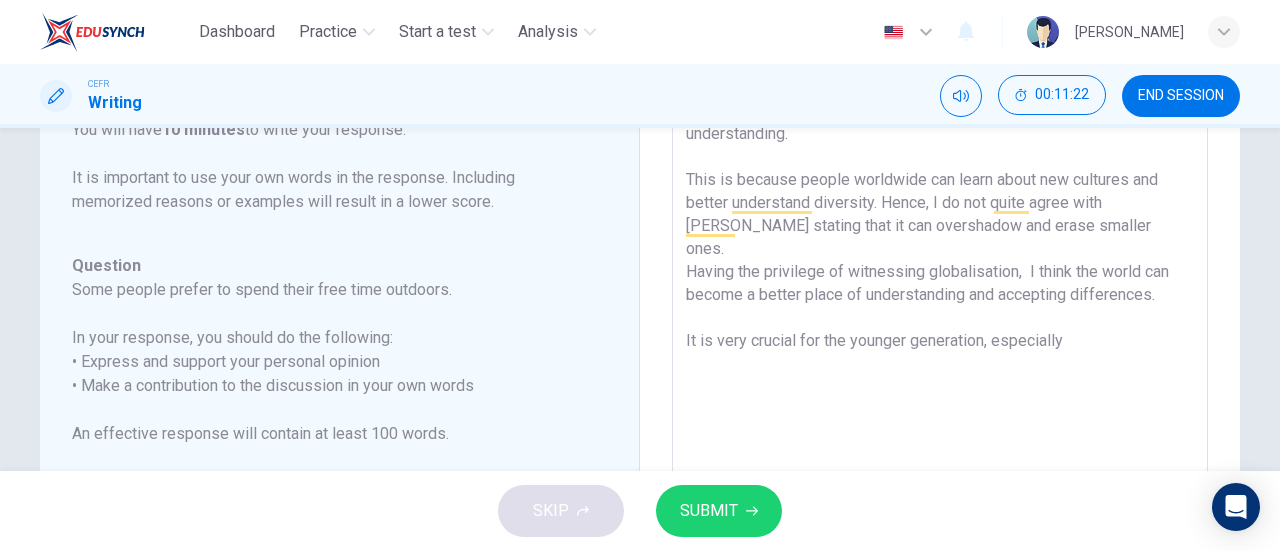 click on "Well, I think globalisation allows cultural exchange and mutual understanding.
This is because people worldwide can learn about new cultures and better understand diversity. Hence, I do not quite agree with [PERSON_NAME] stating that it can overshadow and erase smaller ones.
Having the privilege of witnessing globalisation,  I think the world can become a better place of understanding and accepting differences.
It is very crucial for the younger generation, especially" at bounding box center (940, 416) 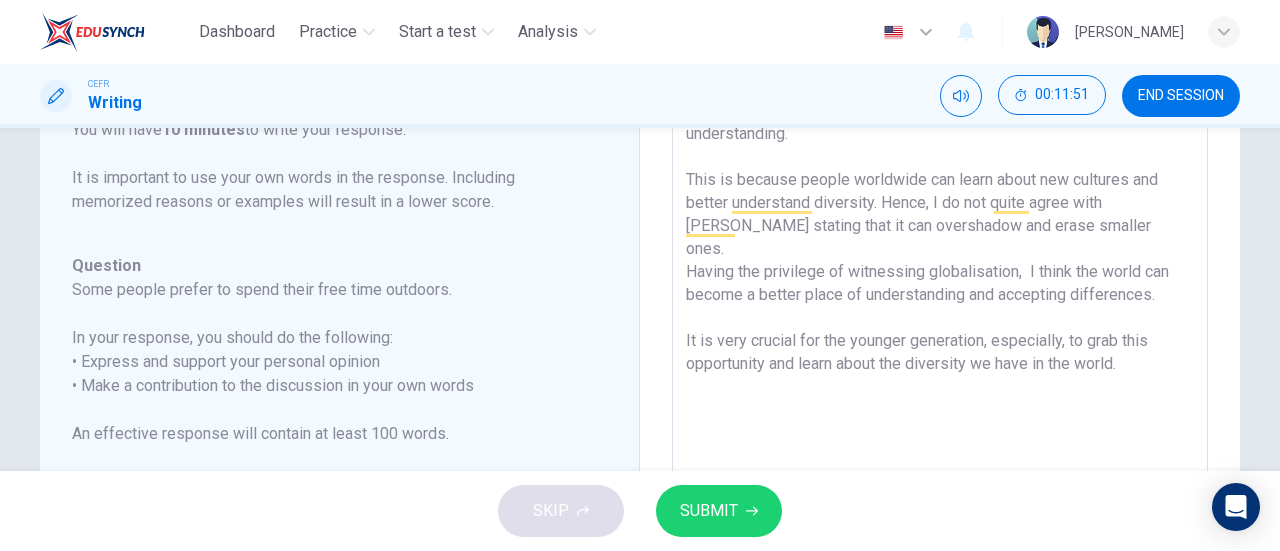 click on "Well, I think globalisation allows cultural exchange and mutual understanding.
This is because people worldwide can learn about new cultures and better understand diversity. Hence, I do not quite agree with [PERSON_NAME] stating that it can overshadow and erase smaller ones.
Having the privilege of witnessing globalisation,  I think the world can become a better place of understanding and accepting differences.
It is very crucial for the younger generation, especially, to grab this opportunity and learn about the diversity we have in the world." at bounding box center (940, 416) 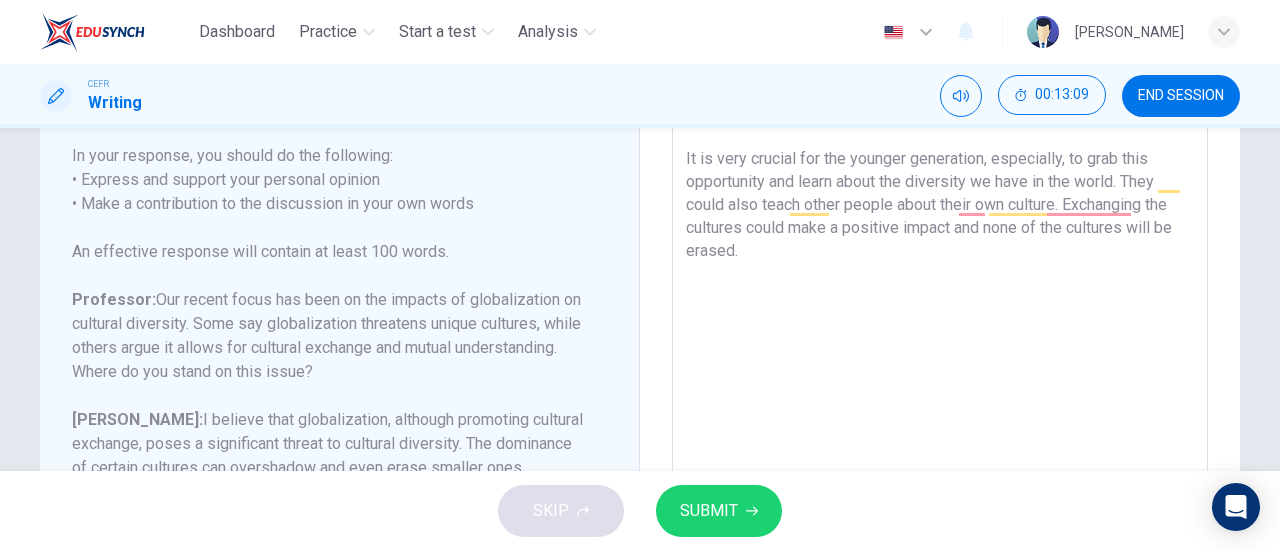 scroll, scrollTop: 338, scrollLeft: 0, axis: vertical 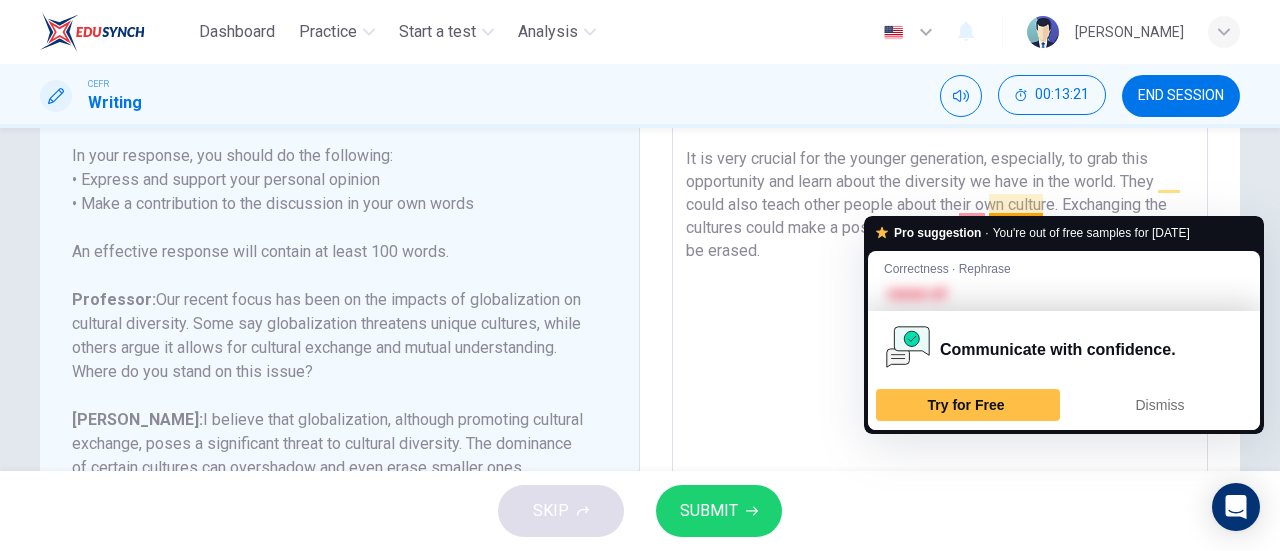 drag, startPoint x: 1037, startPoint y: 201, endPoint x: 984, endPoint y: 209, distance: 53.600372 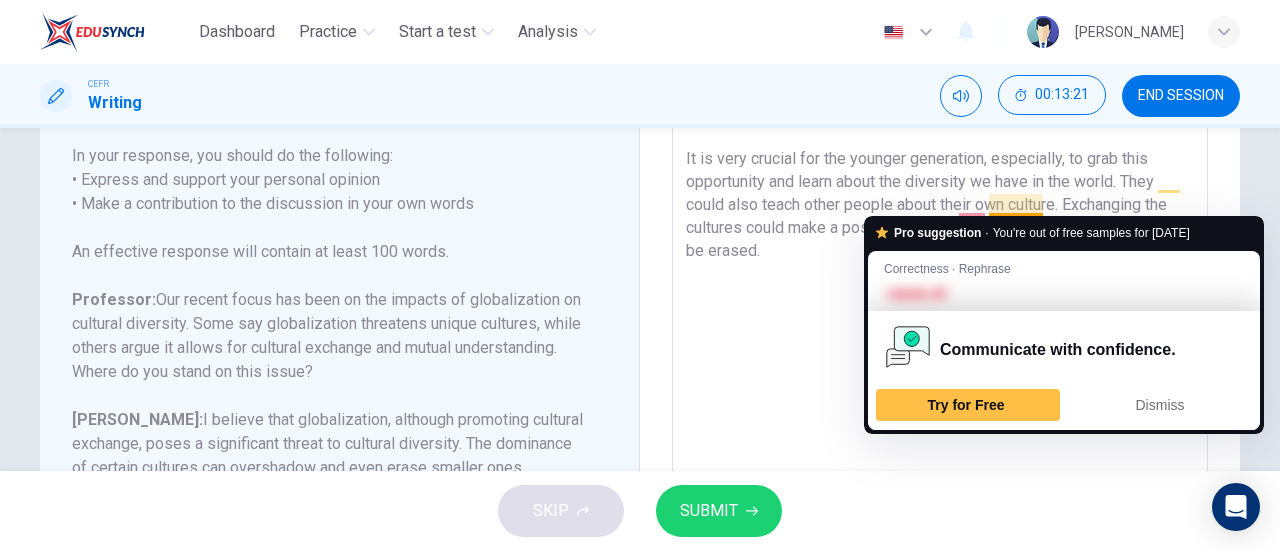 click on "Well, I think globalisation allows cultural exchange and mutual understanding.
This is because people worldwide can learn about new cultures and better understand diversity. Hence, I do not quite agree with [PERSON_NAME] stating that it can overshadow and erase smaller ones.
Having the privilege of witnessing globalisation,  I think the world can become a better place of understanding and accepting differences.
It is very crucial for the younger generation, especially, to grab this opportunity and learn about the diversity we have in the world. They could also teach other people about their own culture. Exchanging the cultures could make a positive impact and none of neither culture will be erased." at bounding box center (940, 234) 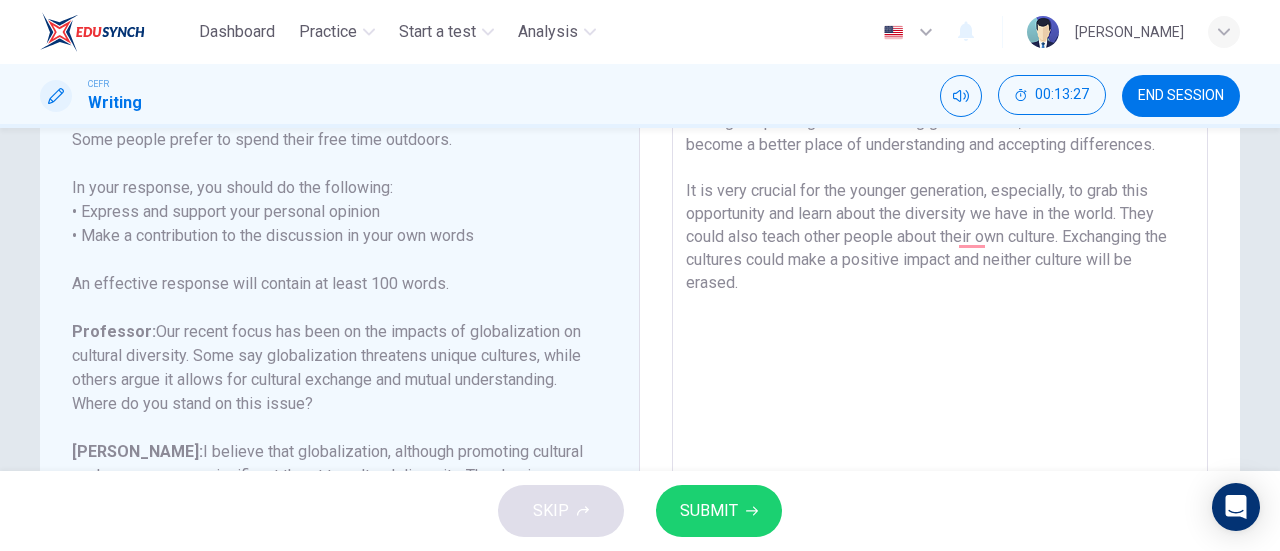 scroll, scrollTop: 294, scrollLeft: 0, axis: vertical 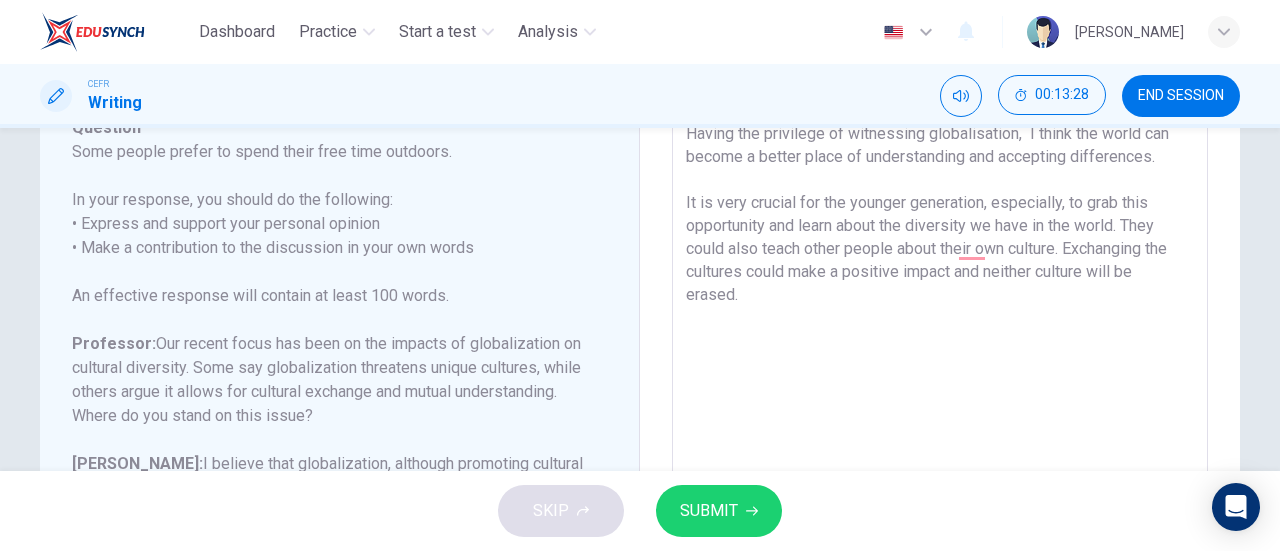 click on "Well, I think globalisation allows cultural exchange and mutual understanding.
This is because people worldwide can learn about new cultures and better understand diversity. Hence, I do not quite agree with [PERSON_NAME] stating that it can overshadow and erase smaller ones.
Having the privilege of witnessing globalisation,  I think the world can become a better place of understanding and accepting differences.
It is very crucial for the younger generation, especially, to grab this opportunity and learn about the diversity we have in the world. They could also teach other people about their own culture. Exchanging the cultures could make a positive impact and neither culture will be erased." at bounding box center [940, 278] 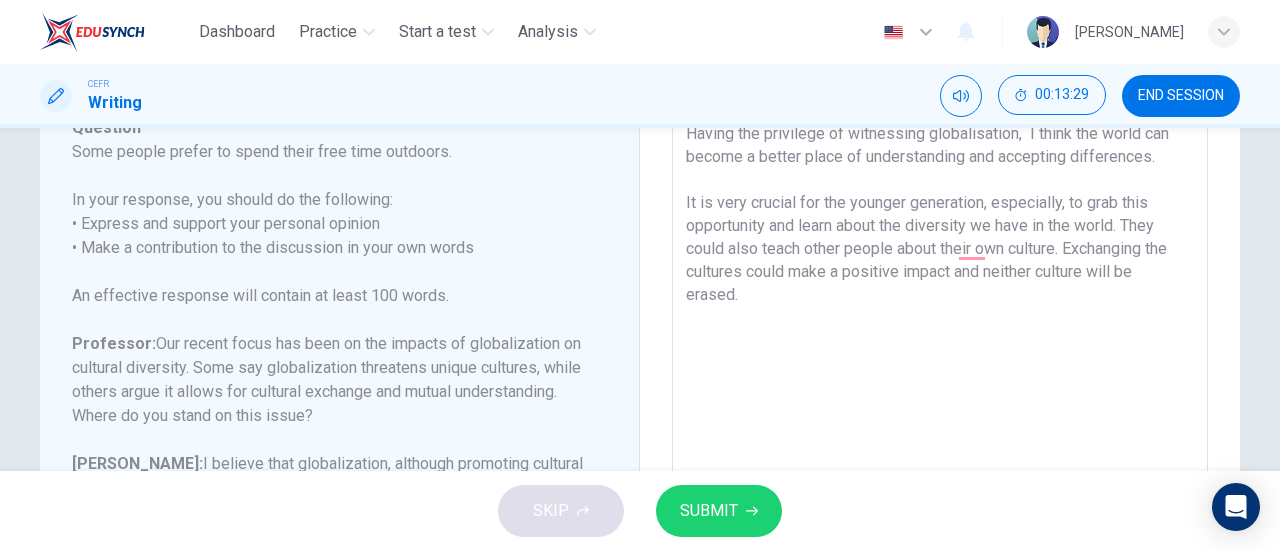 click on "Well, I think globalisation allows cultural exchange and mutual understanding.
This is because people worldwide can learn about new cultures and better understand diversity. Hence, I do not quite agree with [PERSON_NAME] stating that it can overshadow and erase smaller ones.
Having the privilege of witnessing globalisation,  I think the world can become a better place of understanding and accepting differences.
It is very crucial for the younger generation, especially, to grab this opportunity and learn about the diversity we have in the world. They could also teach other people about their own culture. Exchanging the cultures could make a positive impact and neither culture will be erased." at bounding box center [940, 278] 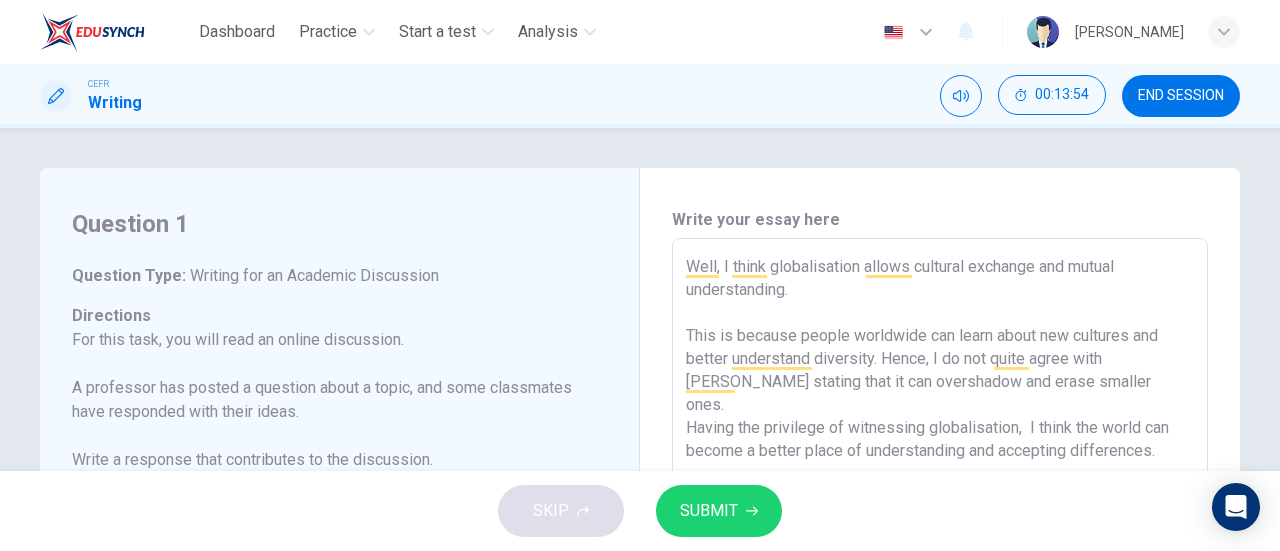 scroll, scrollTop: 0, scrollLeft: 0, axis: both 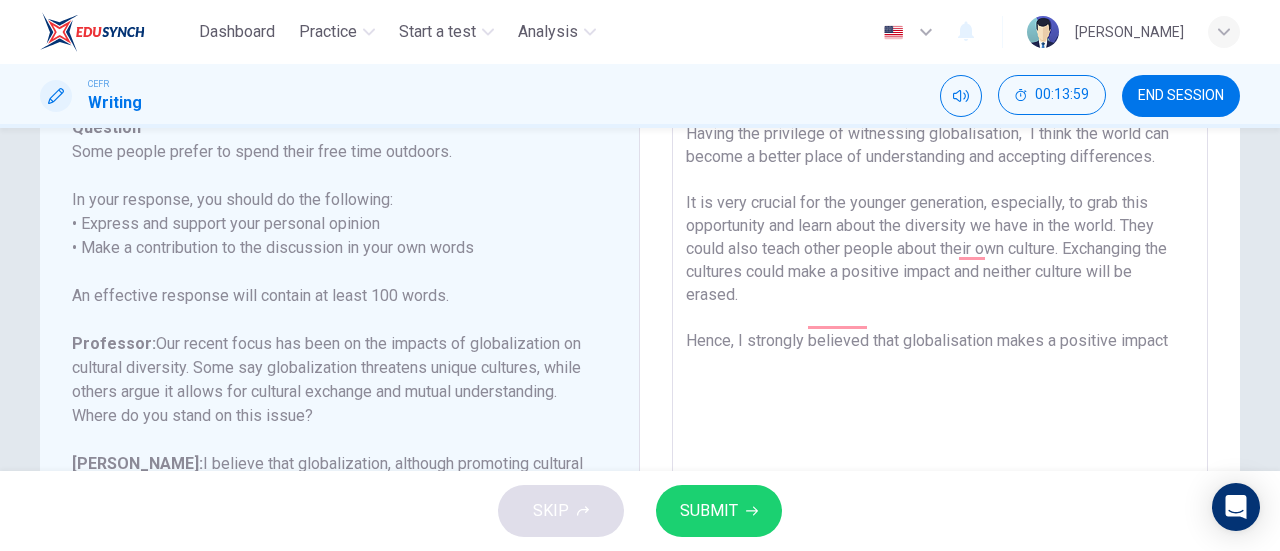 click on "Well, I think globalisation allows cultural exchange and mutual understanding.
This is because people worldwide can learn about new cultures and better understand diversity. Hence, I do not quite agree with [PERSON_NAME] stating that it can overshadow and erase smaller ones.
Having the privilege of witnessing globalisation,  I think the world can become a better place of understanding and accepting differences.
It is very crucial for the younger generation, especially, to grab this opportunity and learn about the diversity we have in the world. They could also teach other people about their own culture. Exchanging the cultures could make a positive impact and neither culture will be erased.
Hence, I strongly believed that globalisation makes a positive impact" at bounding box center (940, 278) 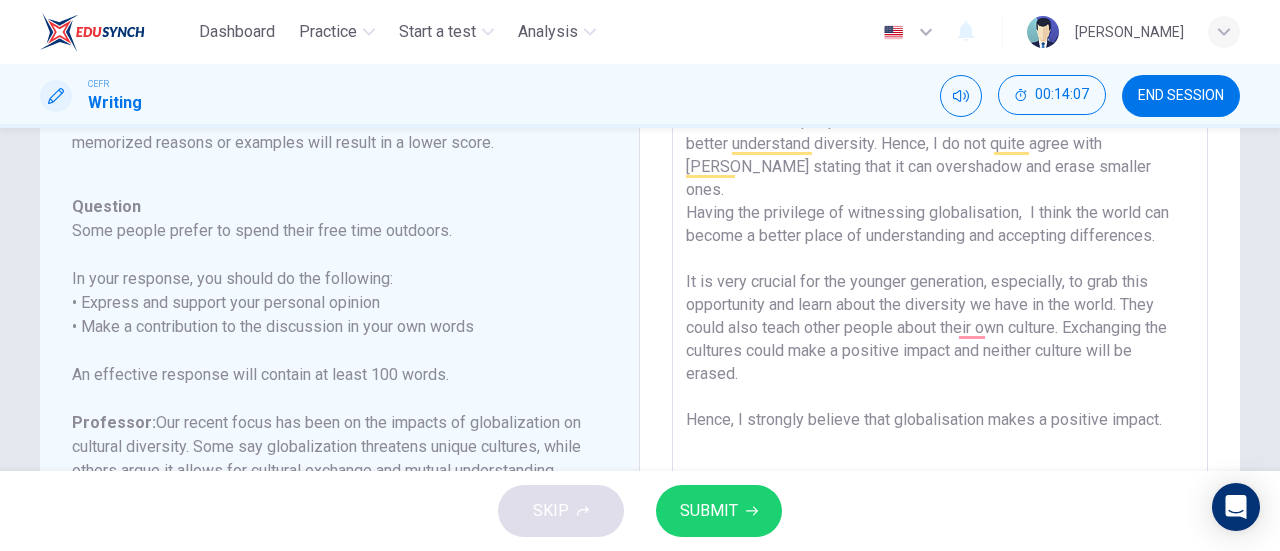 scroll, scrollTop: 217, scrollLeft: 0, axis: vertical 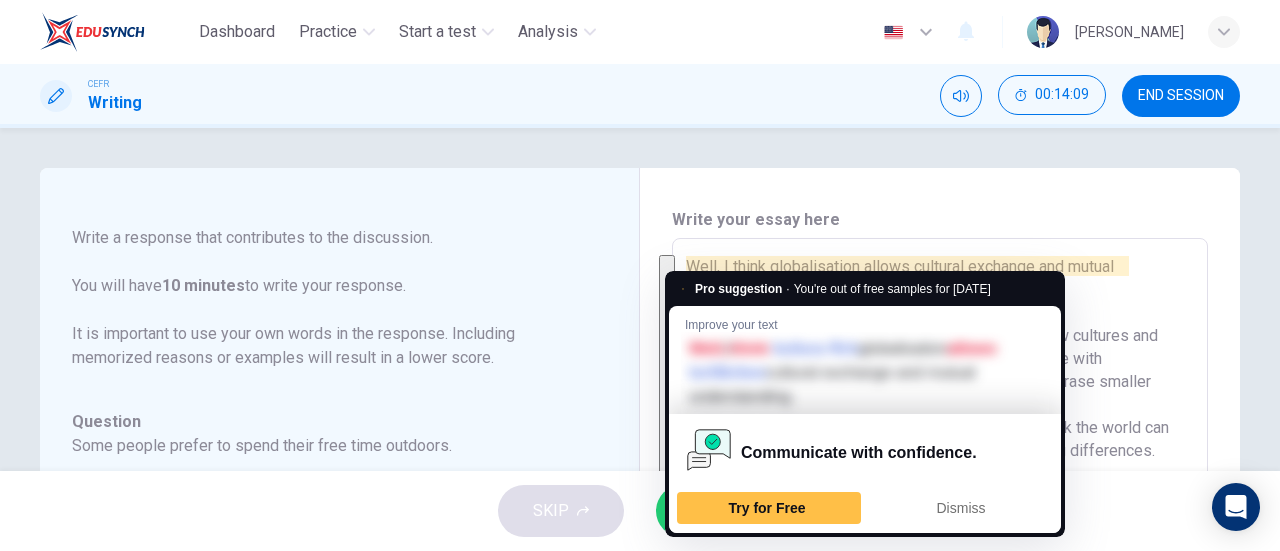 drag, startPoint x: 1174, startPoint y: 396, endPoint x: 682, endPoint y: 263, distance: 509.6597 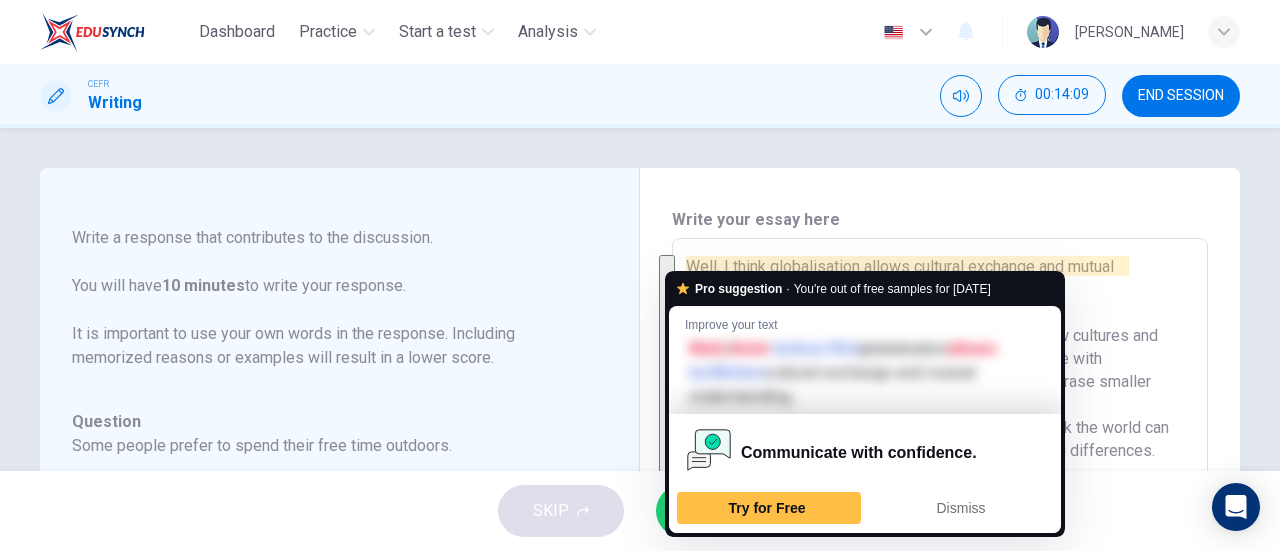 click on "Well, I think globalisation allows cultural exchange and mutual understanding.
This is because people worldwide can learn about new cultures and better understand diversity. Hence, I do not quite agree with [PERSON_NAME] stating that it can overshadow and erase smaller ones.
Having the privilege of witnessing globalisation,  I think the world can become a better place of understanding and accepting differences.
It is very crucial for the younger generation, especially, to grab this opportunity and learn about the diversity we have in the world. They could also teach other people about their own culture. Exchanging the cultures could make a positive impact and neither culture will be erased.
Hence, I strongly believe that globalisation makes a positive impact." at bounding box center (940, 572) 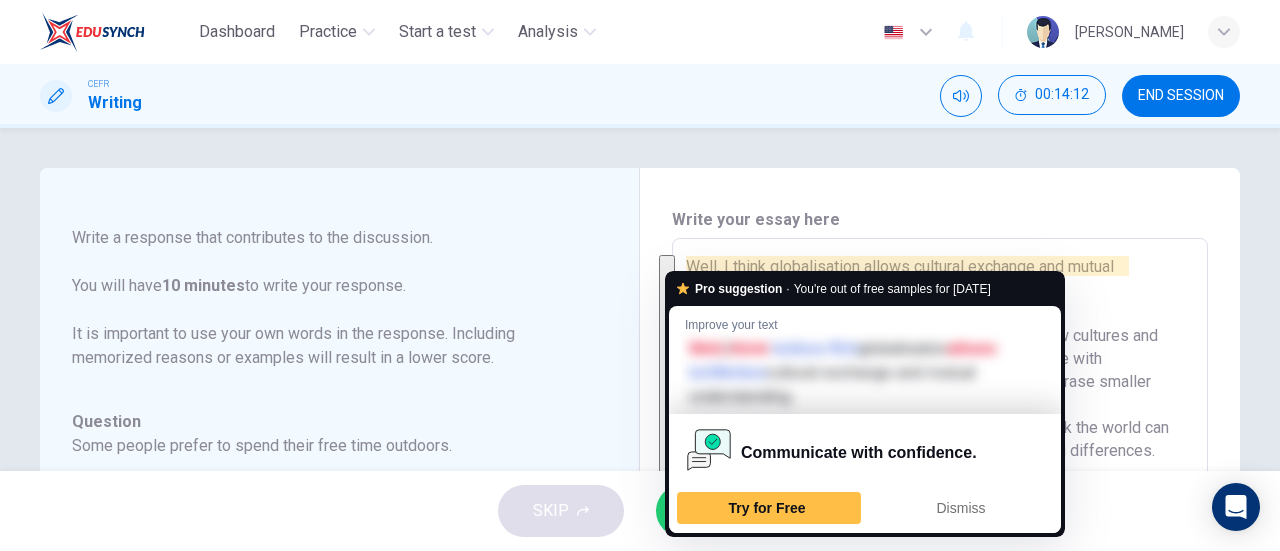 type on "Well, I think globalisation allows cultural exchange and mutual understanding.
This is because people worldwide can learn about new cultures and better understand diversity. Hence, I do not quite agree with [PERSON_NAME] stating that it can overshadow and erase smaller ones.
Having the privilege of witnessing globalisation,  I think the world can become a better place of understanding and accepting differences.
It is very crucial for the younger generation, especially, to grab this opportunity and learn about the diversity we have in the world. They could also teach other people about their own culture. Exchanging the cultures could make a positive impact and neither culture will be erased.
Hence, I strongly believe that globalisation makes a positive impact." 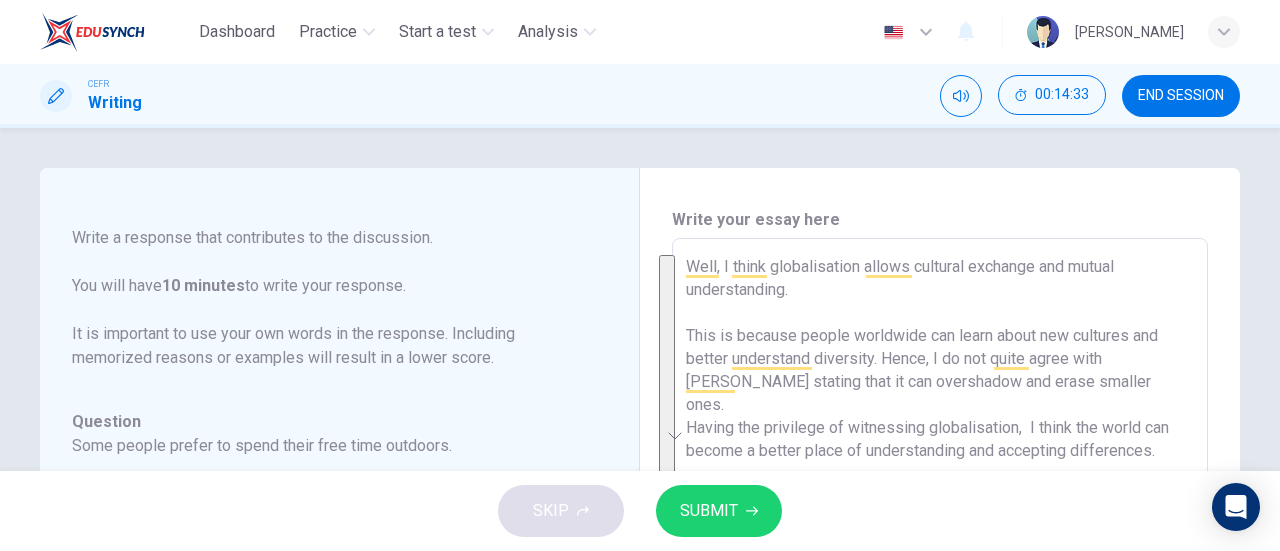 click on "Well, I think globalisation allows cultural exchange and mutual understanding.
This is because people worldwide can learn about new cultures and better understand diversity. Hence, I do not quite agree with [PERSON_NAME] stating that it can overshadow and erase smaller ones.
Having the privilege of witnessing globalisation,  I think the world can become a better place of understanding and accepting differences.
It is very crucial for the younger generation, especially, to grab this opportunity and learn about the diversity we have in the world. They could also teach other people about their own culture. Exchanging the cultures could make a positive impact and neither culture will be erased.
Hence, I strongly believe that globalisation makes a positive impact." at bounding box center (940, 572) 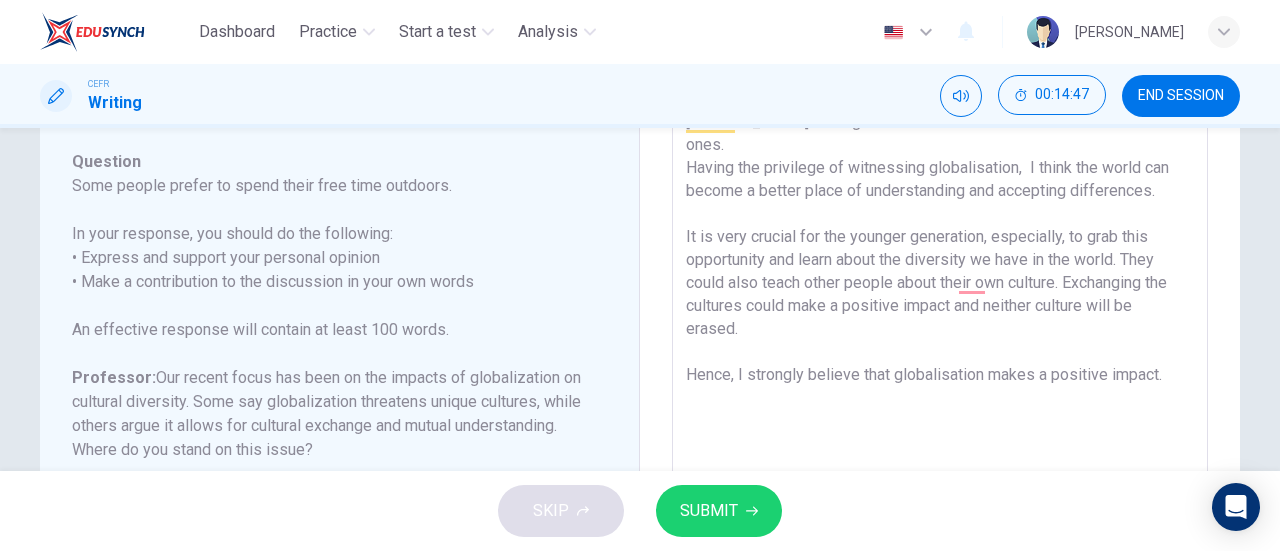 scroll, scrollTop: 279, scrollLeft: 0, axis: vertical 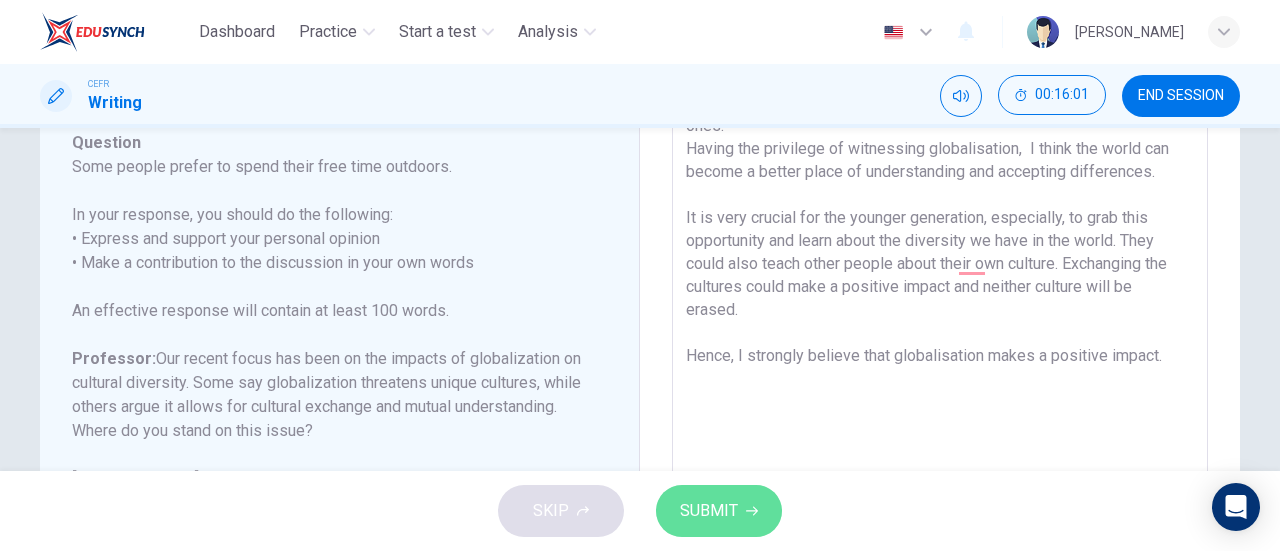 click on "SUBMIT" at bounding box center (719, 511) 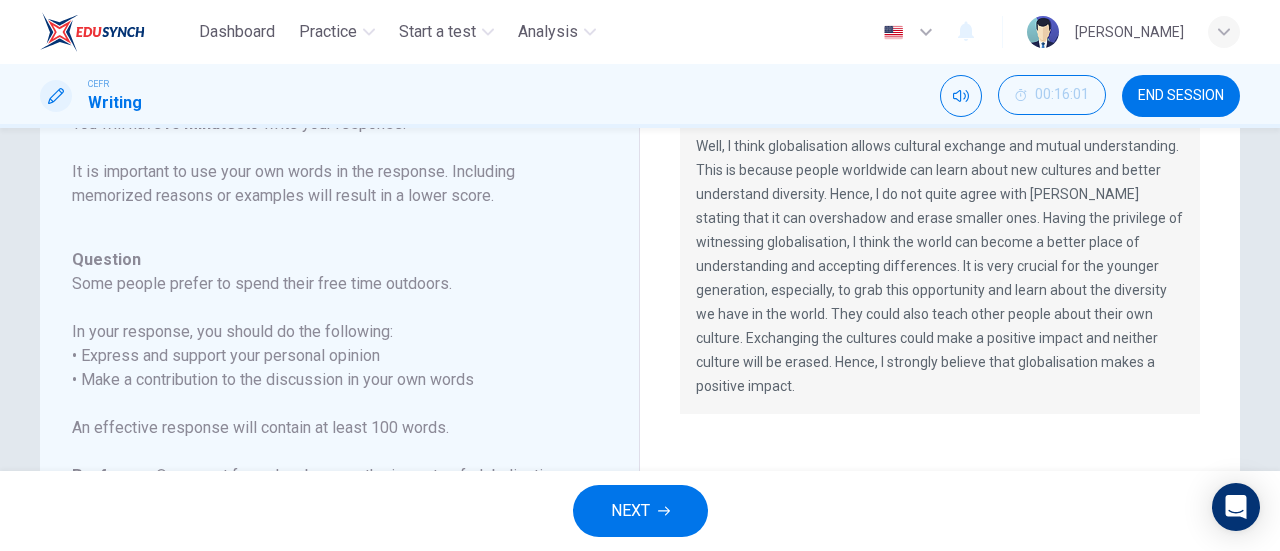 scroll, scrollTop: 0, scrollLeft: 0, axis: both 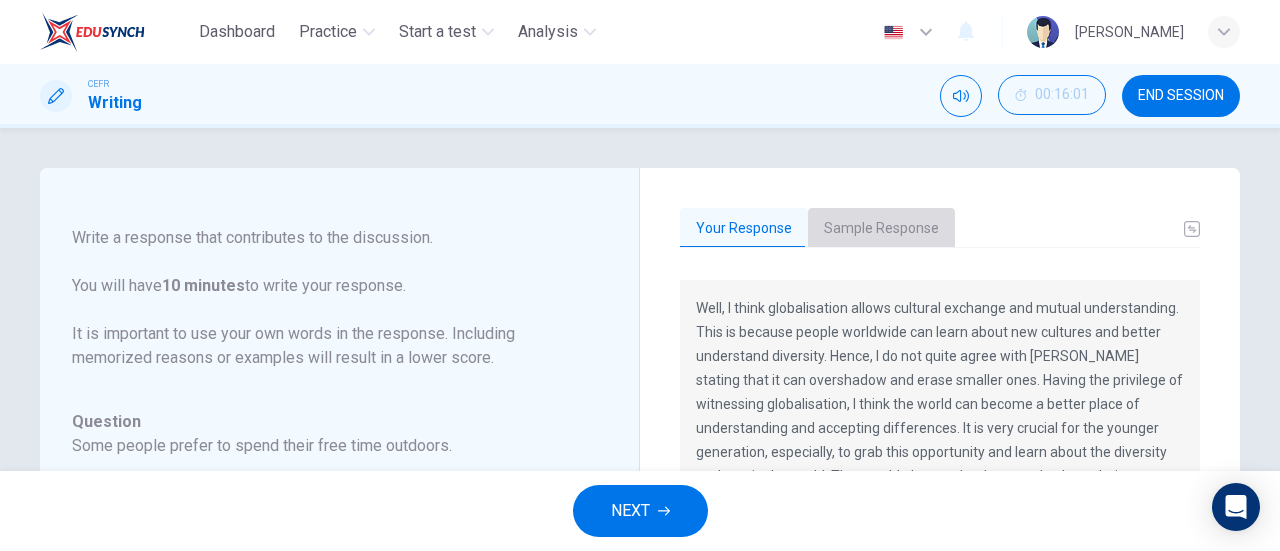 click on "Sample Response" at bounding box center (881, 229) 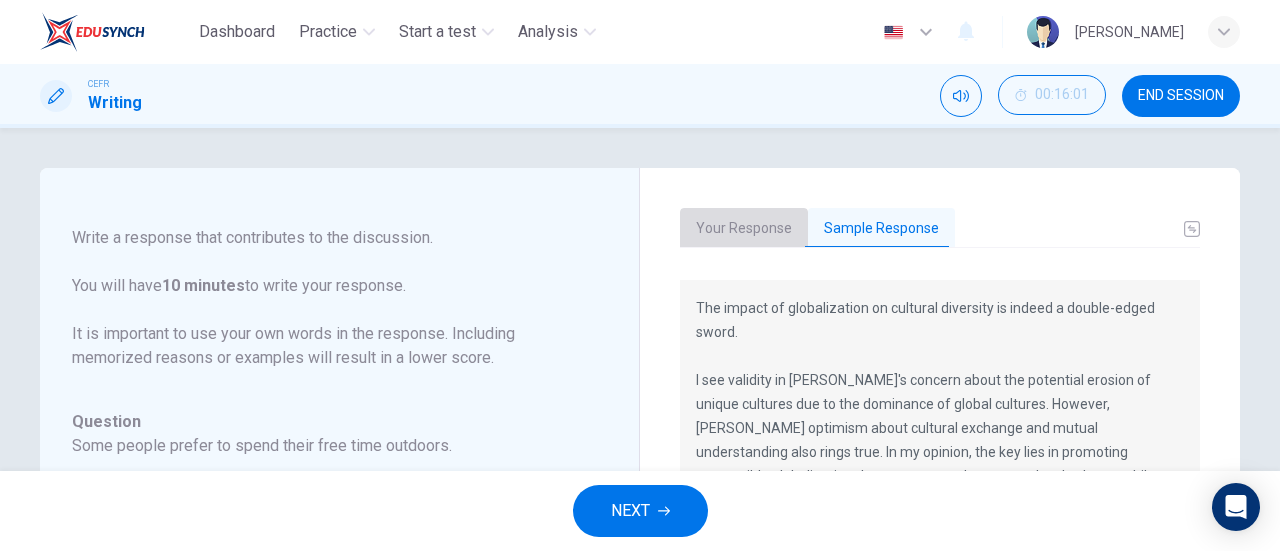 click on "Your Response" at bounding box center (744, 229) 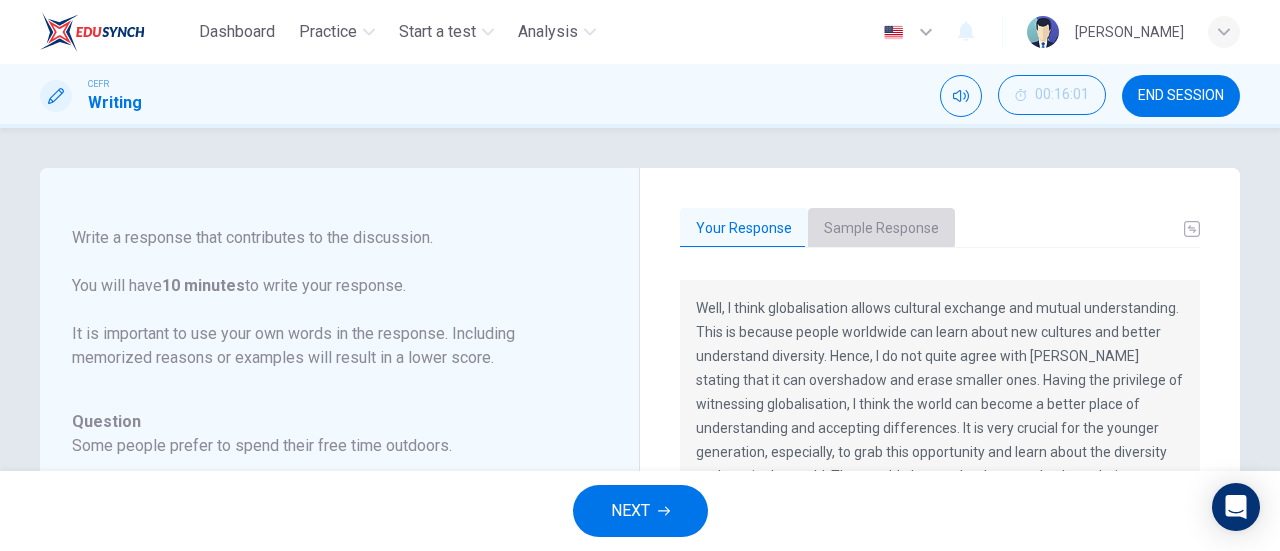 click on "Sample Response" at bounding box center [881, 229] 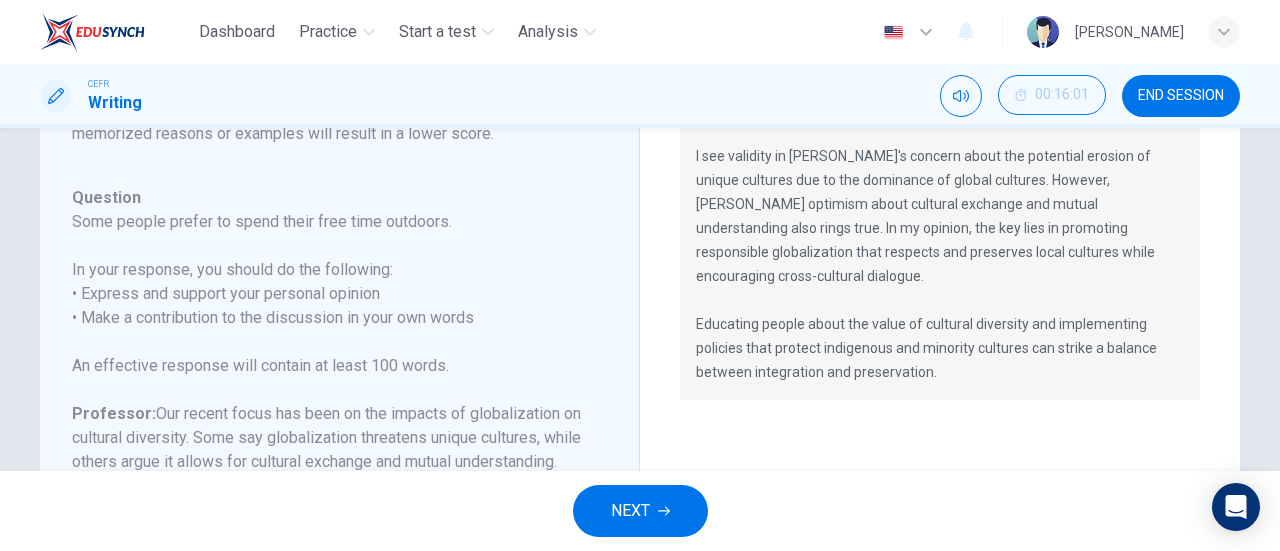 scroll, scrollTop: 236, scrollLeft: 0, axis: vertical 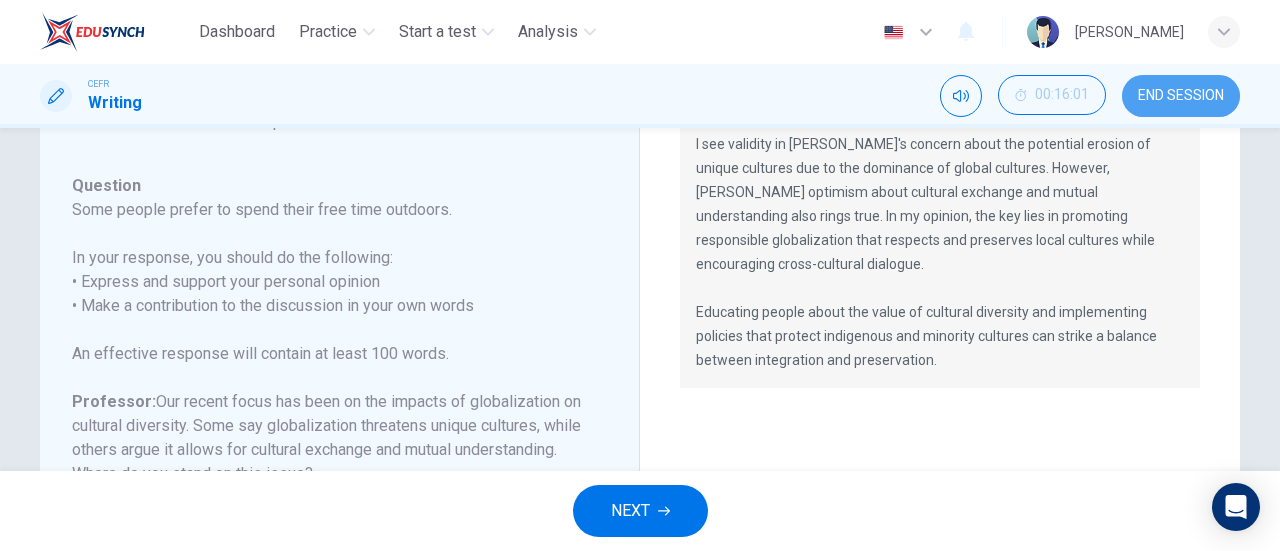 click on "END SESSION" at bounding box center (1181, 96) 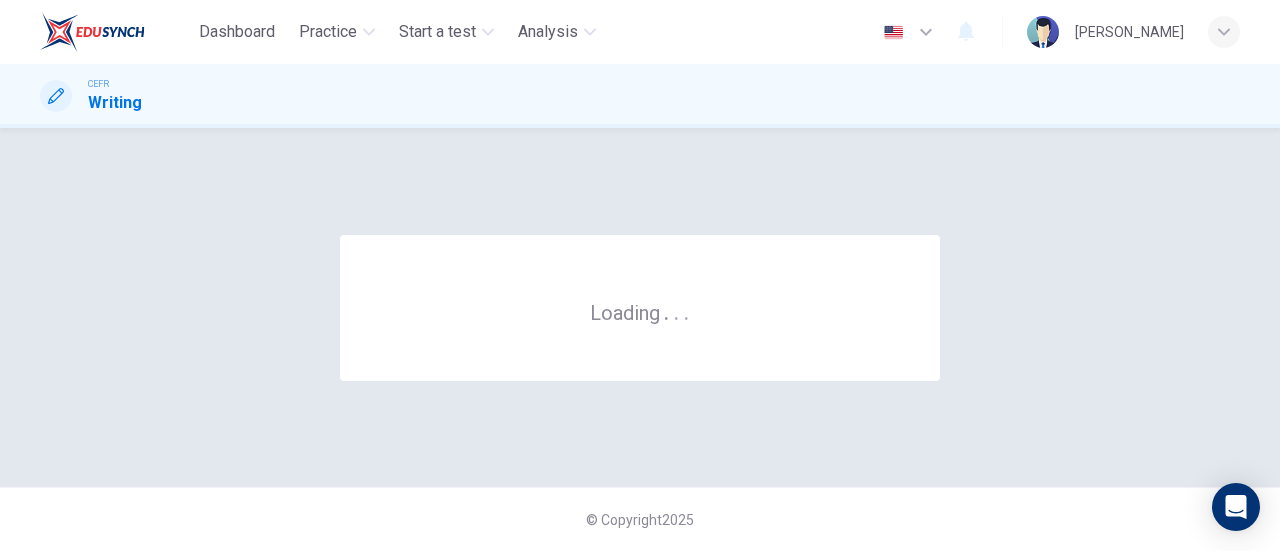 scroll, scrollTop: 0, scrollLeft: 0, axis: both 